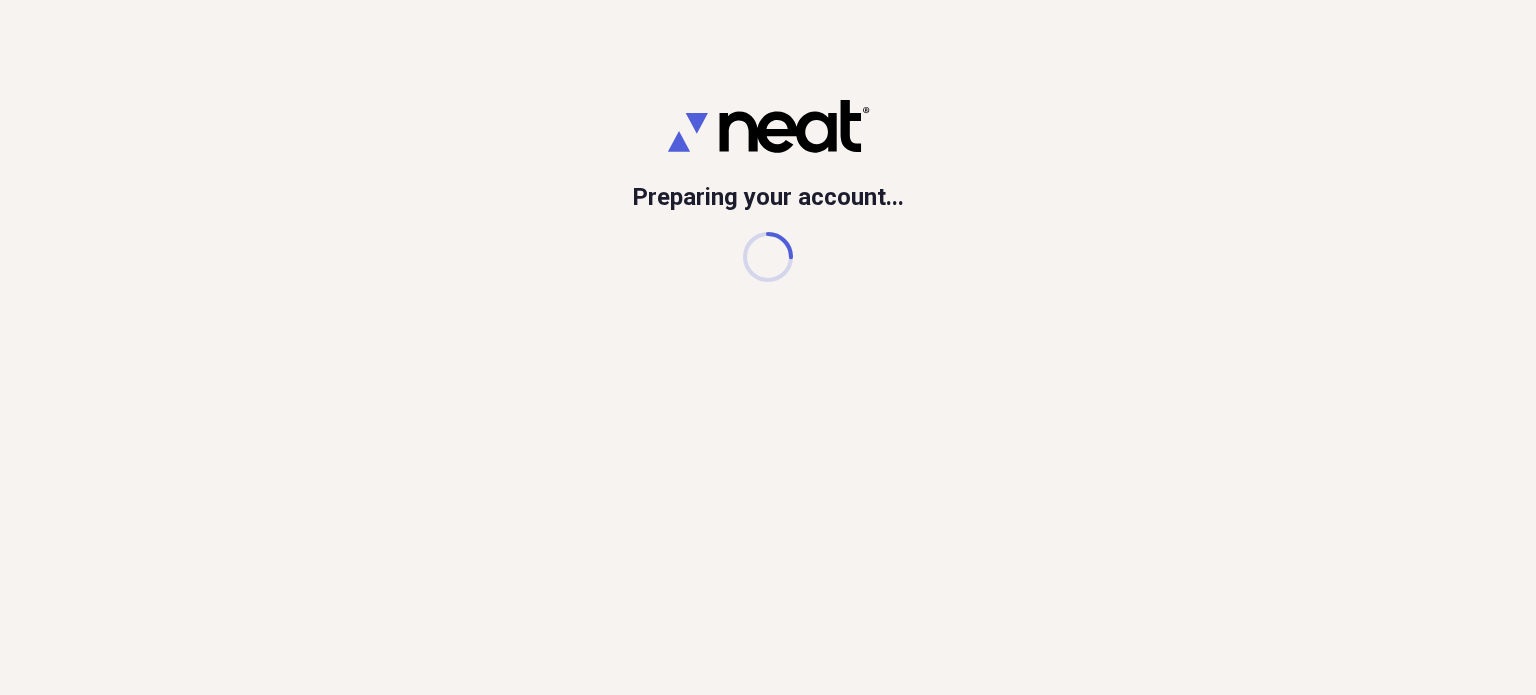scroll, scrollTop: 0, scrollLeft: 0, axis: both 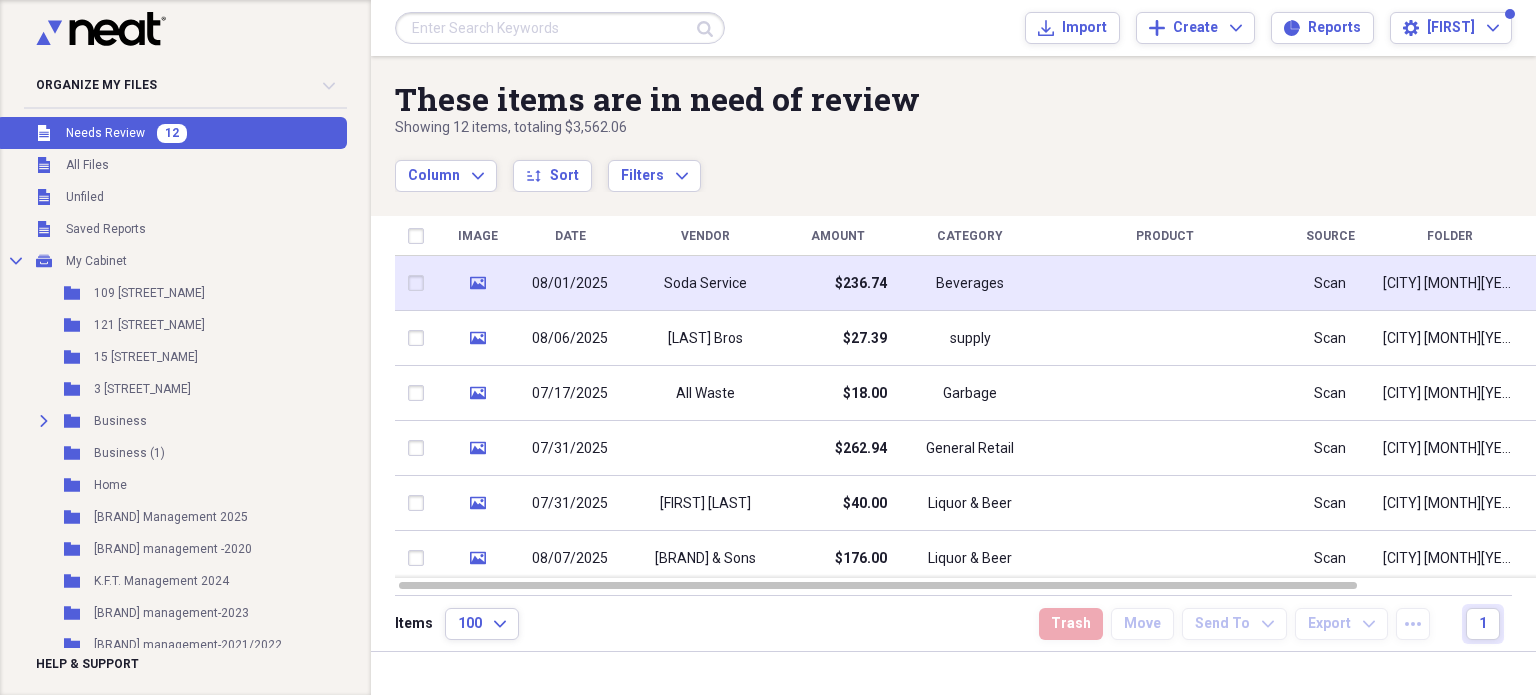 click on "$236.74" at bounding box center [837, 283] 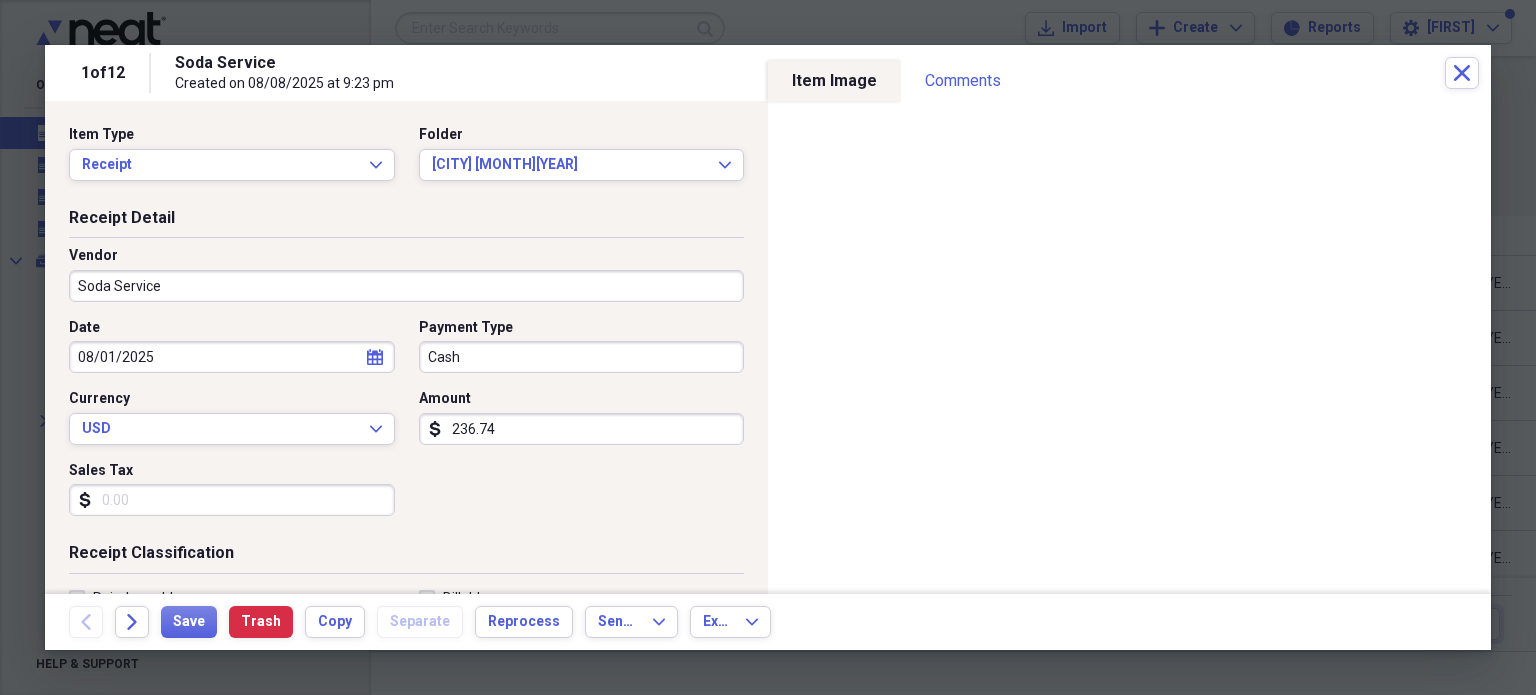 click on "Cash" at bounding box center [582, 357] 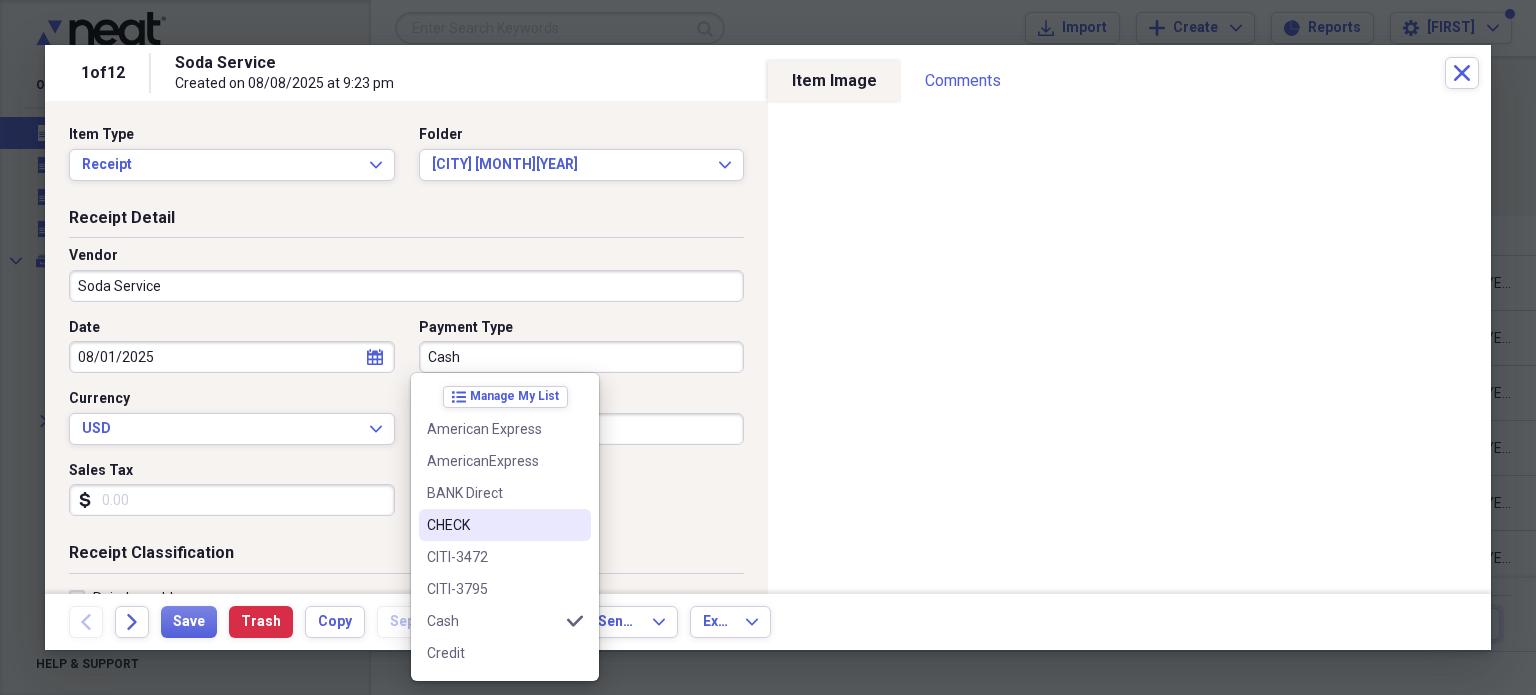 click on "CHECK" at bounding box center [493, 525] 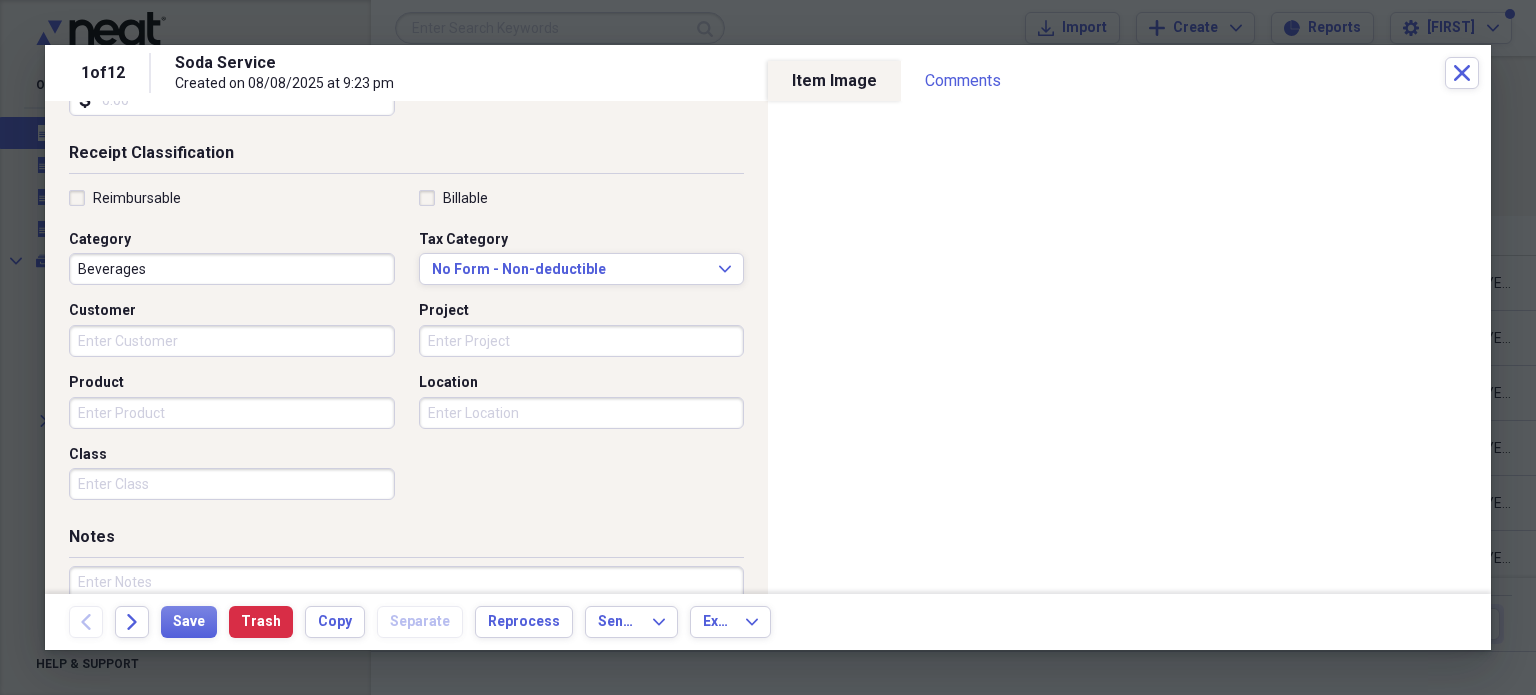 scroll, scrollTop: 500, scrollLeft: 0, axis: vertical 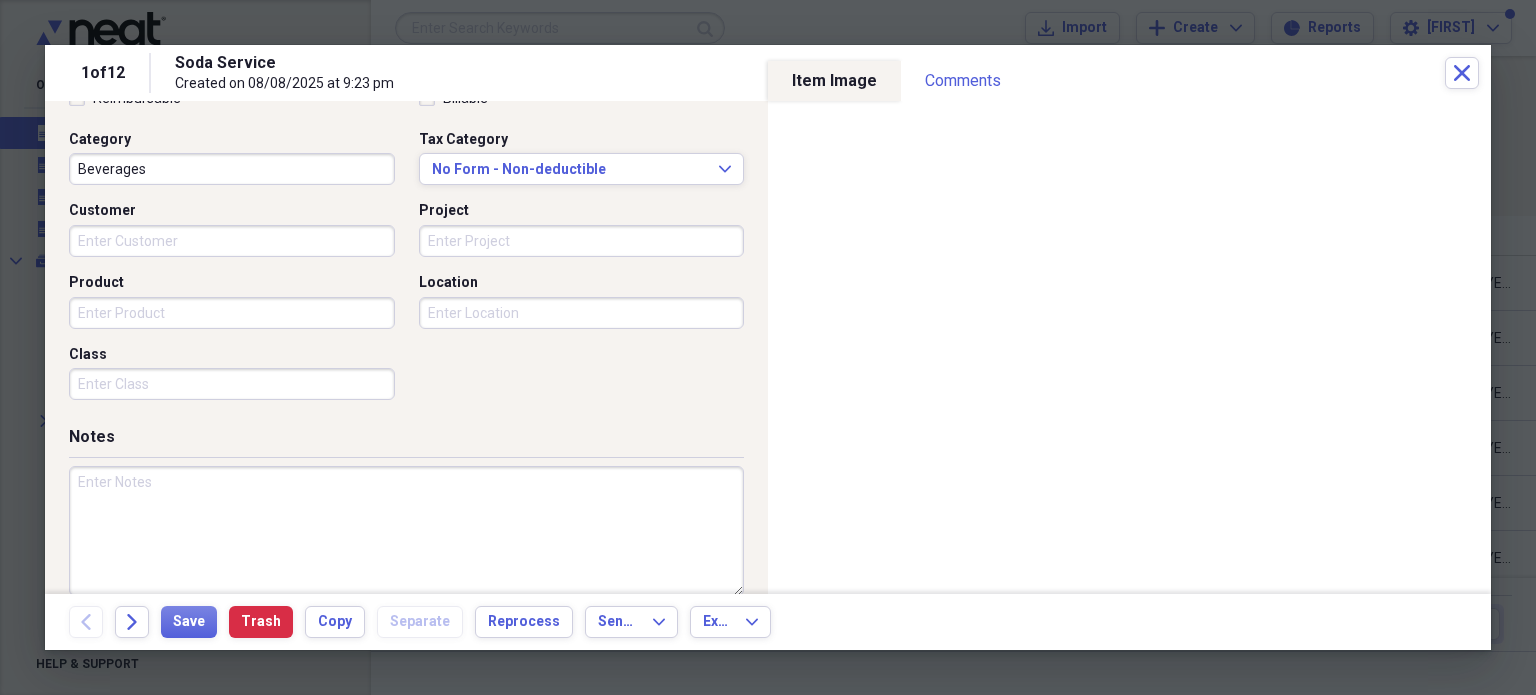 click at bounding box center (406, 531) 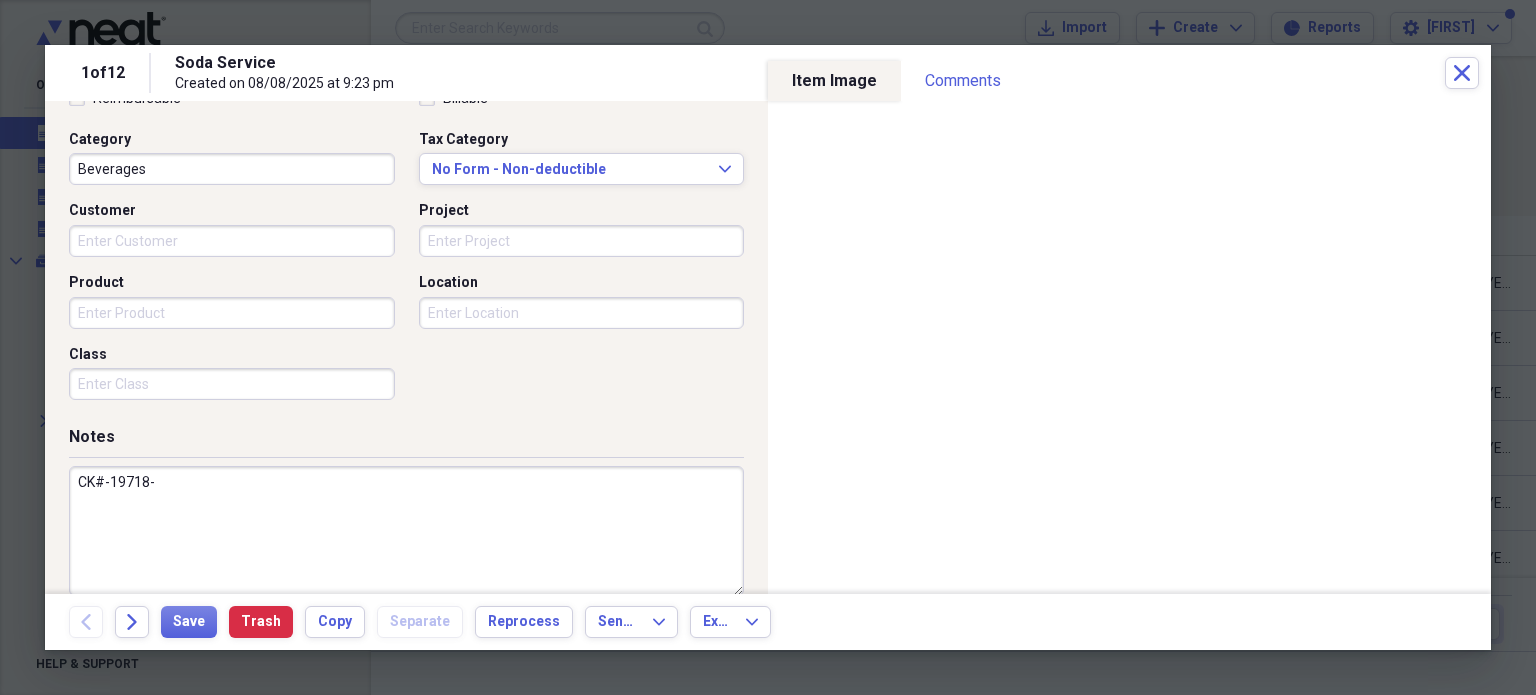 paste on "Beverages-259654-8/1/2025" 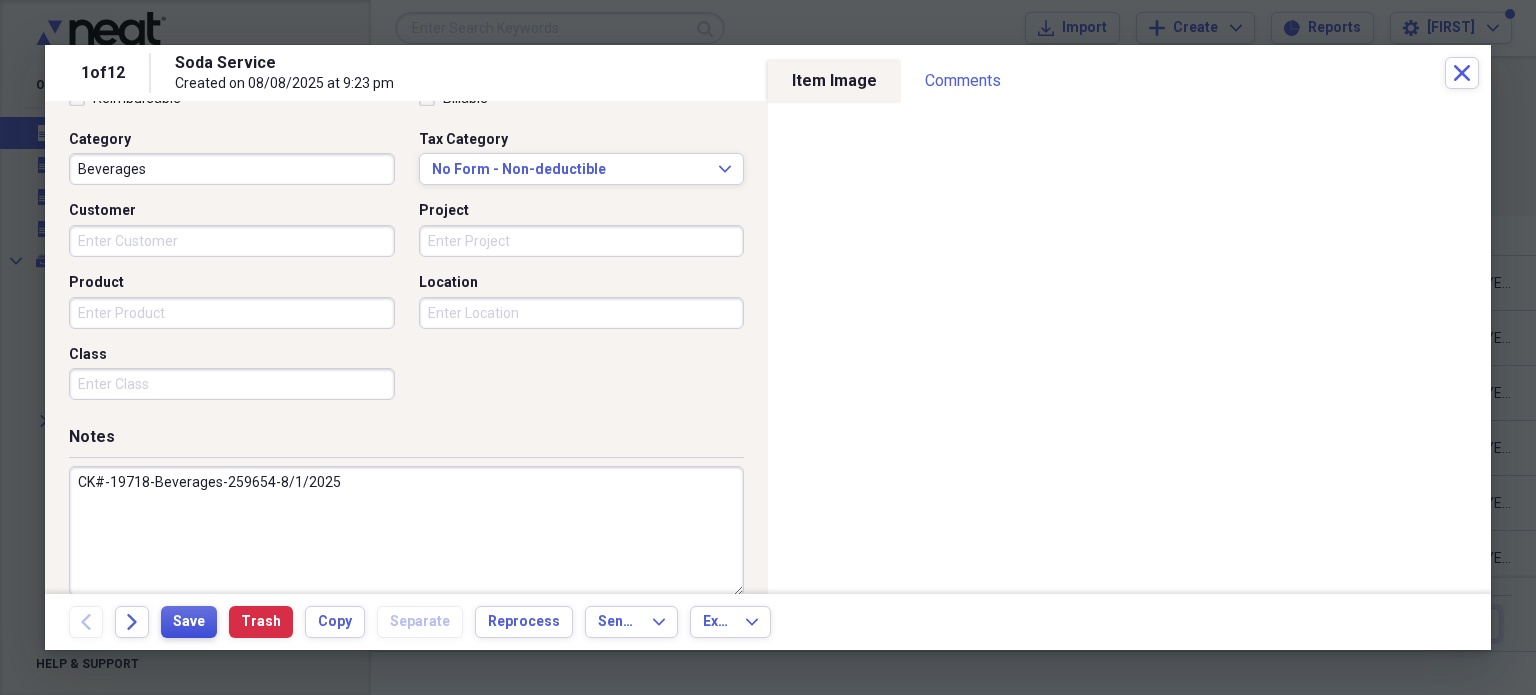 click on "Save" at bounding box center [189, 622] 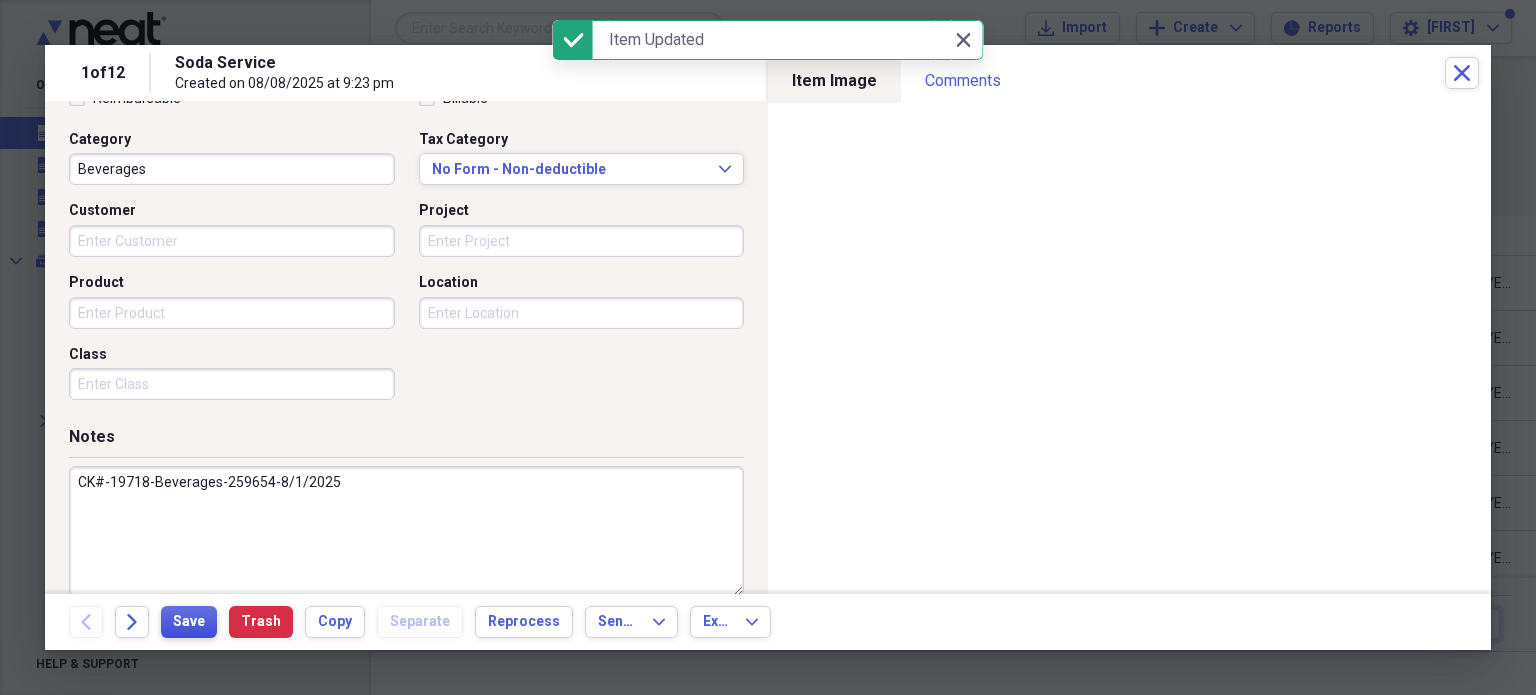 type on "CK#-19718-Beverages-259654-8/1/2025" 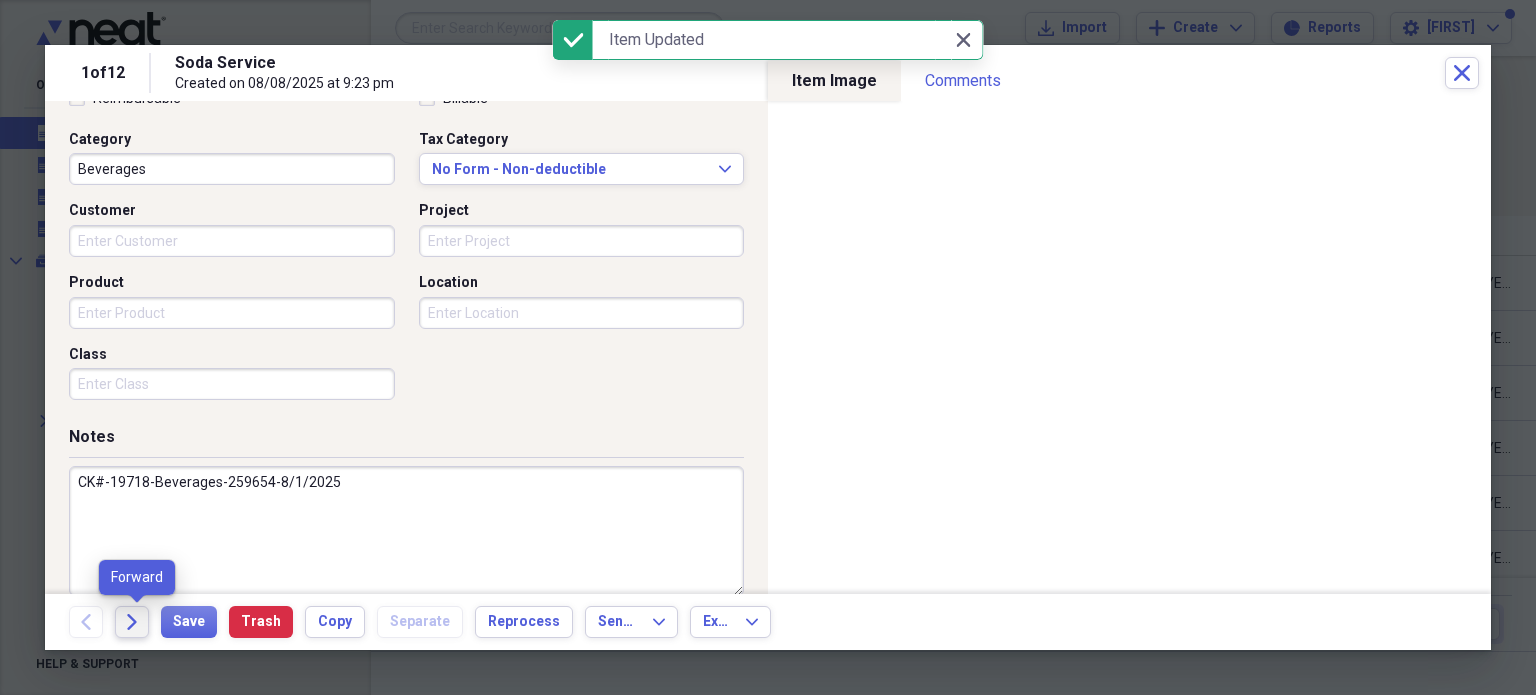 click 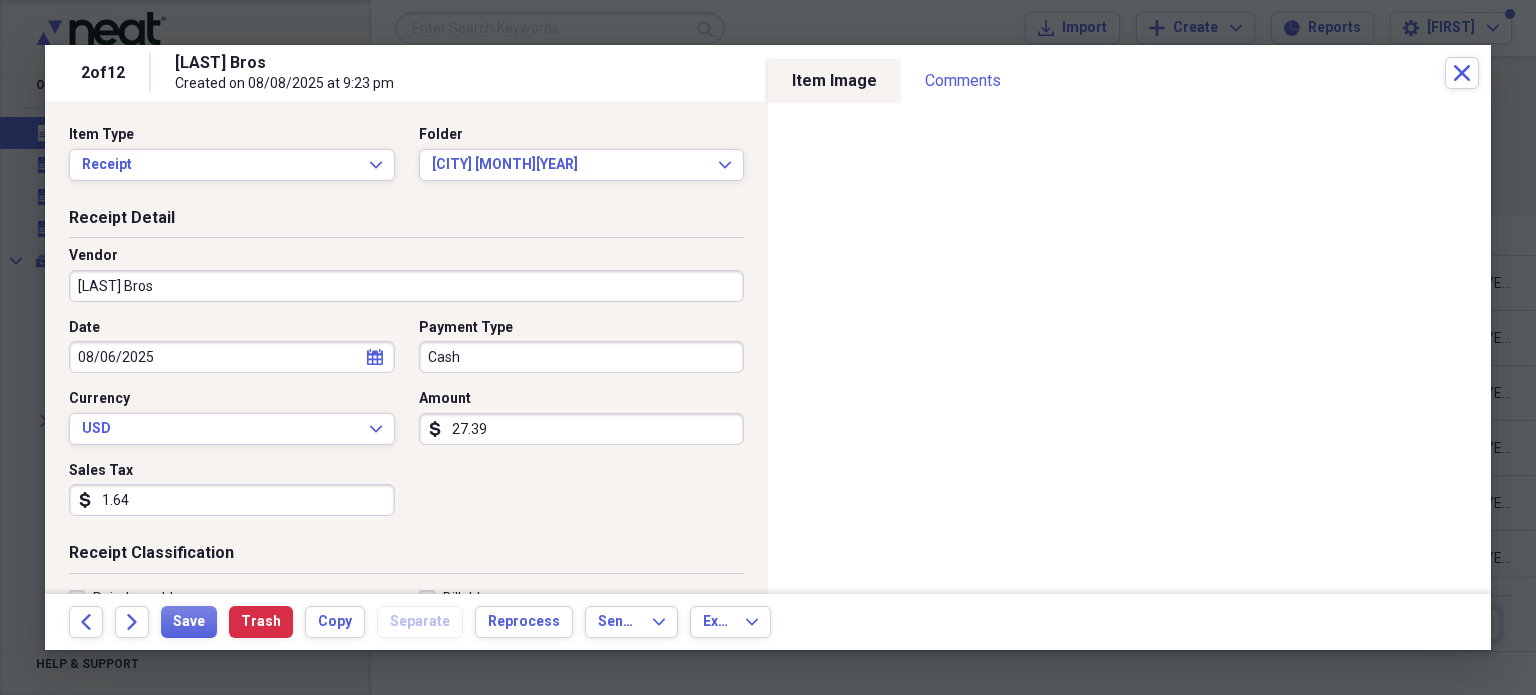 click on "Cash" at bounding box center [582, 357] 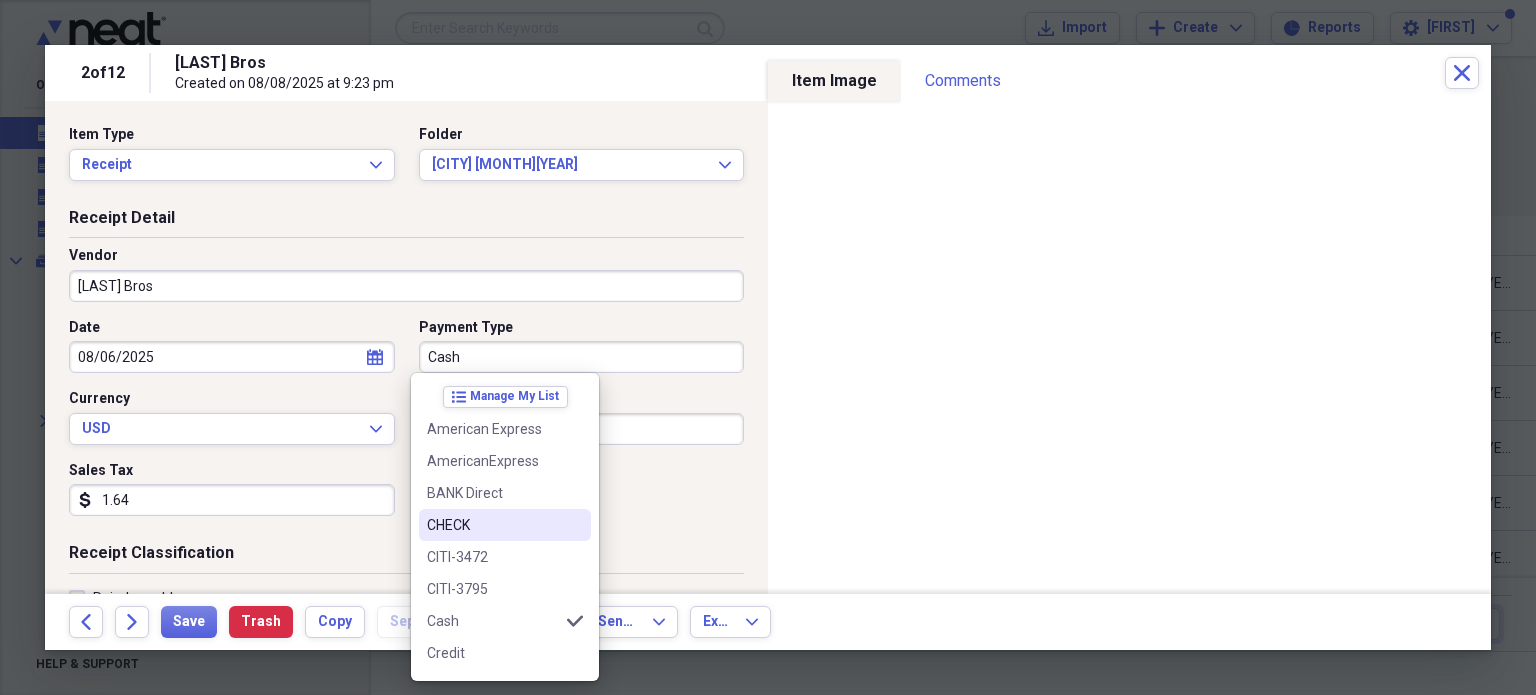 click on "CHECK" at bounding box center (493, 525) 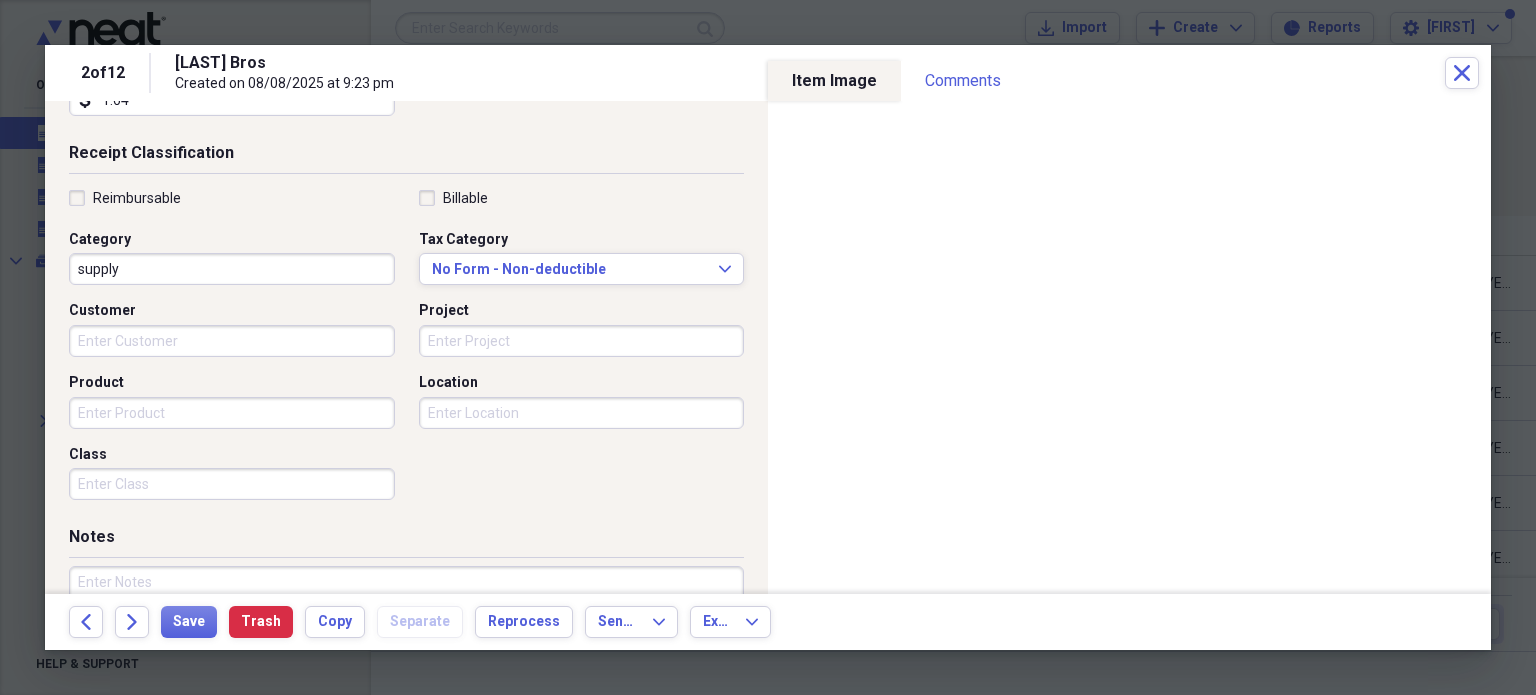 scroll, scrollTop: 500, scrollLeft: 0, axis: vertical 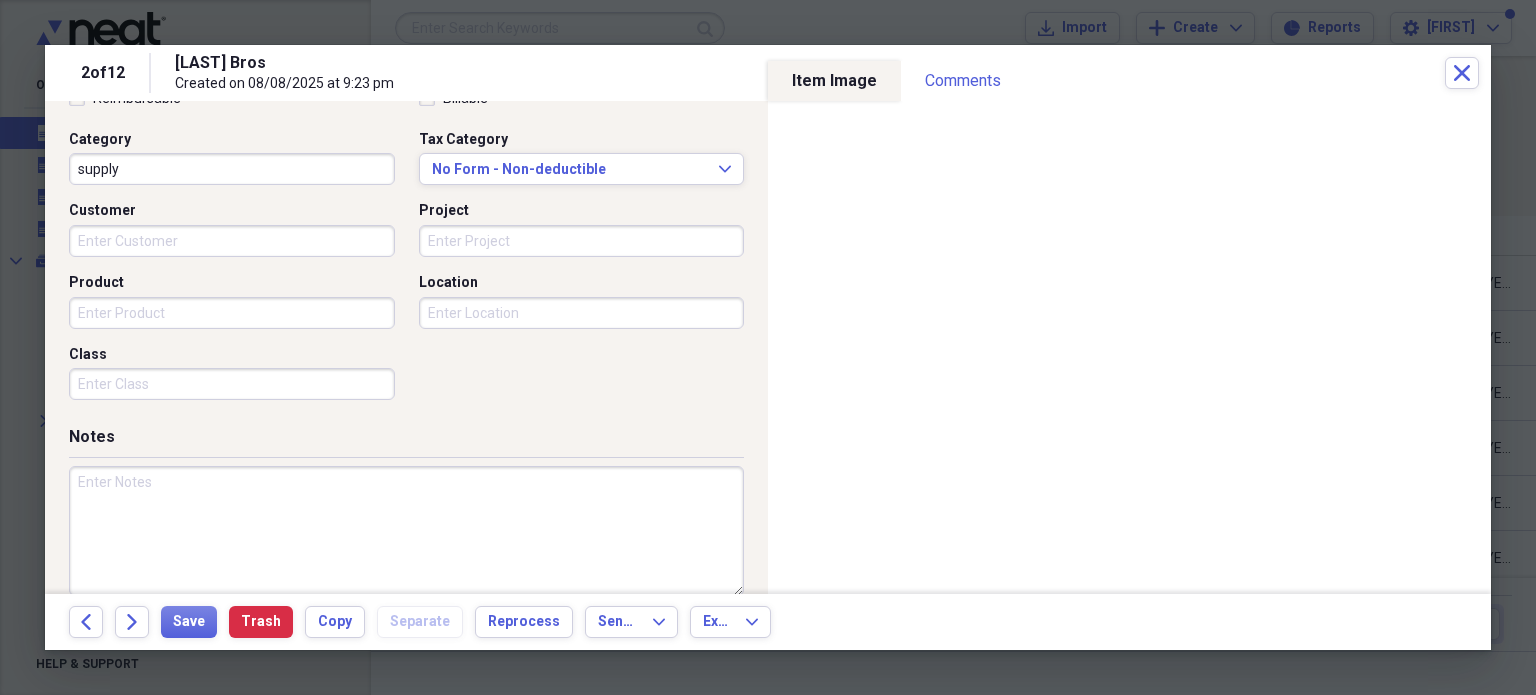 click at bounding box center [406, 531] 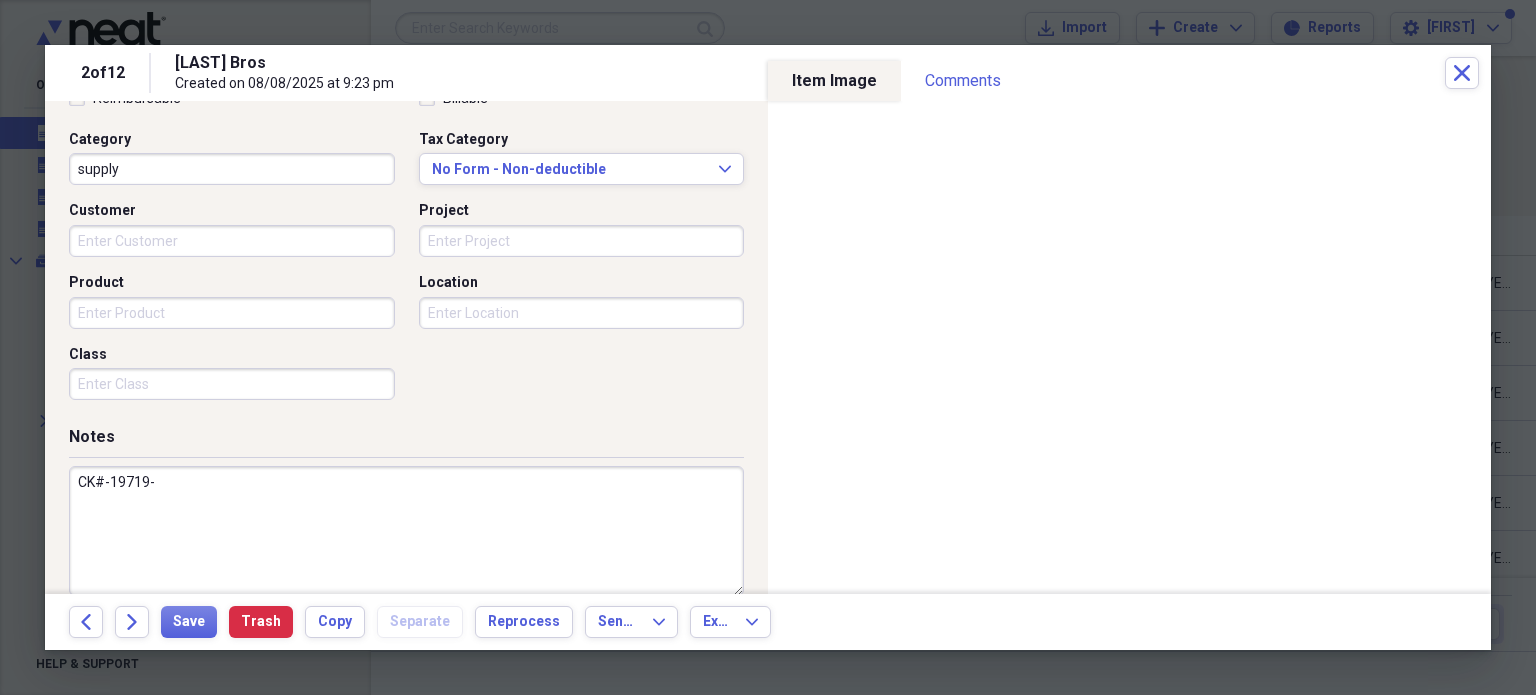 paste on "C119113439-8/6/2025" 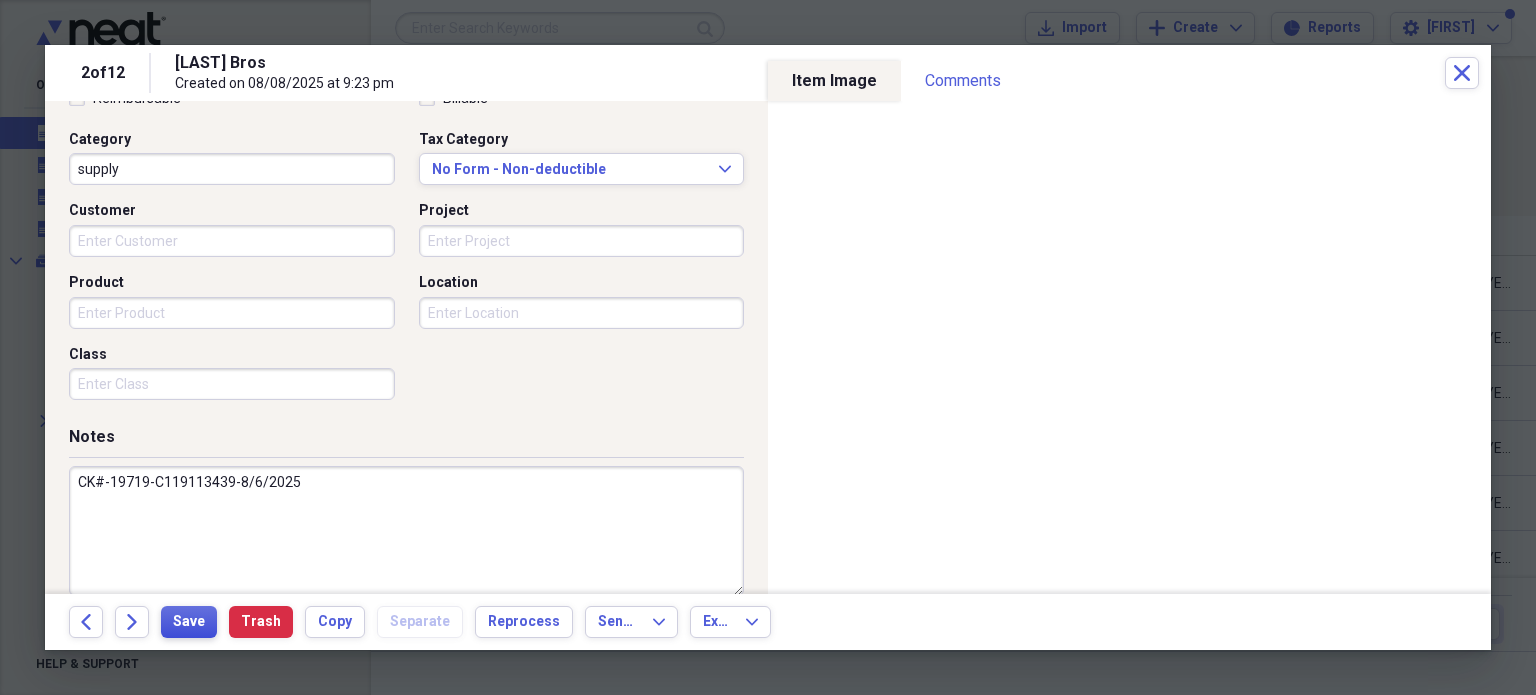 click on "Save" at bounding box center (189, 622) 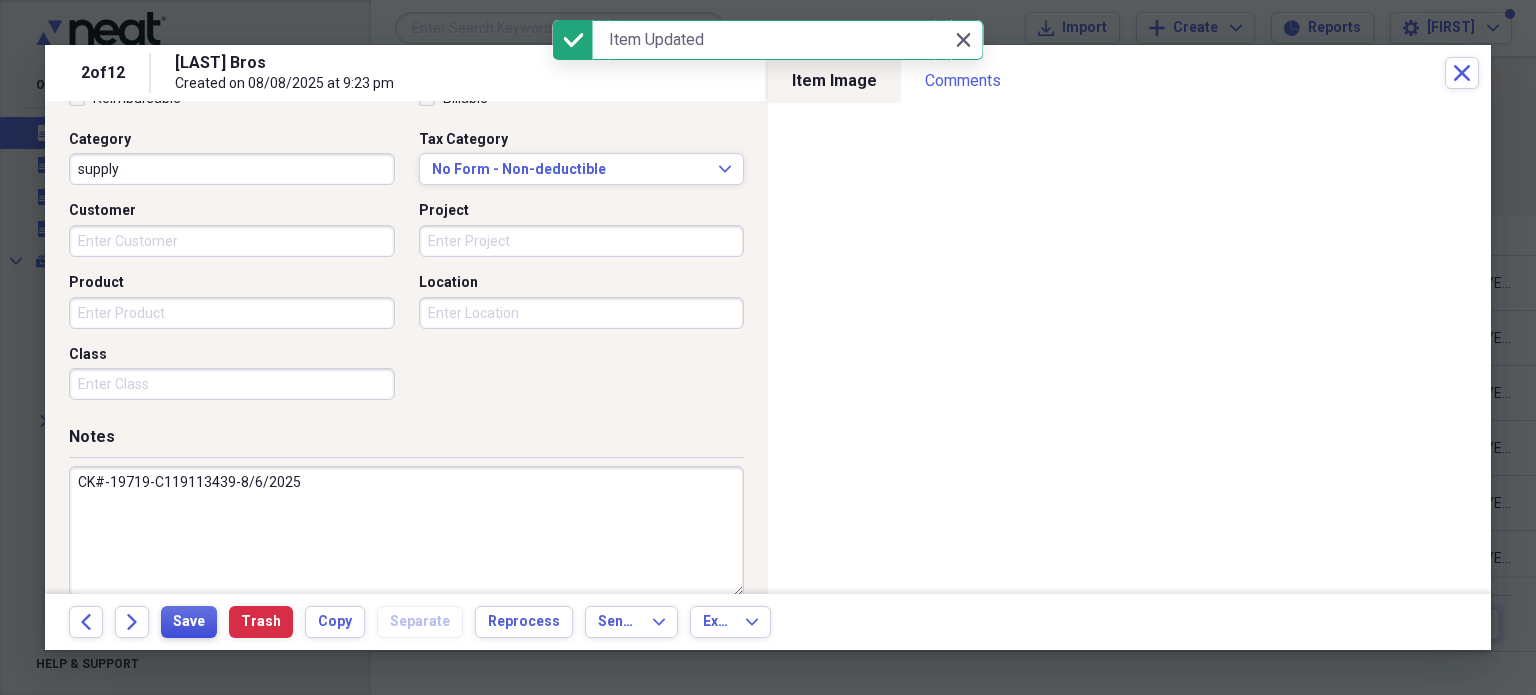 type on "CK#-19719-C119113439-8/6/2025" 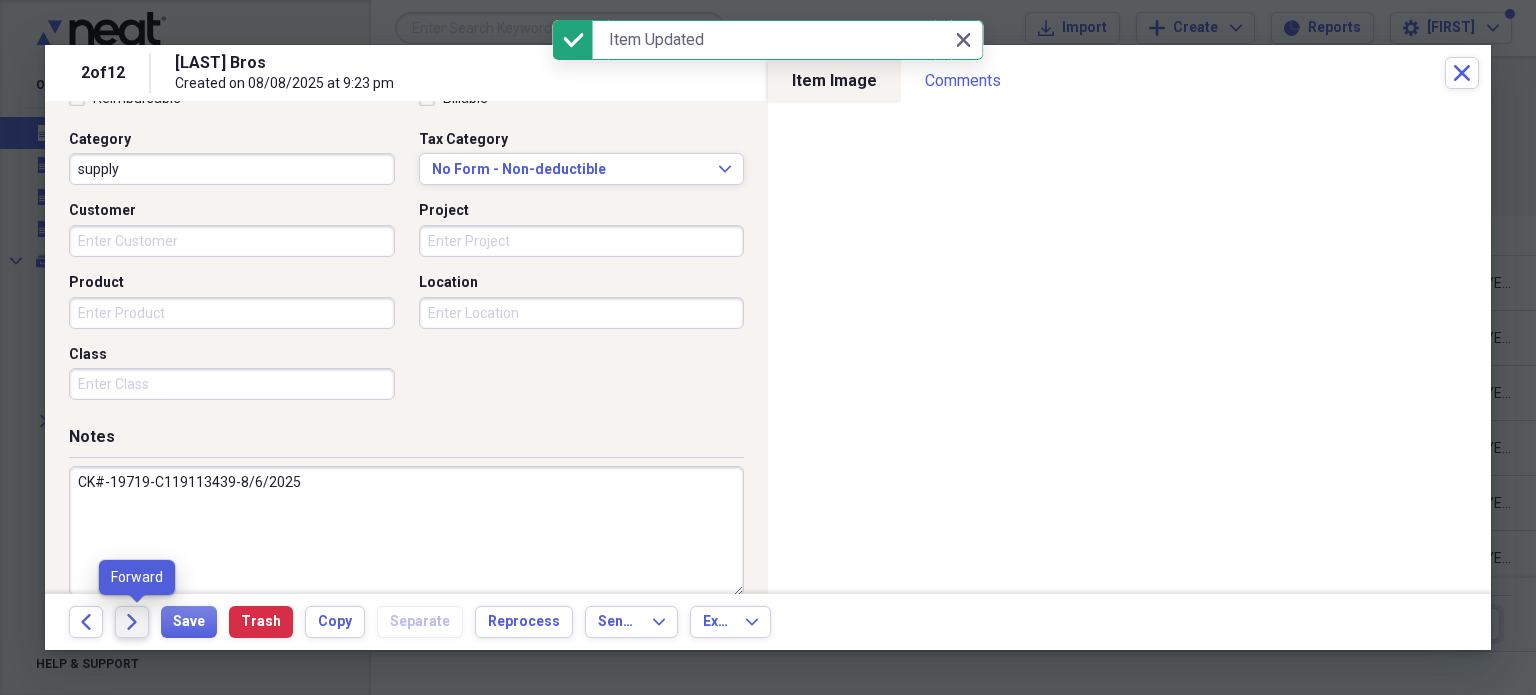 click on "Forward" 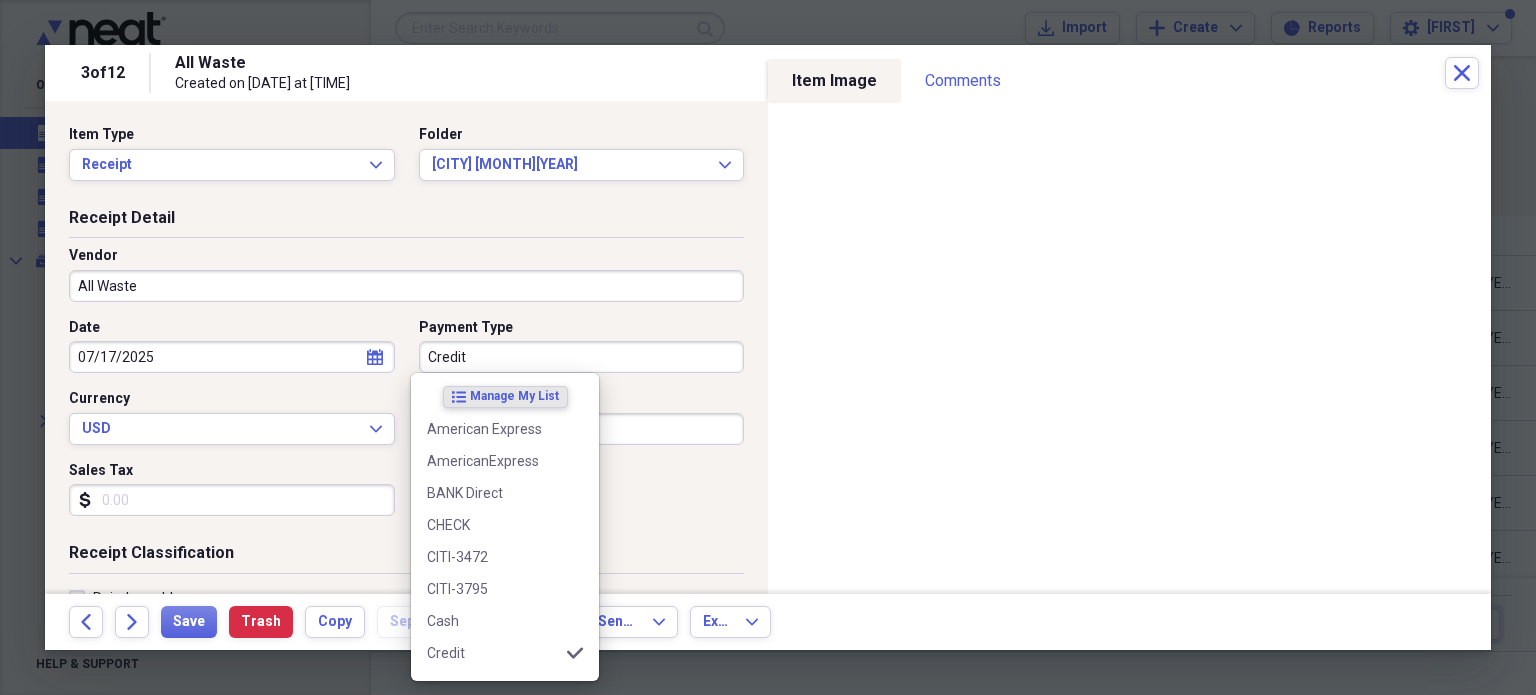 click on "Credit" at bounding box center [582, 357] 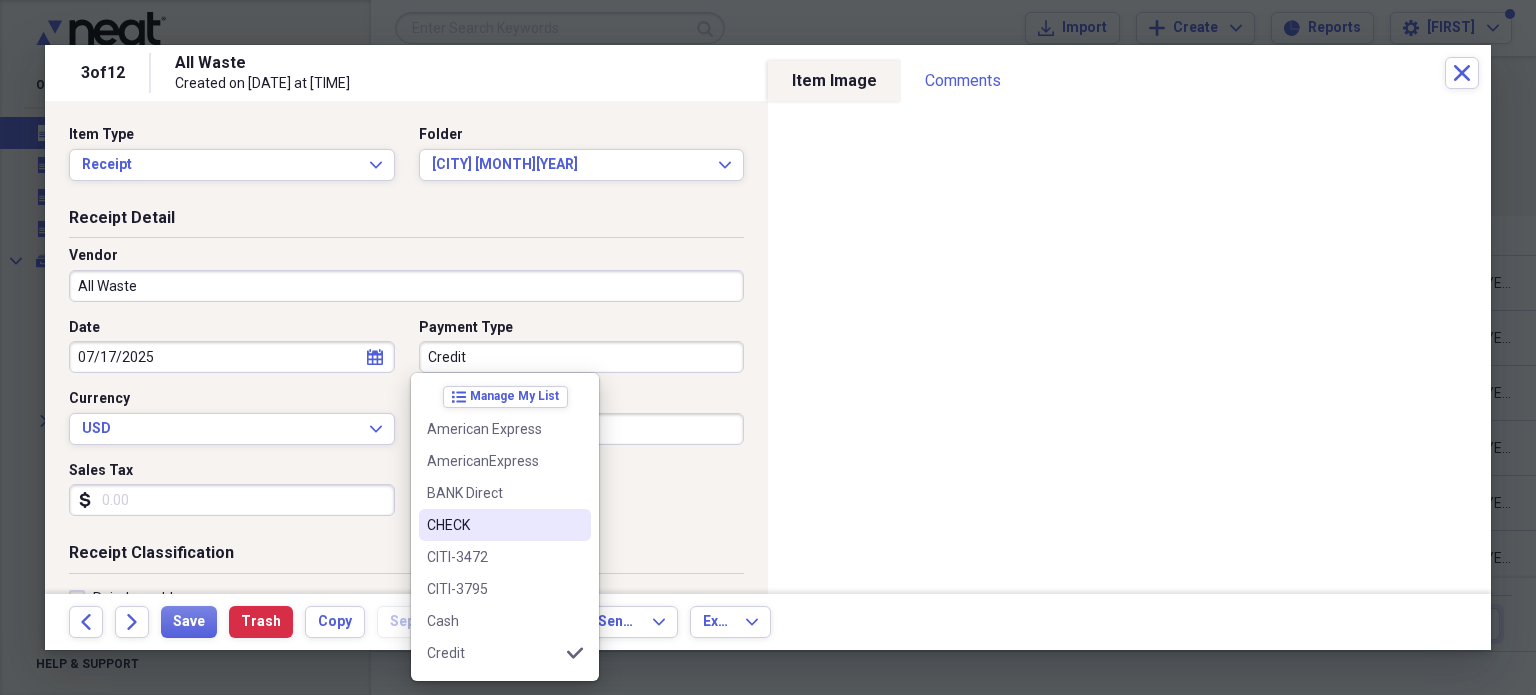 click on "CHECK" at bounding box center (493, 525) 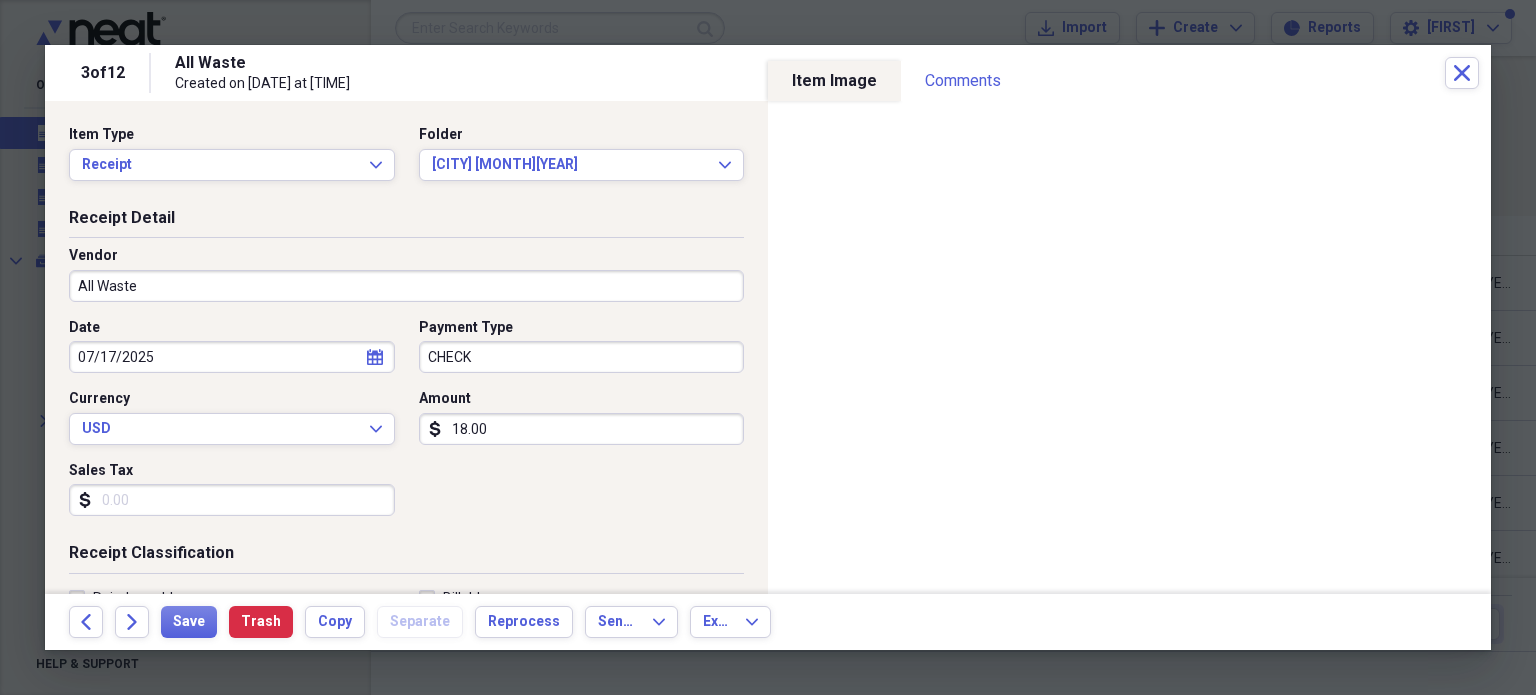 click on "18.00" at bounding box center [582, 429] 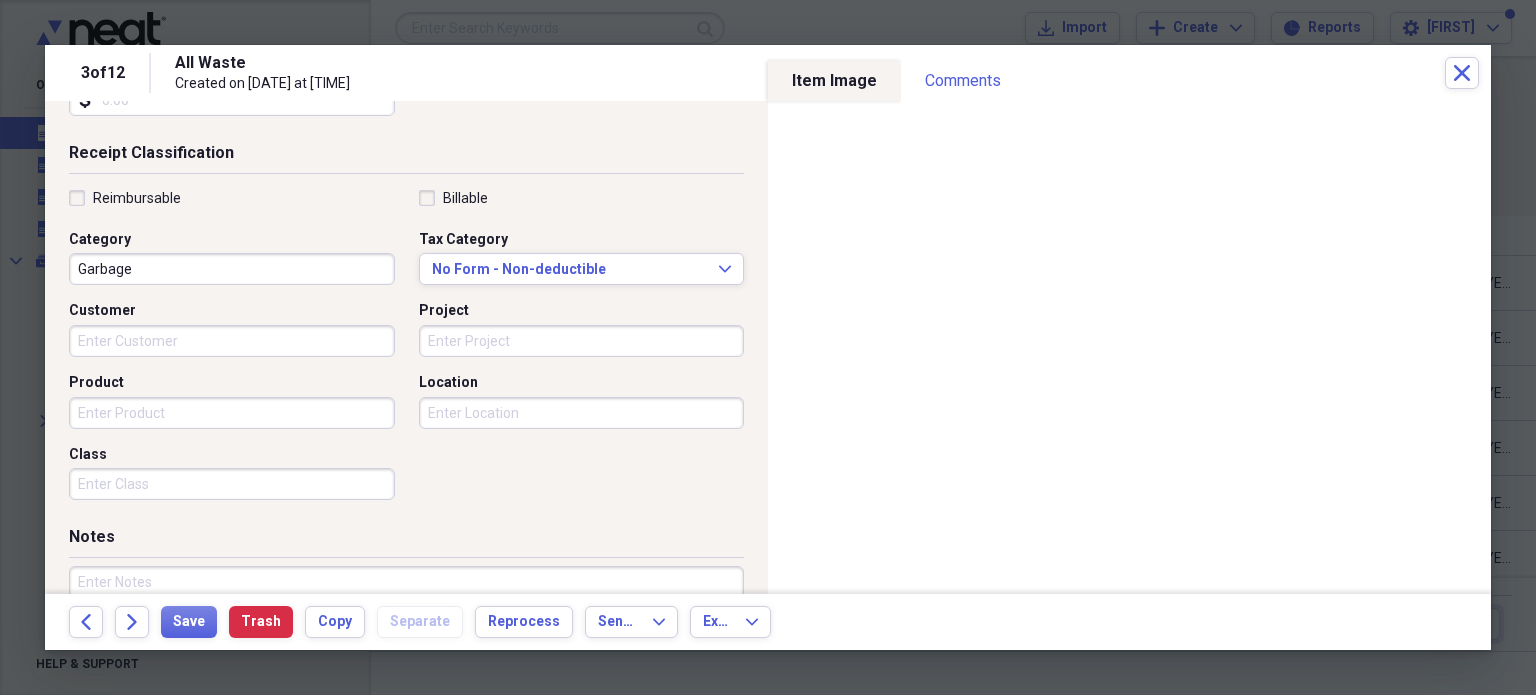 scroll, scrollTop: 500, scrollLeft: 0, axis: vertical 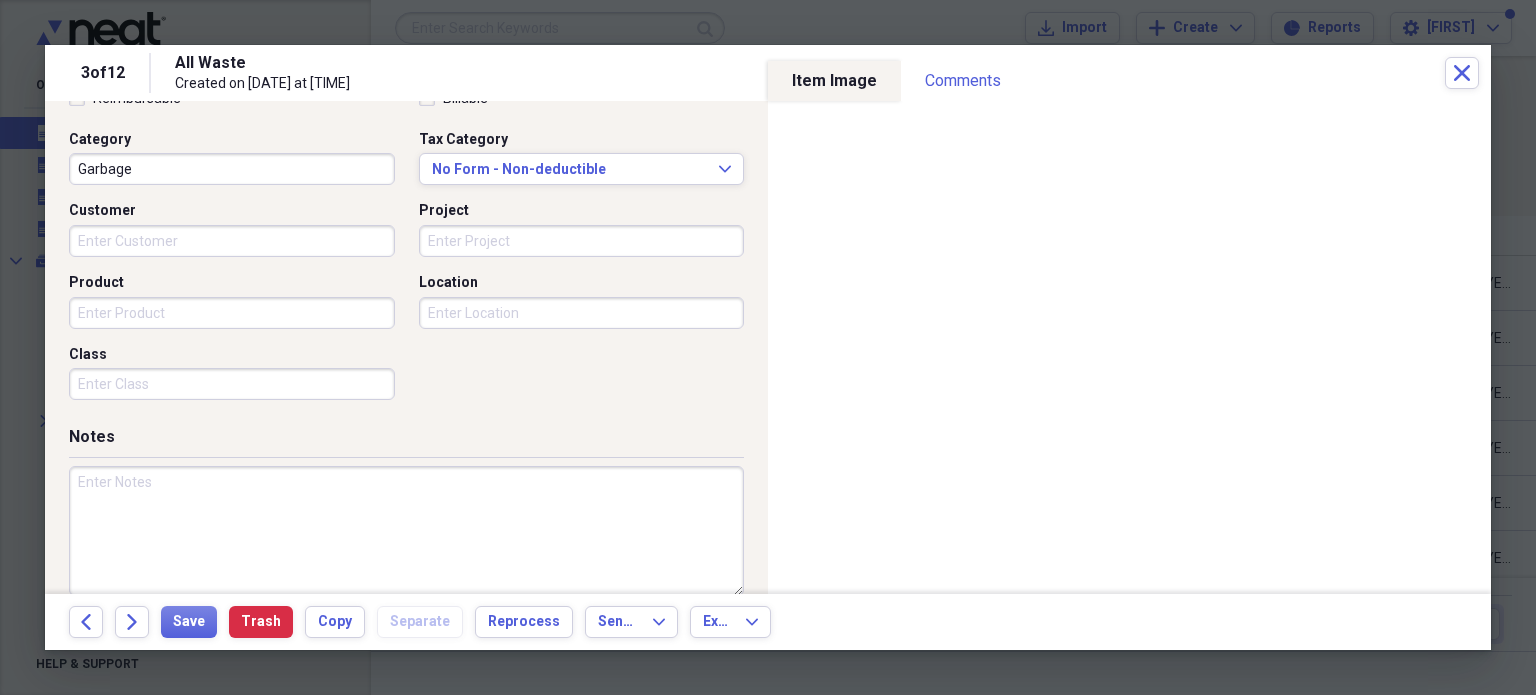 type on "345.64" 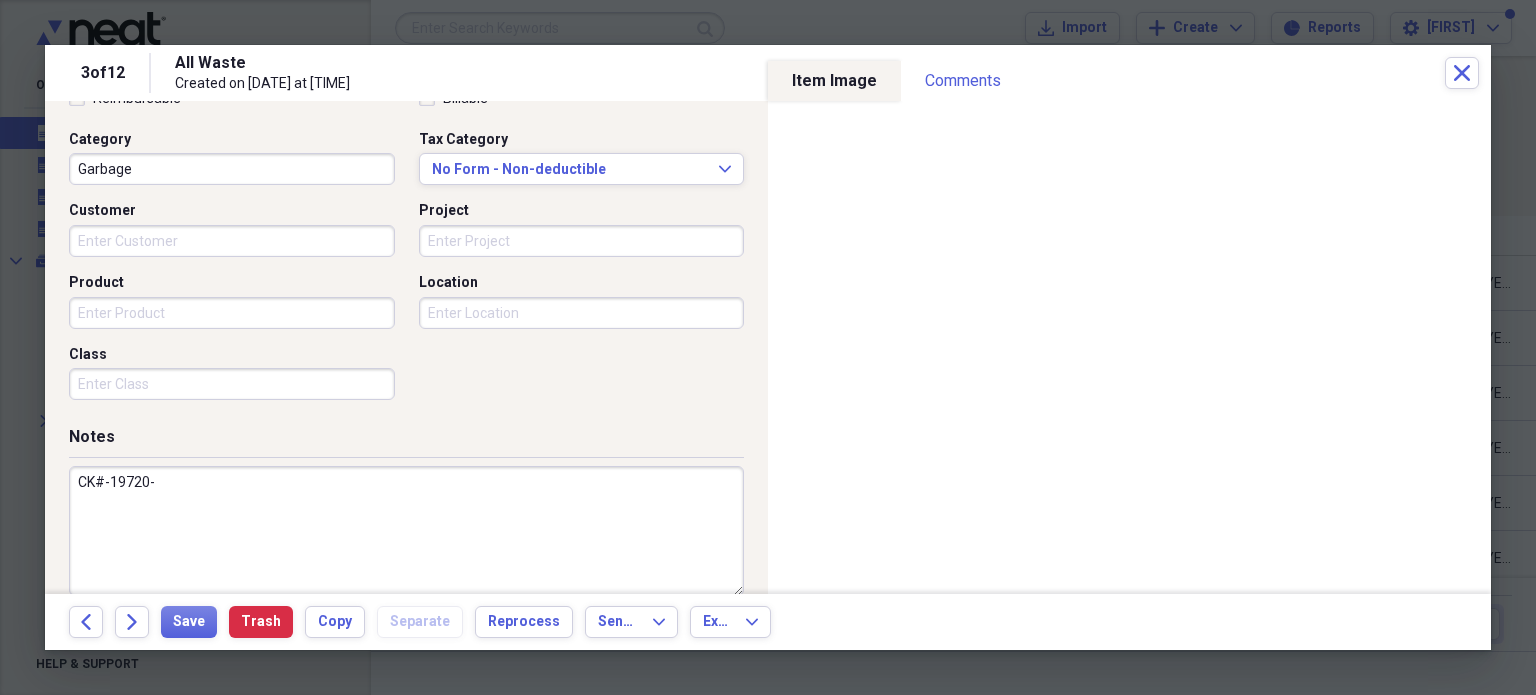 paste on "RUBBISH [MONTH]-95985-5-0725" 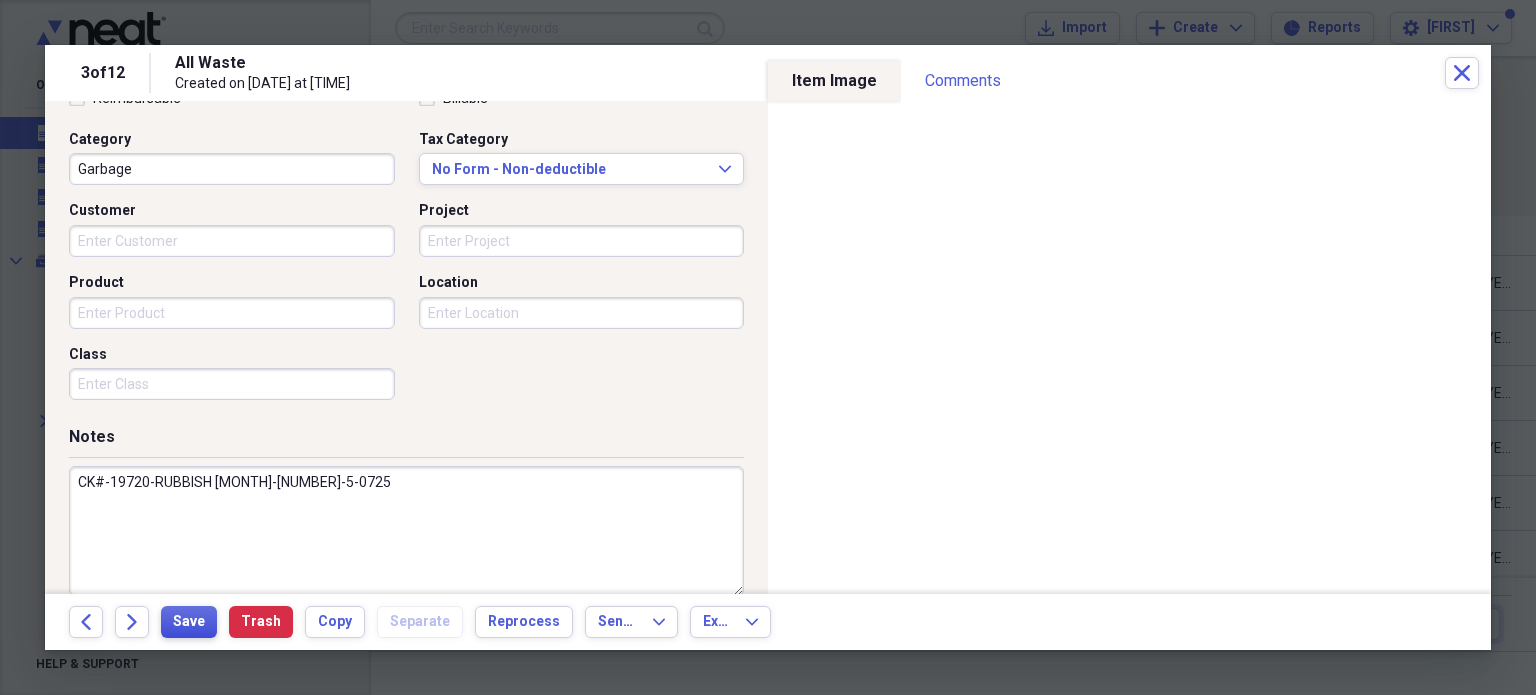 click on "Save" at bounding box center [189, 622] 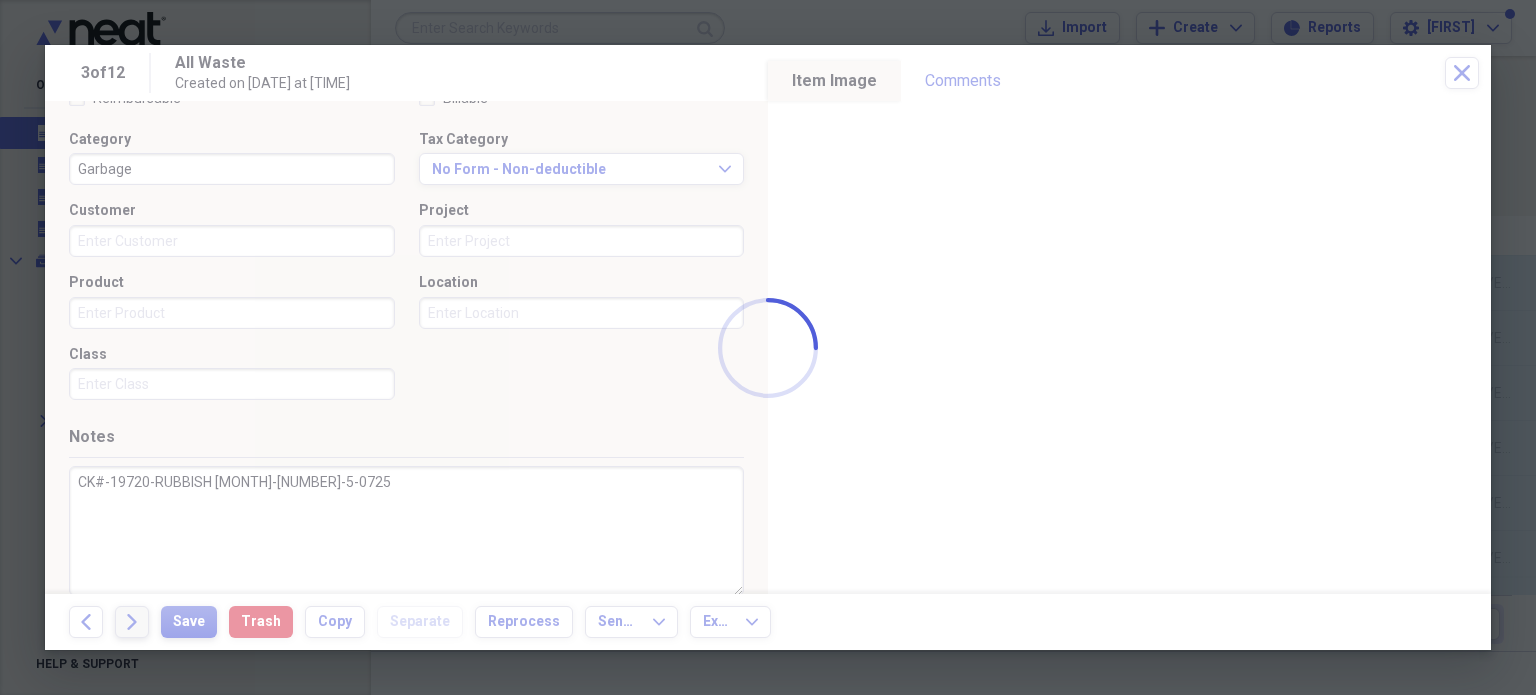 type on "CK#-19720-RUBBISH [MONTH]-[NUMBER]-5-0725" 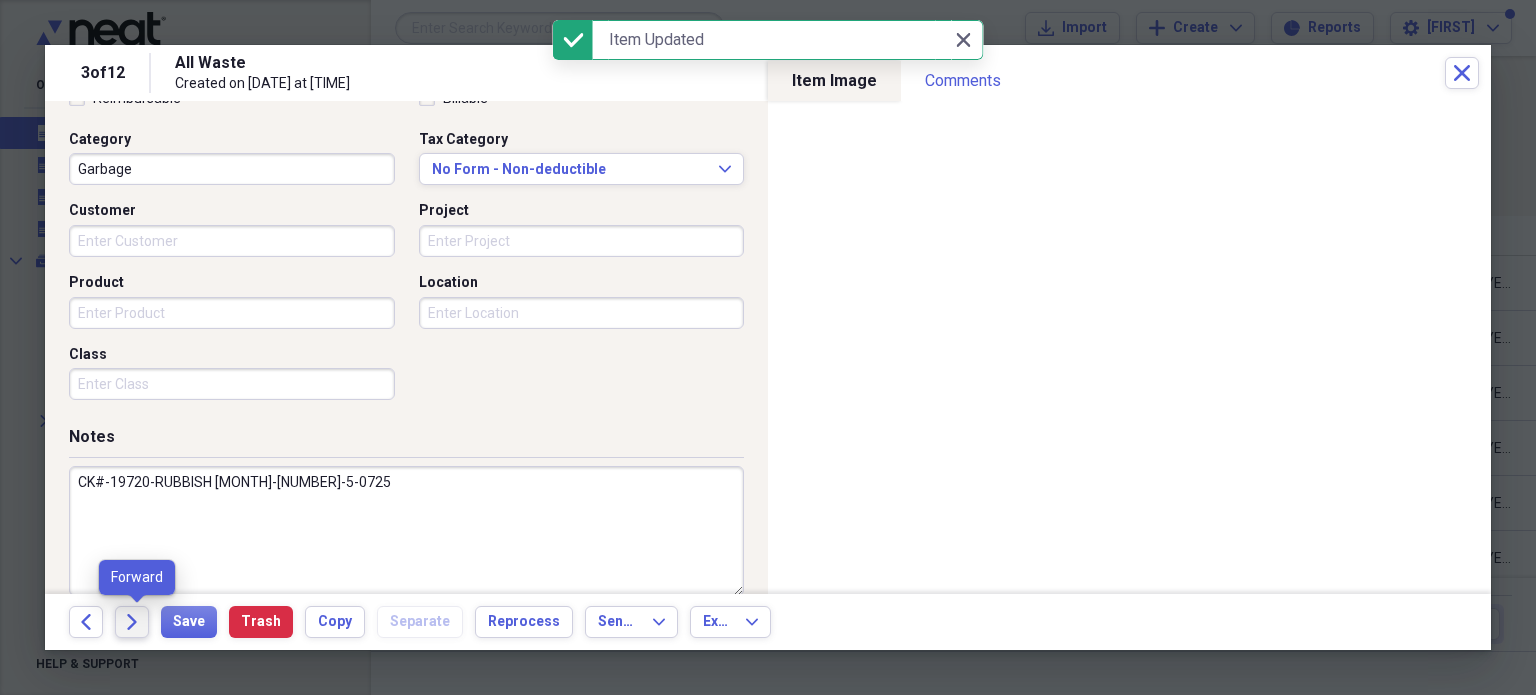 click 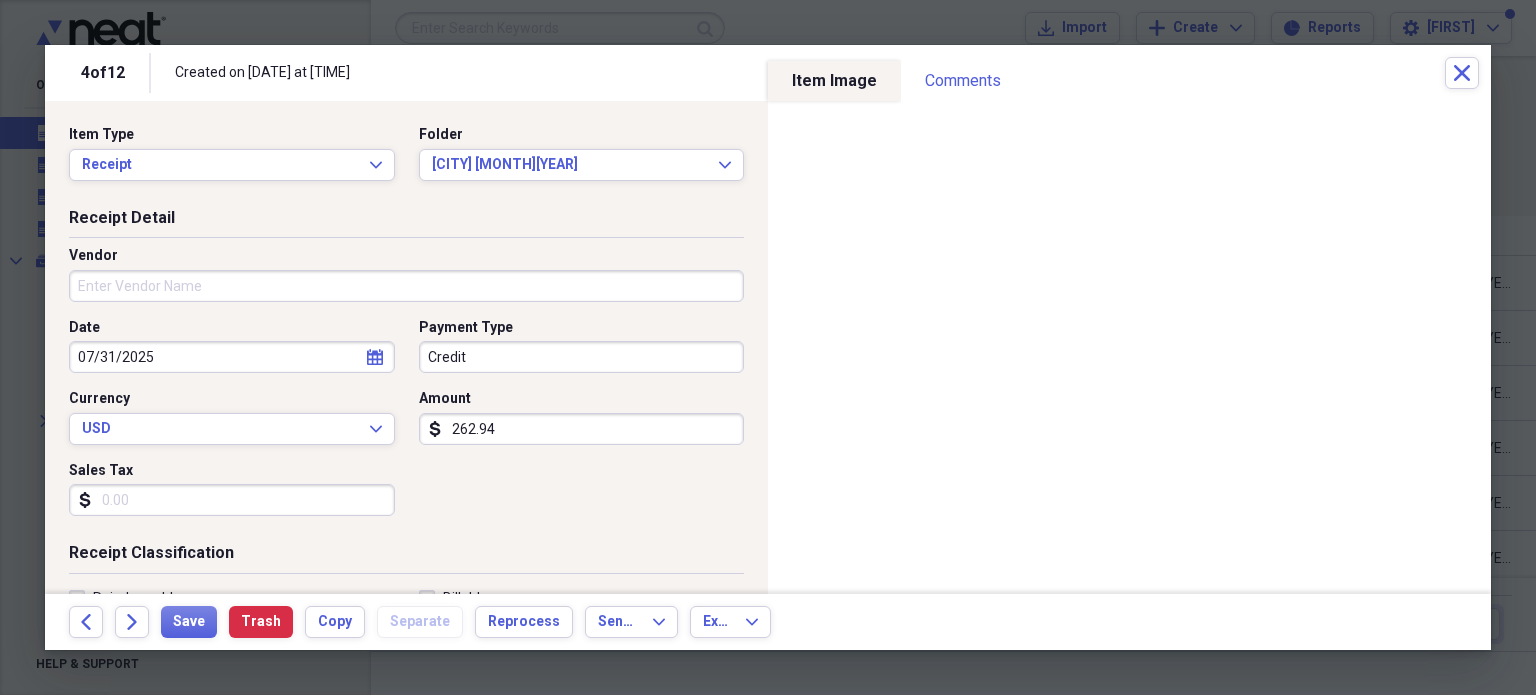 click on "Vendor" at bounding box center (406, 286) 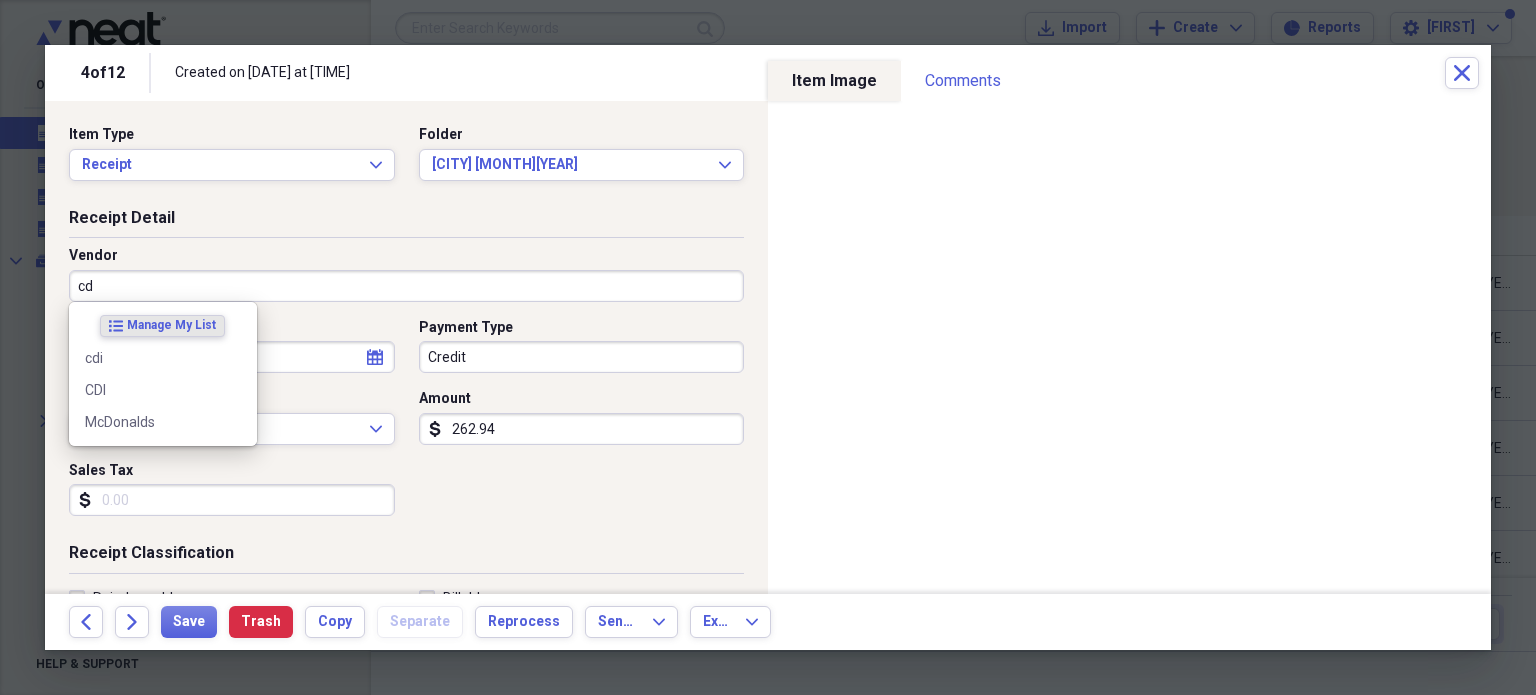 type on "cdi" 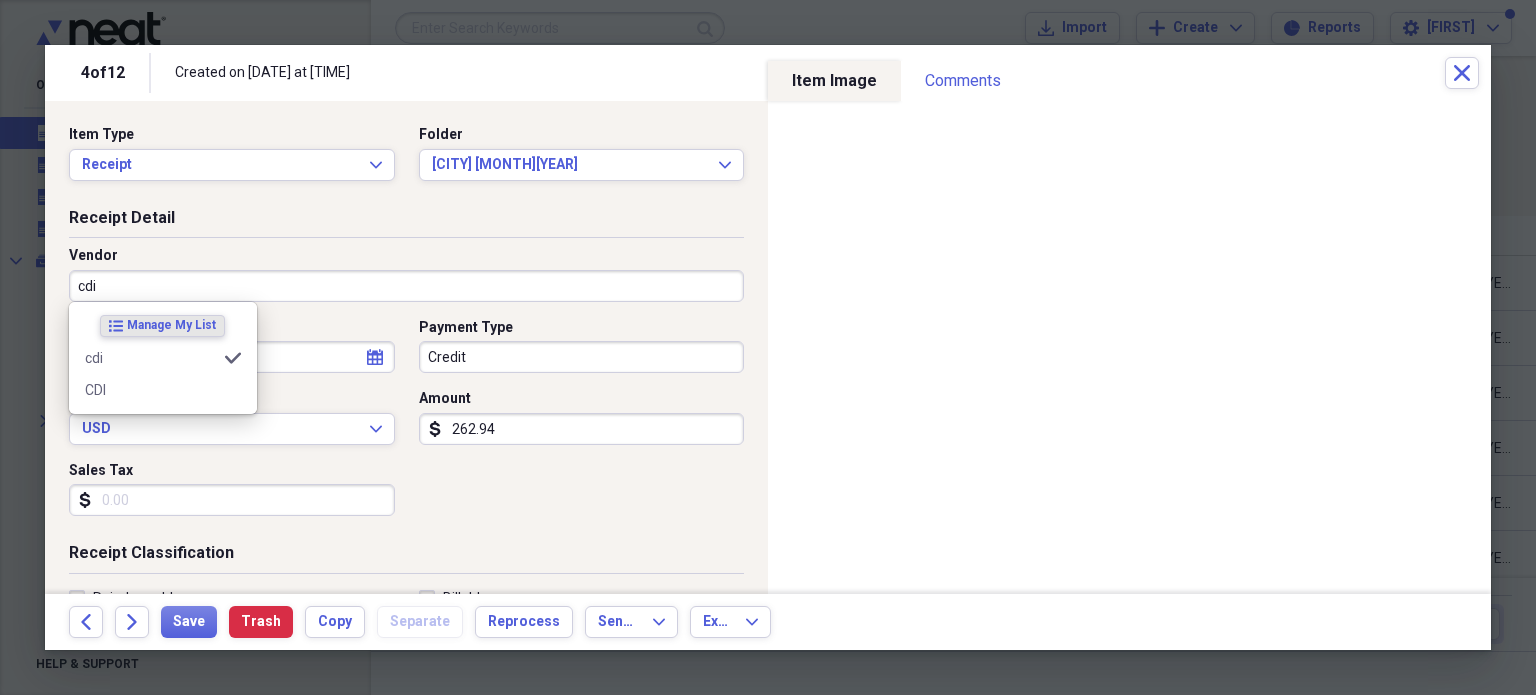 type on "Liquor & Beer" 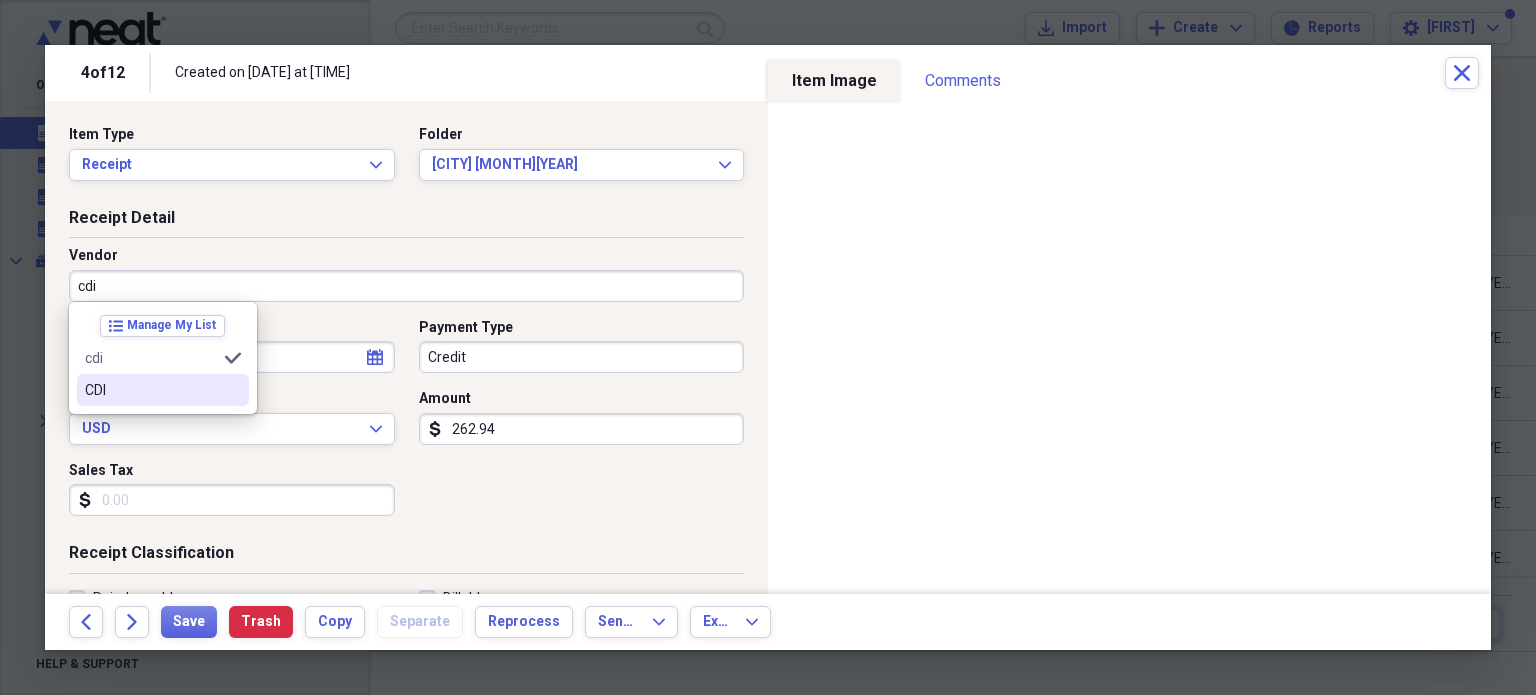 click on "CDI" at bounding box center [151, 390] 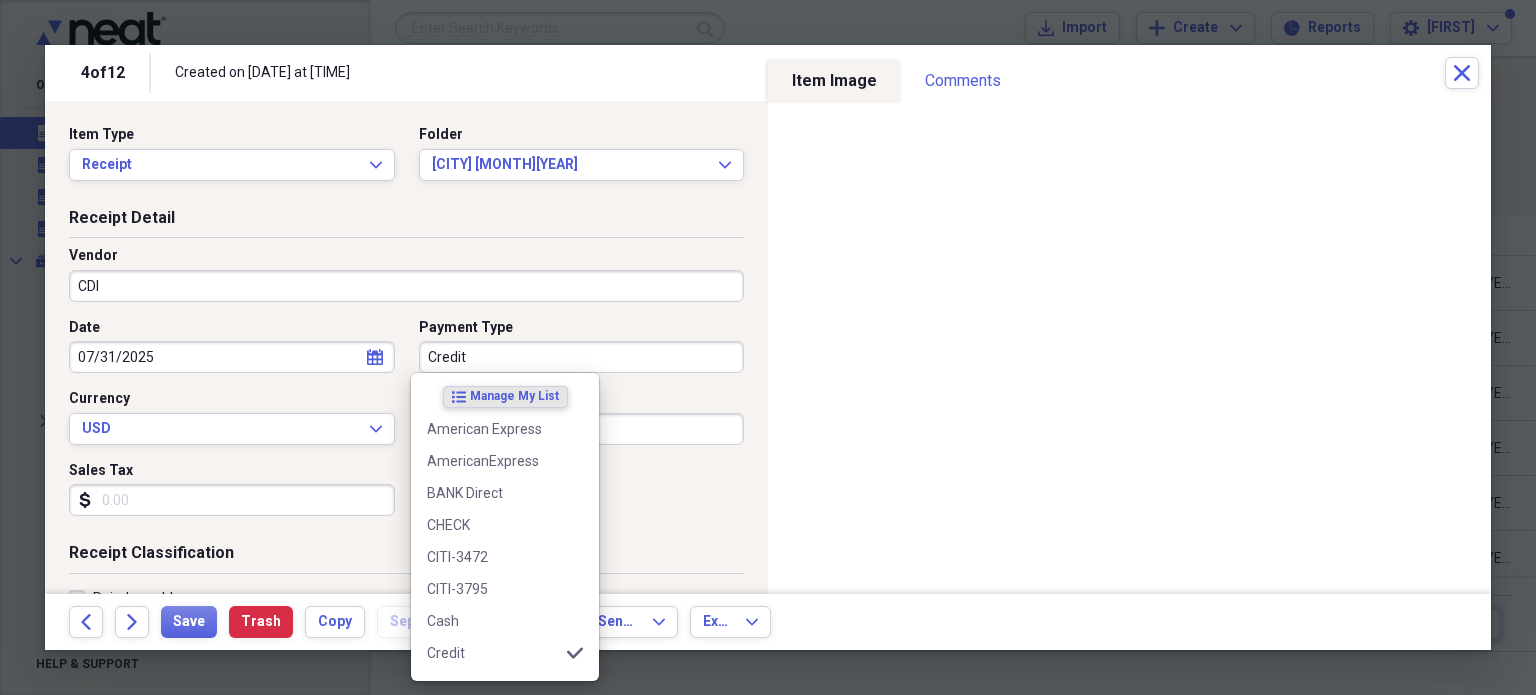 click on "Credit" at bounding box center [582, 357] 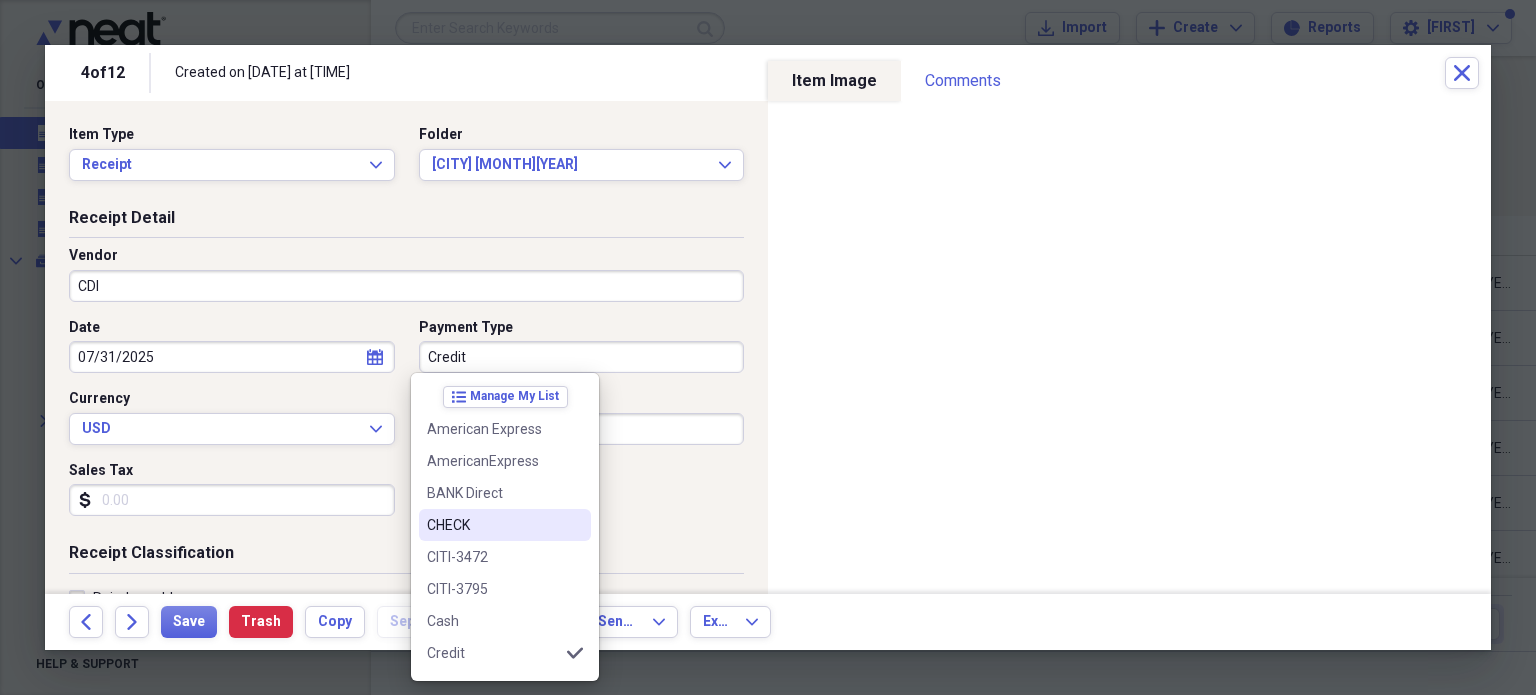 click on "CHECK" at bounding box center [505, 525] 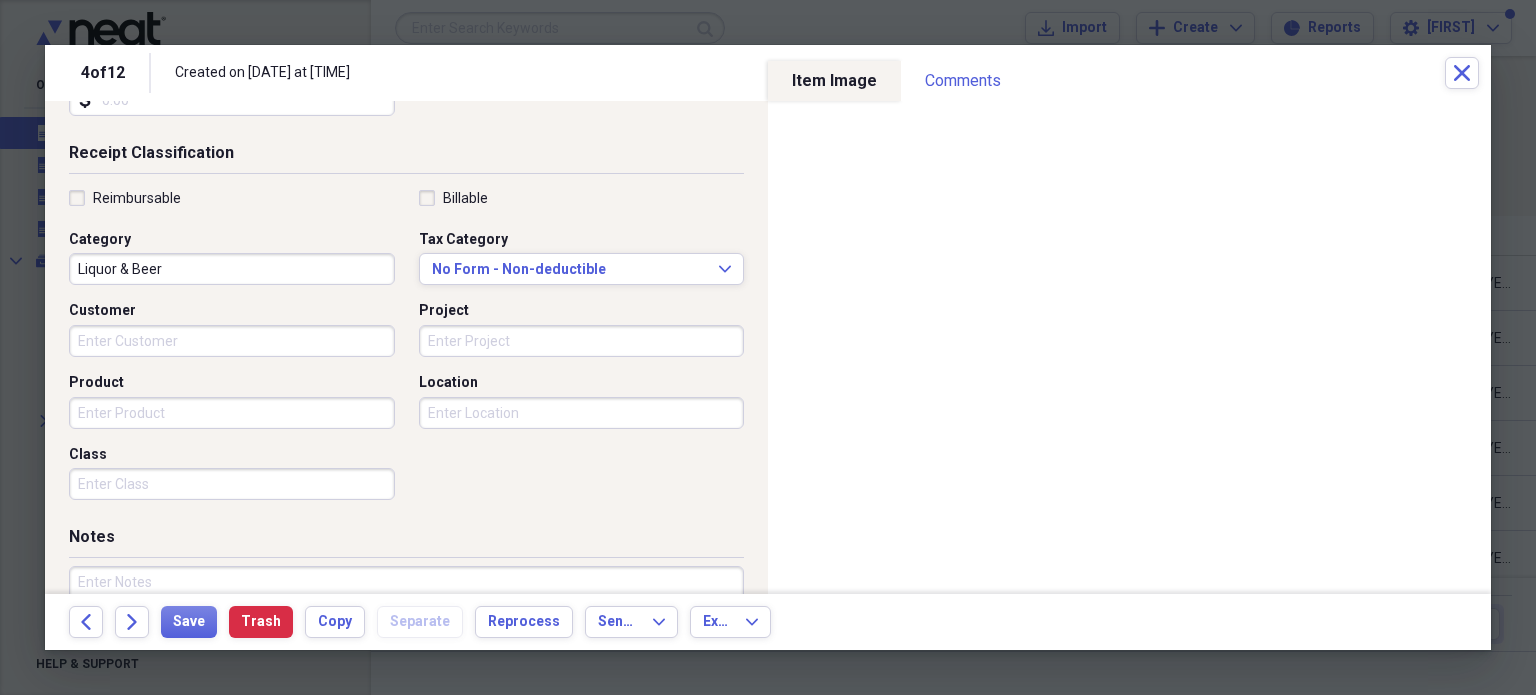 scroll, scrollTop: 500, scrollLeft: 0, axis: vertical 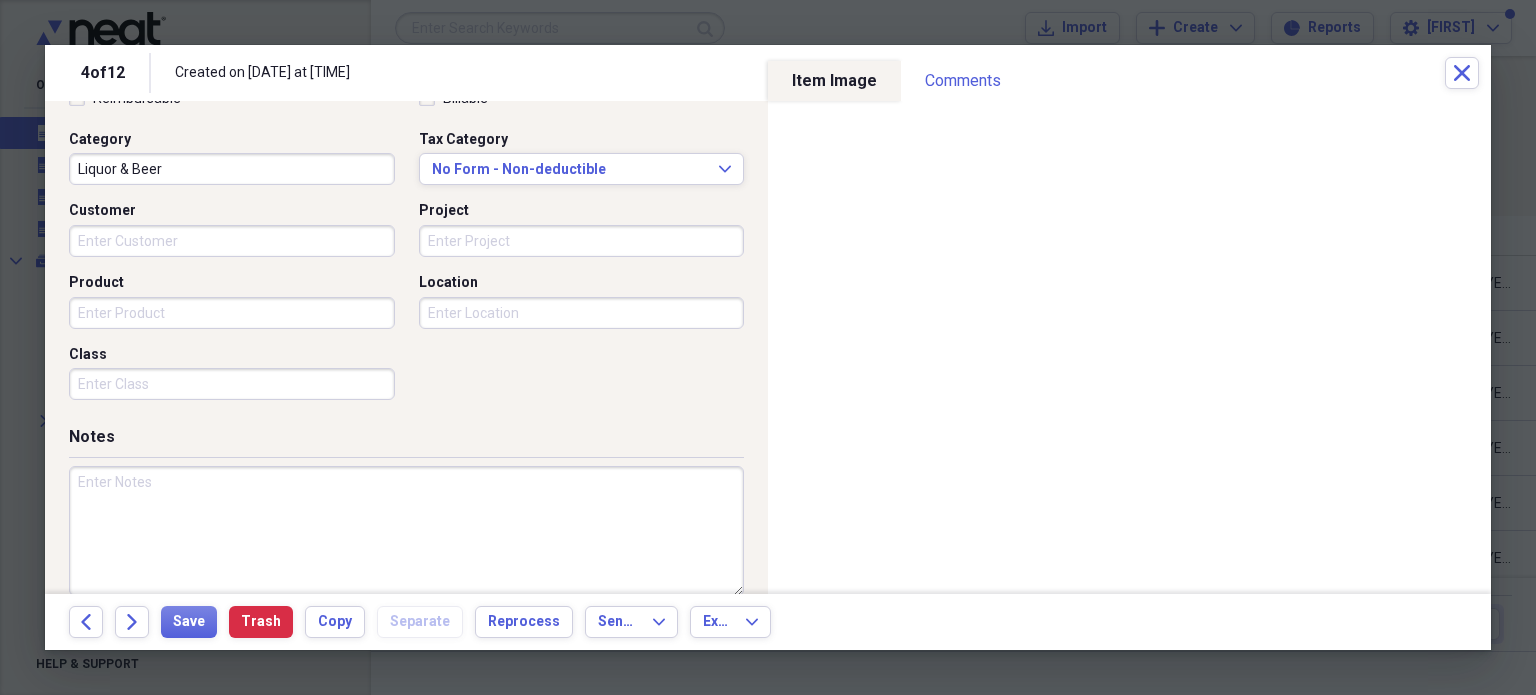 click at bounding box center (406, 531) 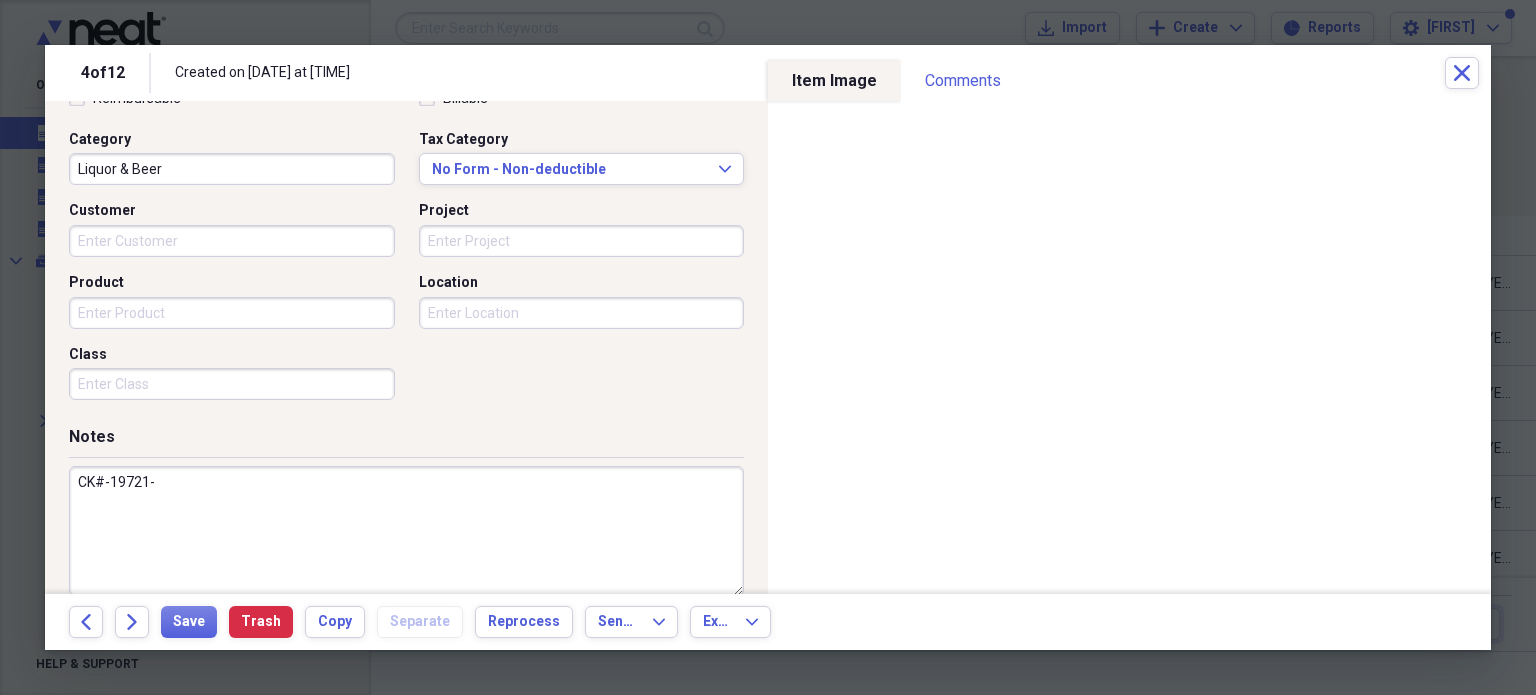 paste on "Liquor Purchase-122642240" 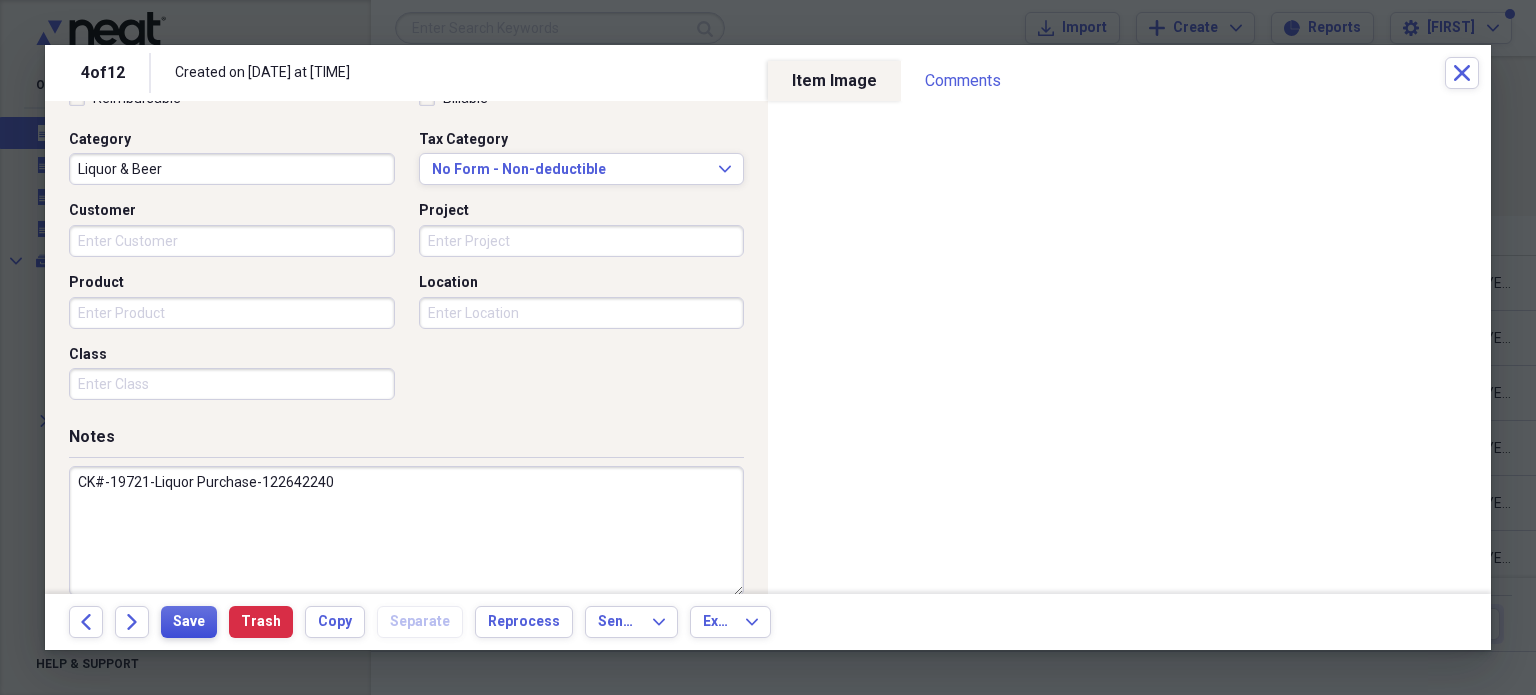 click on "Save" at bounding box center (189, 622) 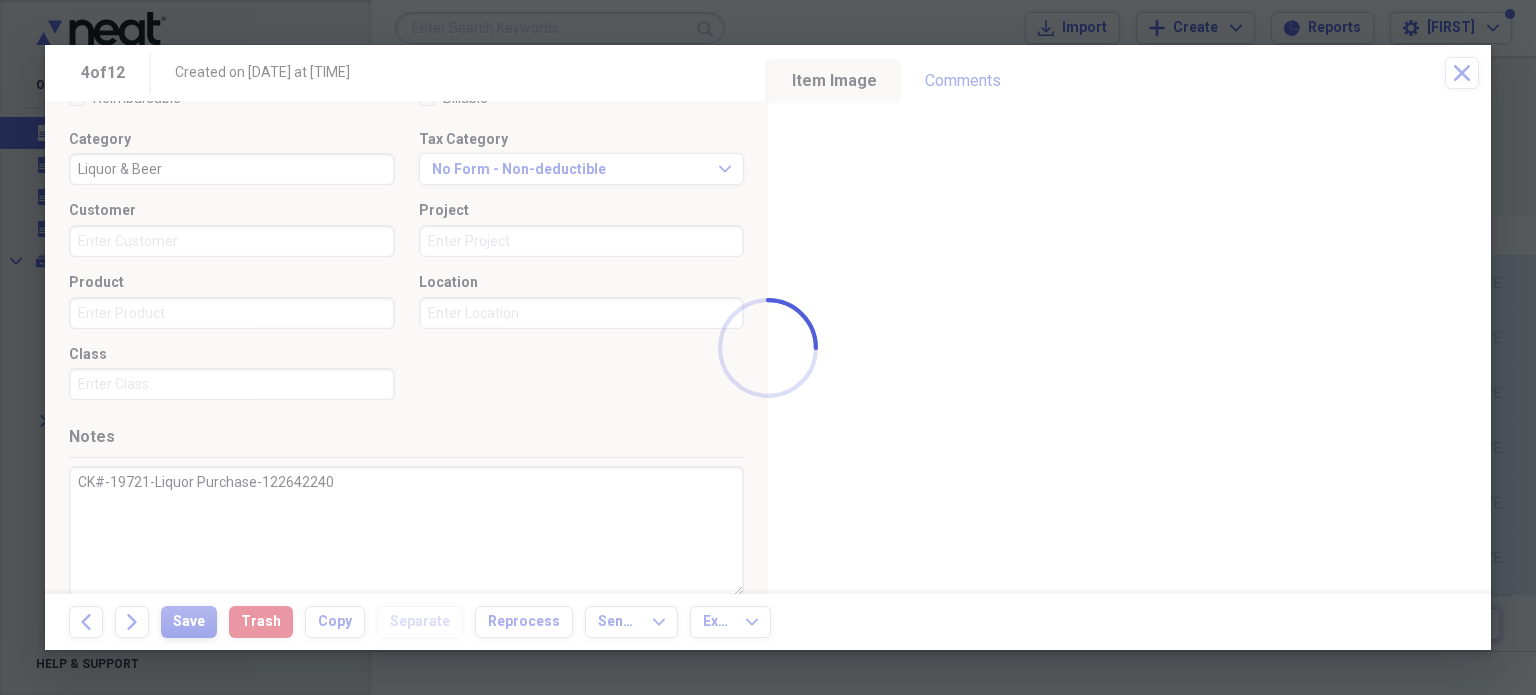 type on "CK#-19721-Liquor Purchase-122642240" 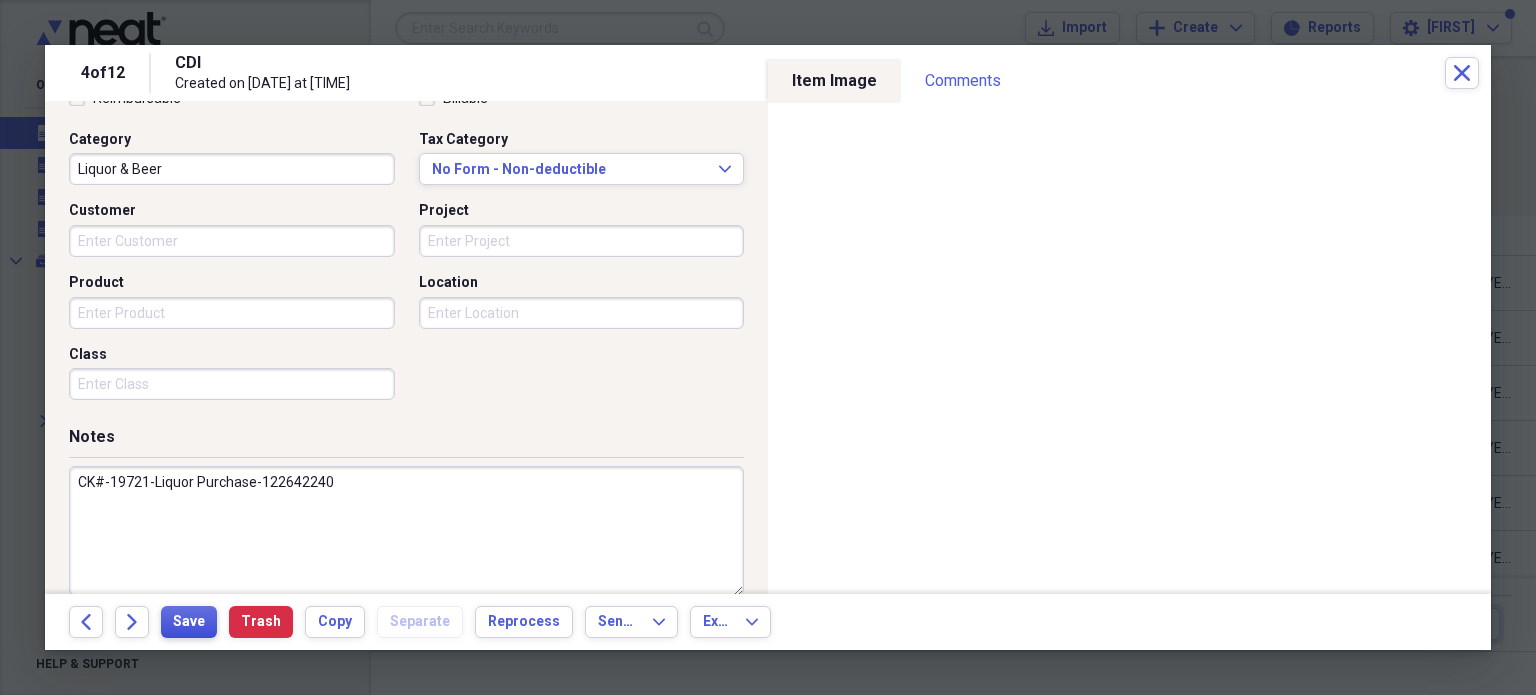 click on "Save" at bounding box center (189, 622) 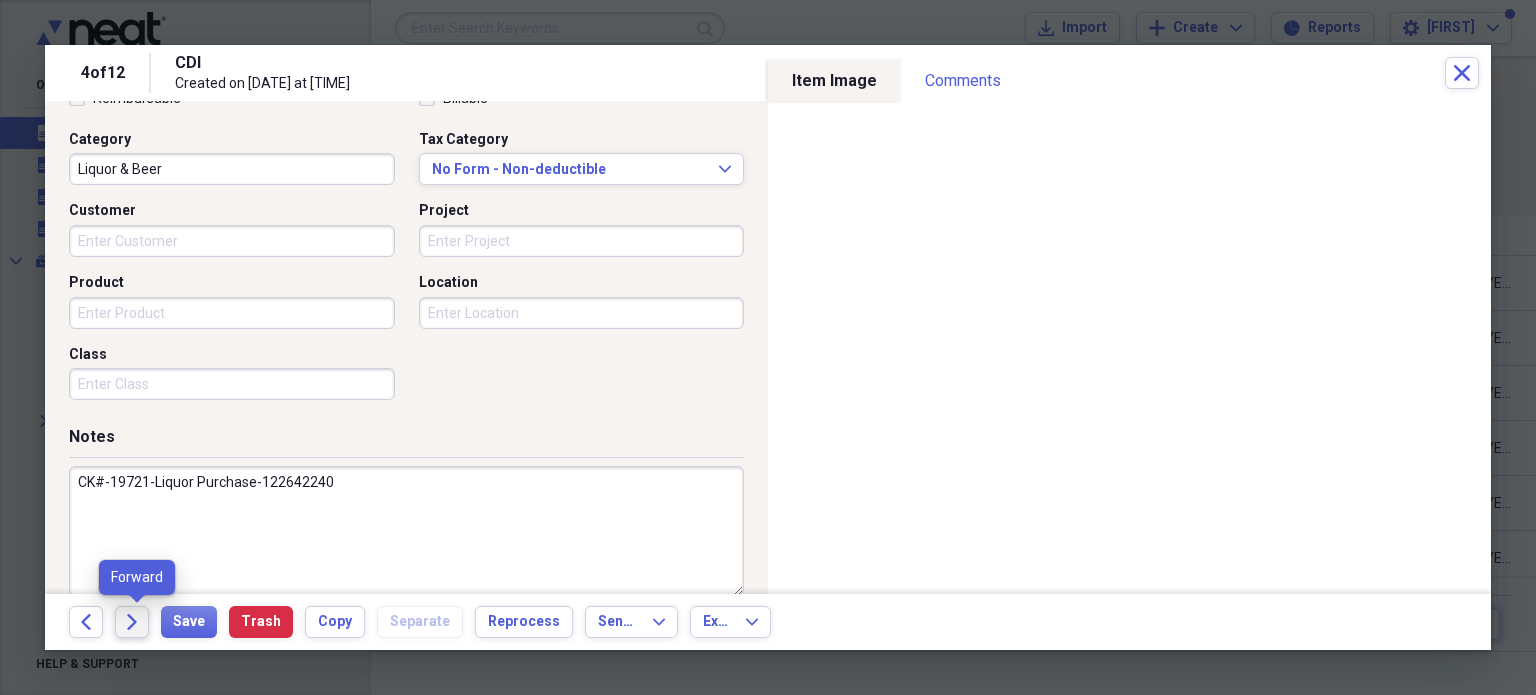 click 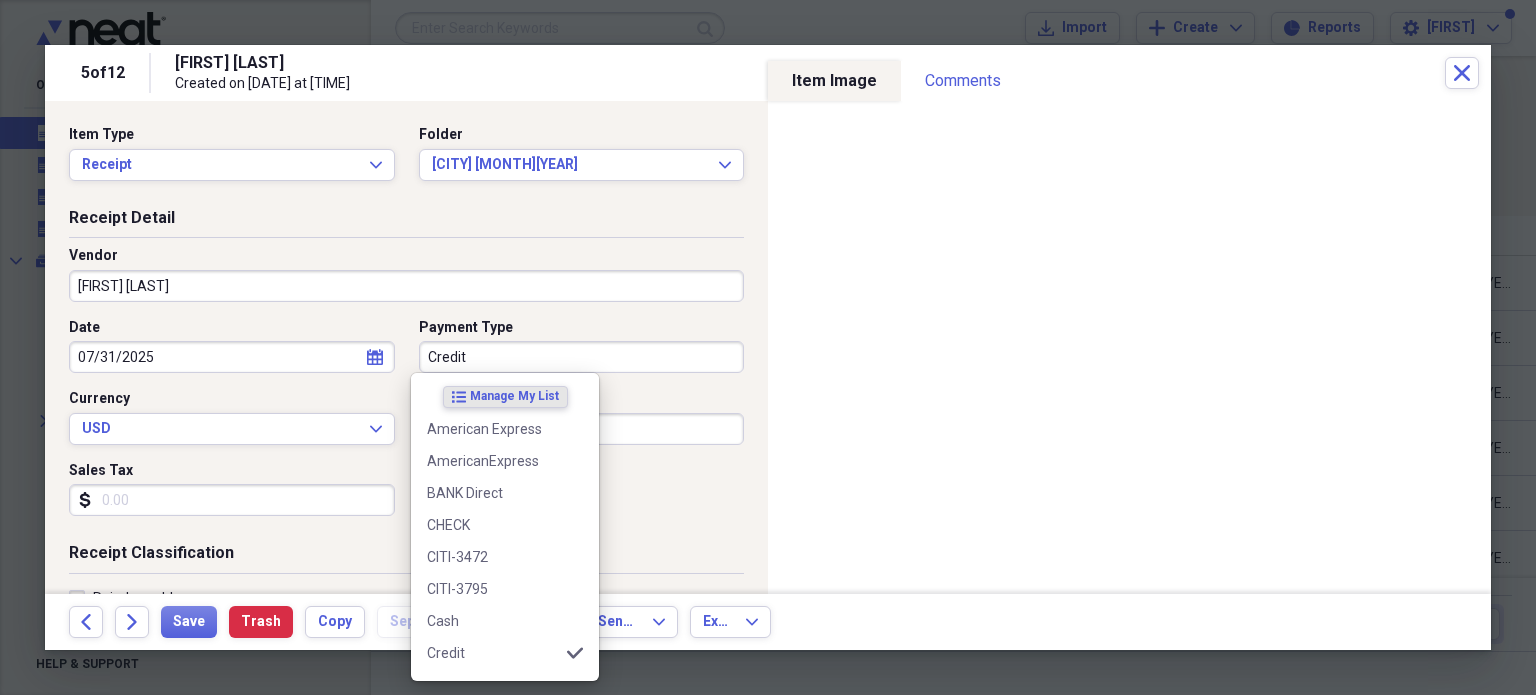 click on "Credit" at bounding box center (582, 357) 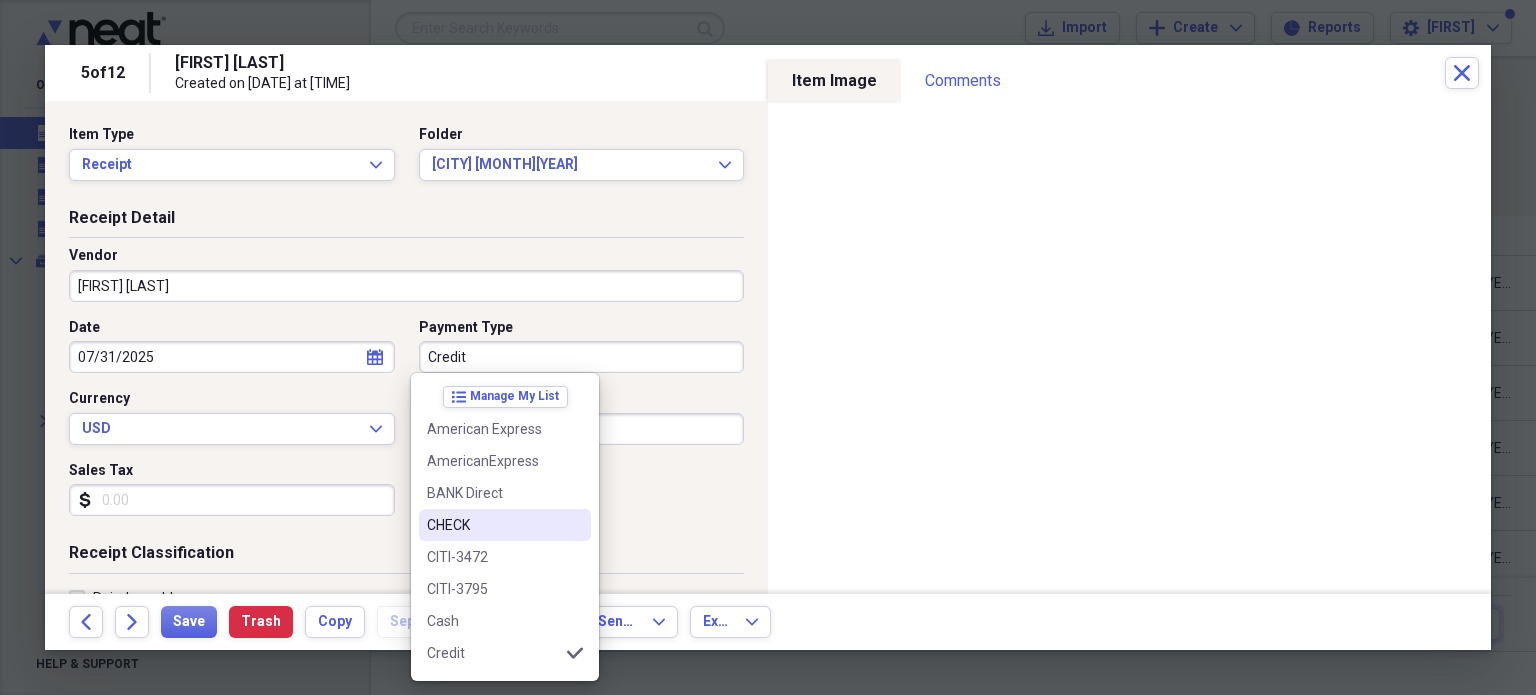 click on "CHECK" at bounding box center (493, 525) 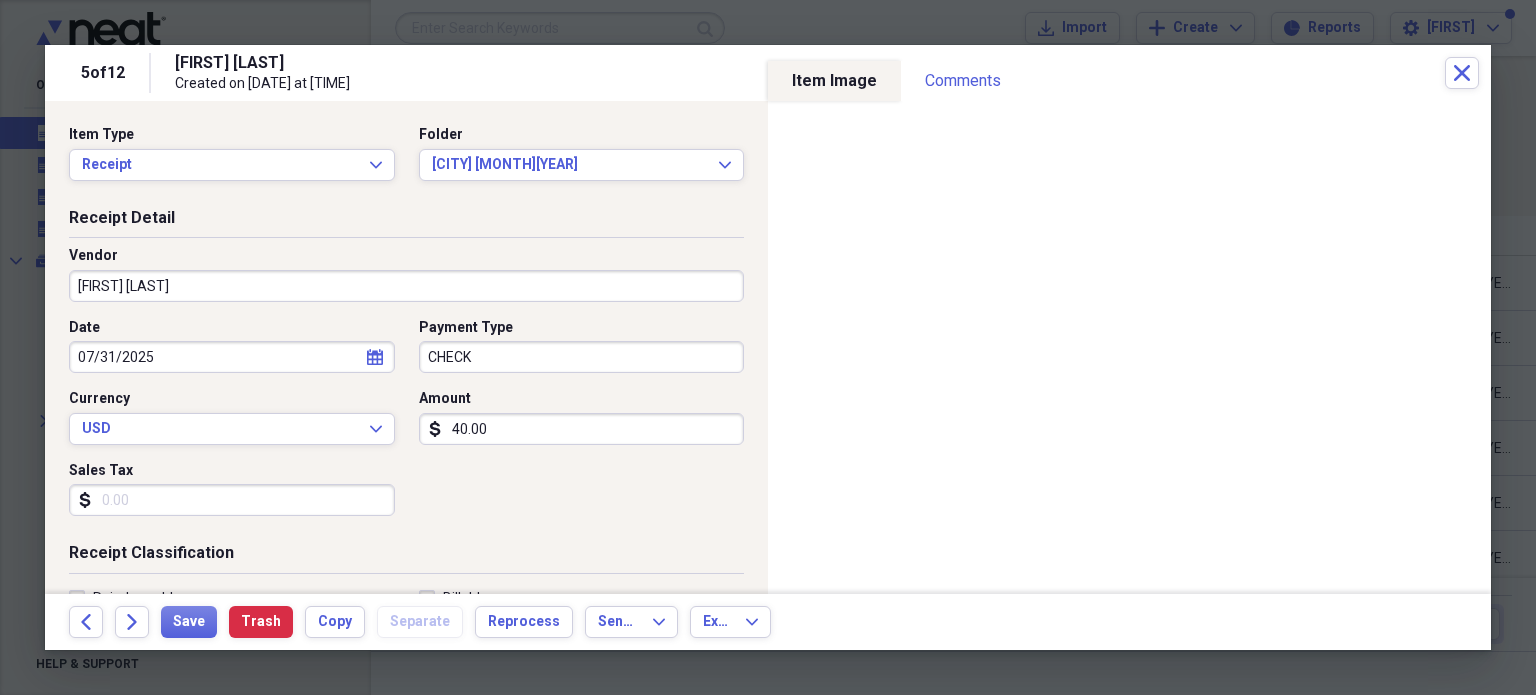 click on "40.00" at bounding box center (582, 429) 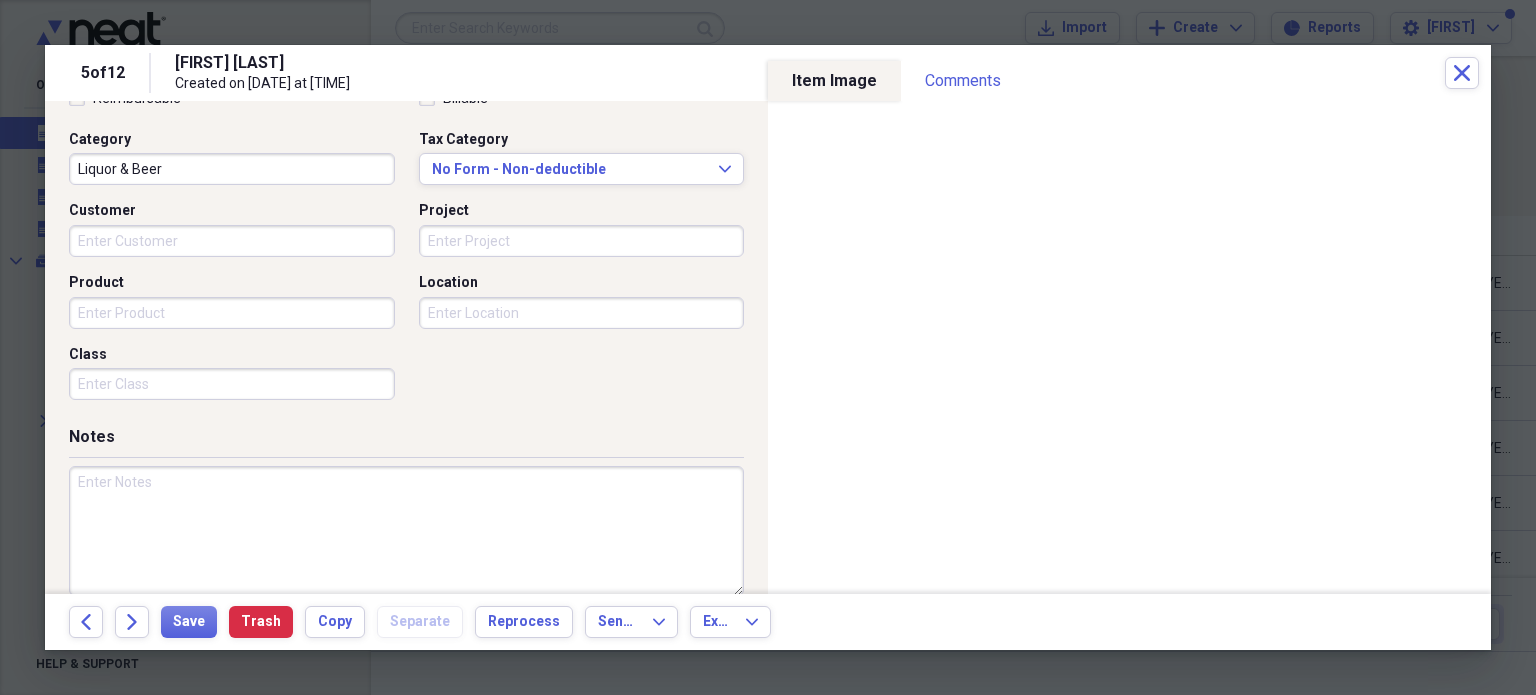 scroll, scrollTop: 526, scrollLeft: 0, axis: vertical 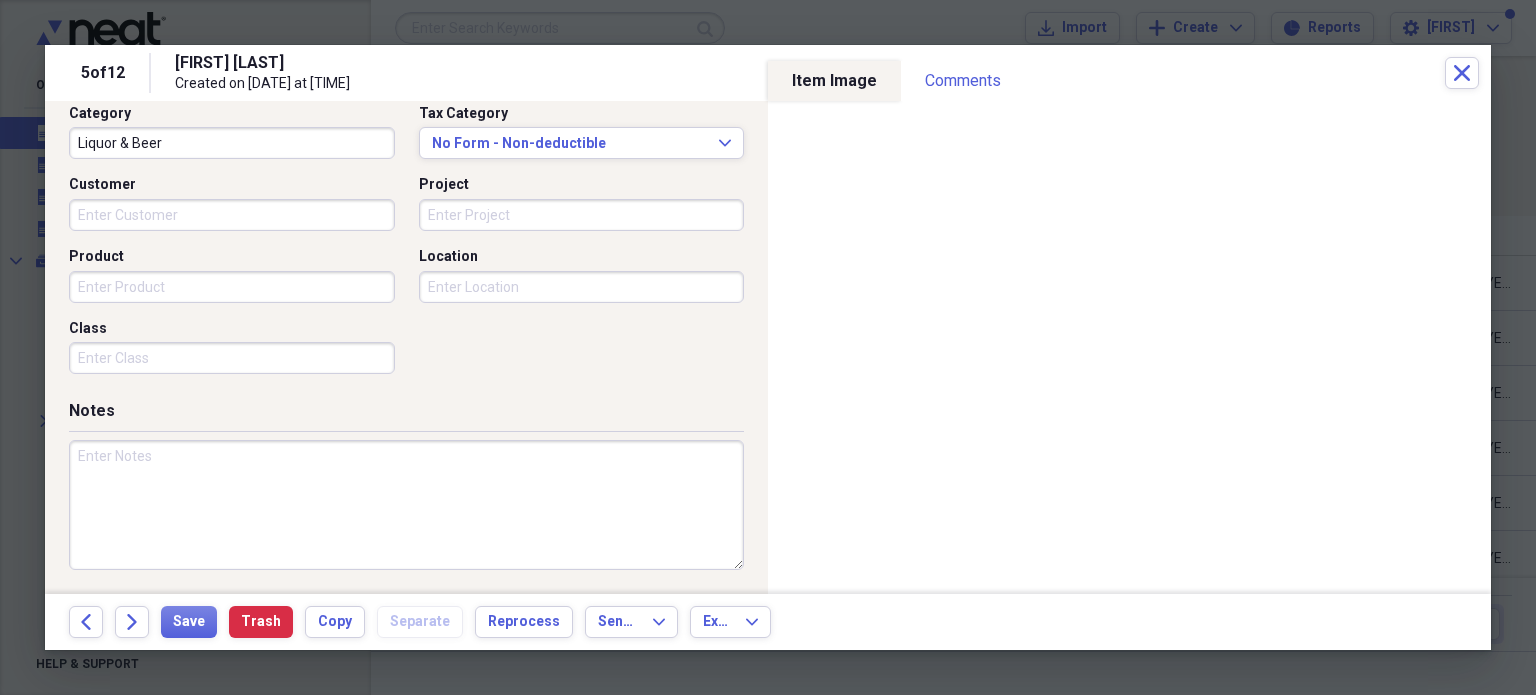 type on "285.21" 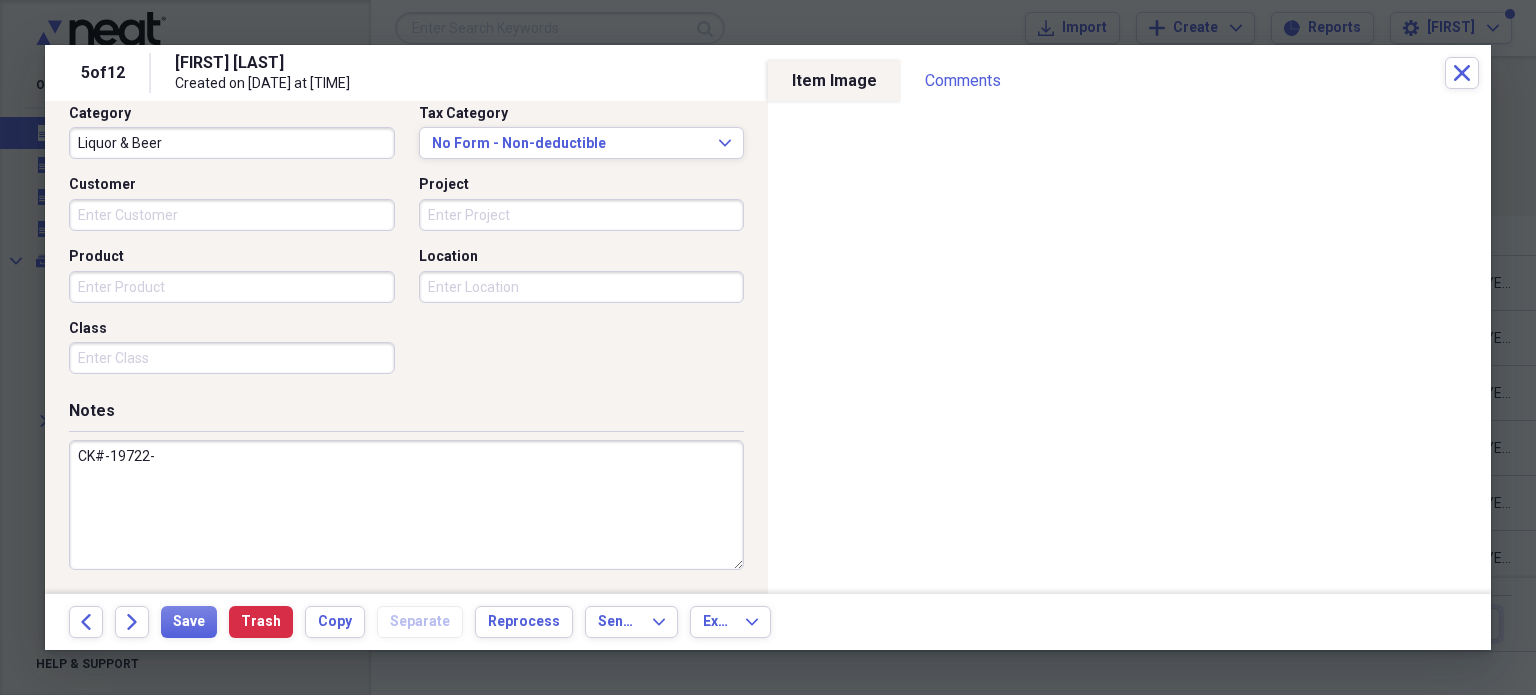 paste on "Liquor Purchase-[NUMBER]" 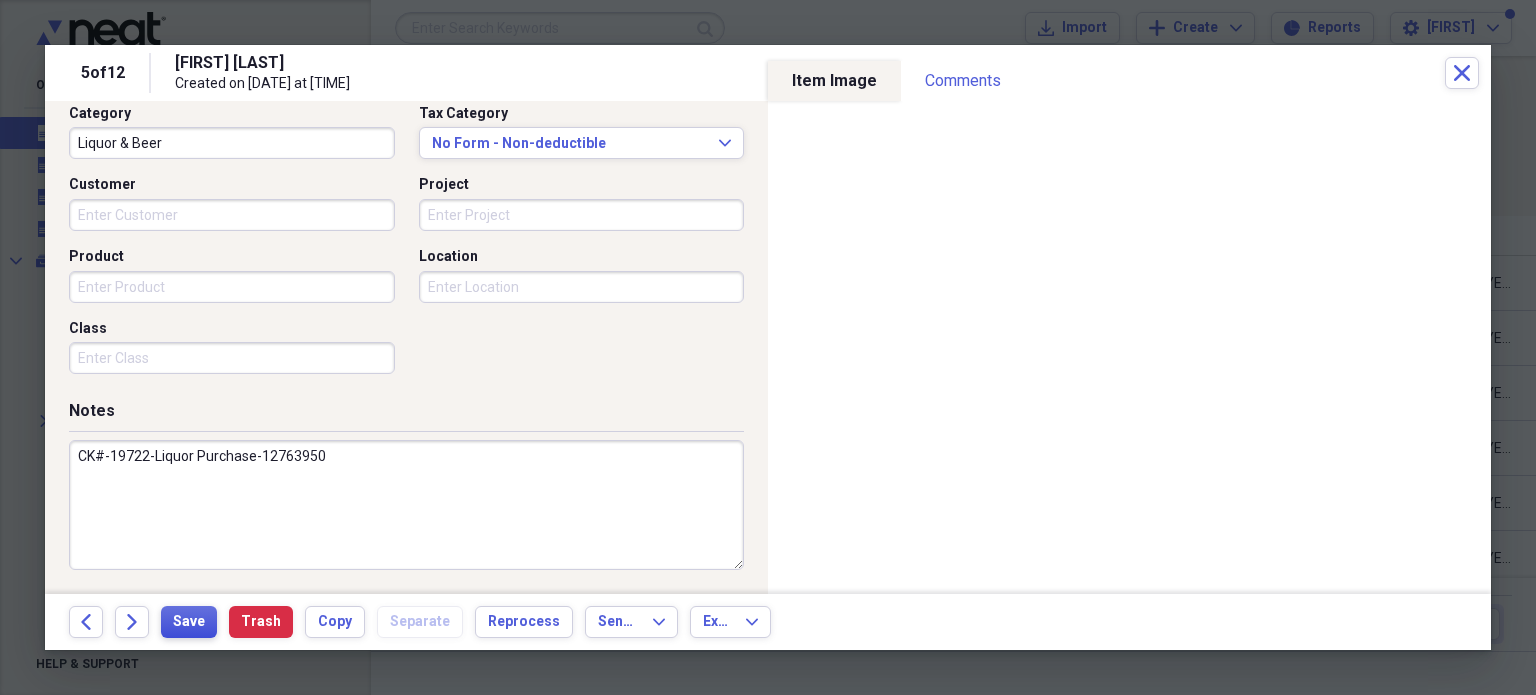 click on "Save" at bounding box center (189, 622) 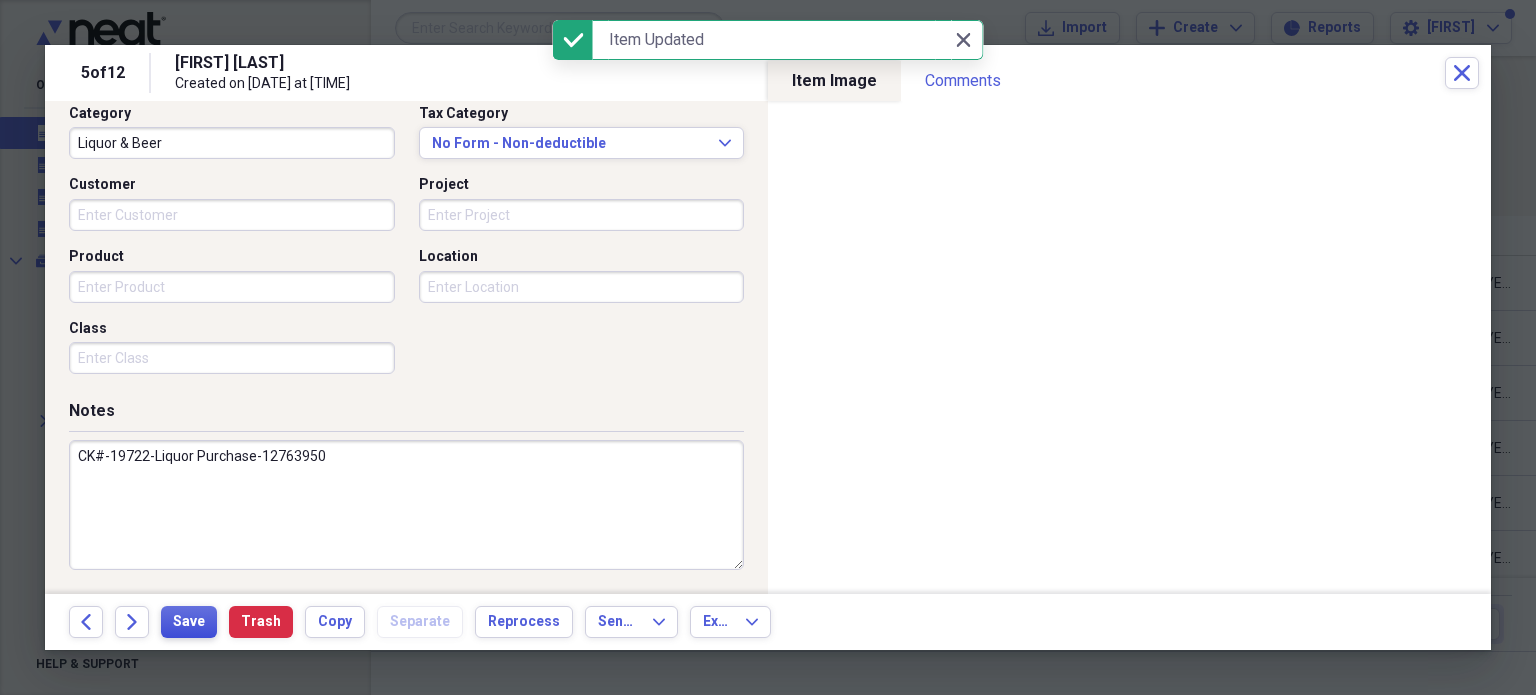 type on "CK#-19722-Liquor Purchase-12763950" 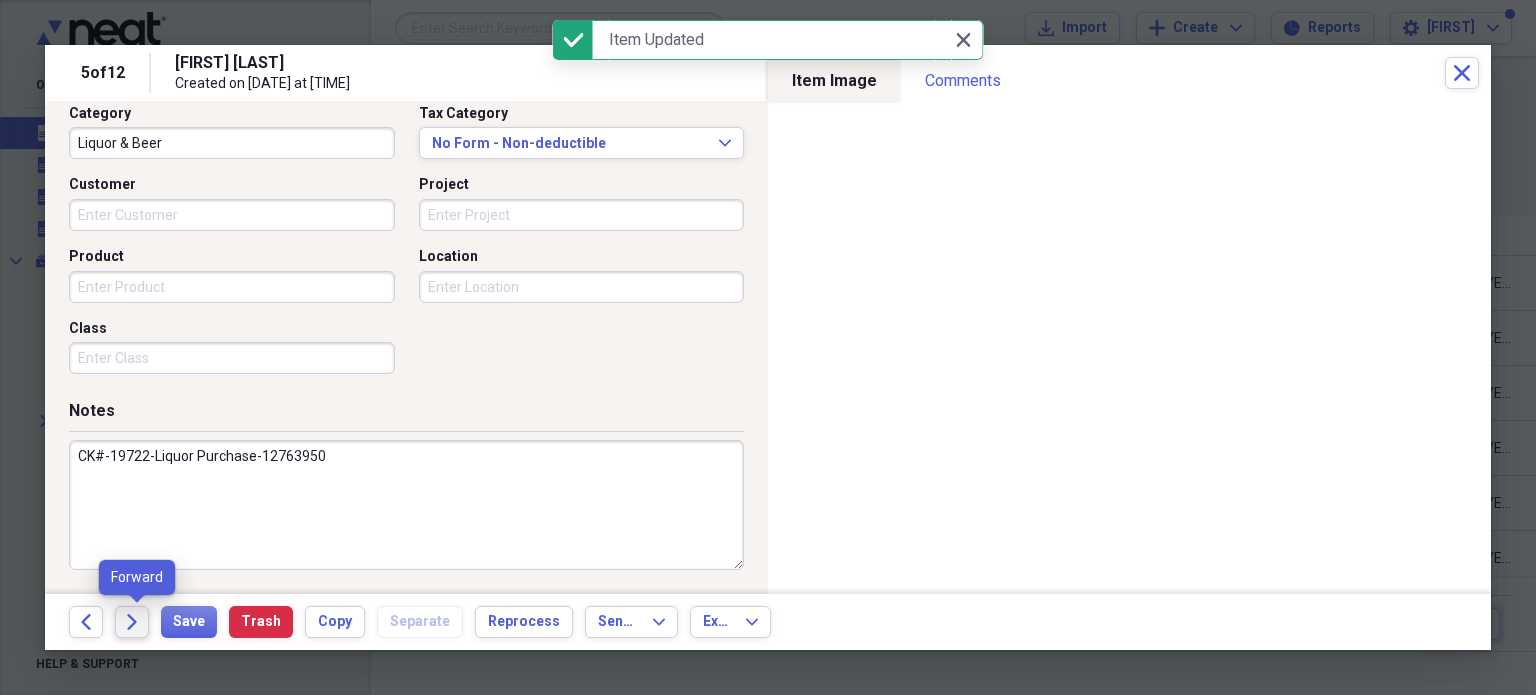 click on "Forward" 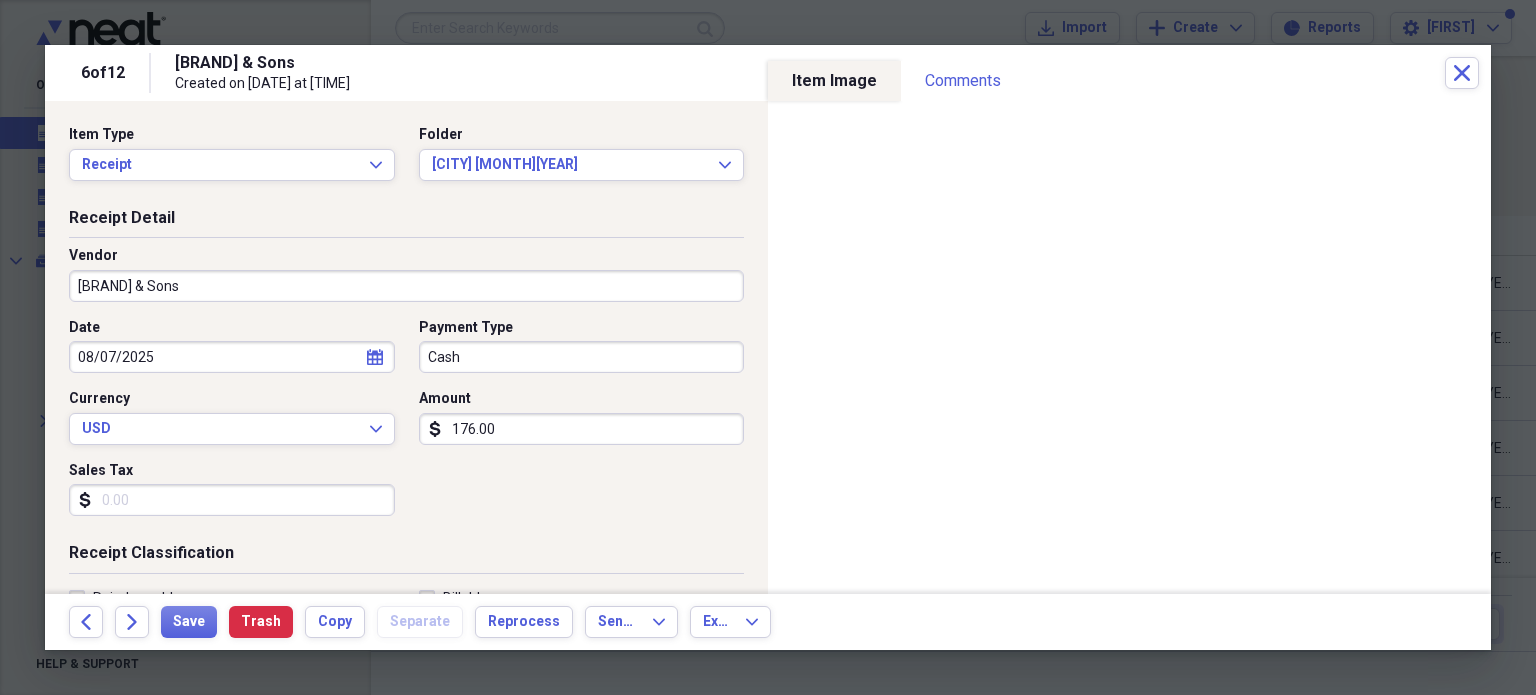 click on "Cash" at bounding box center [582, 357] 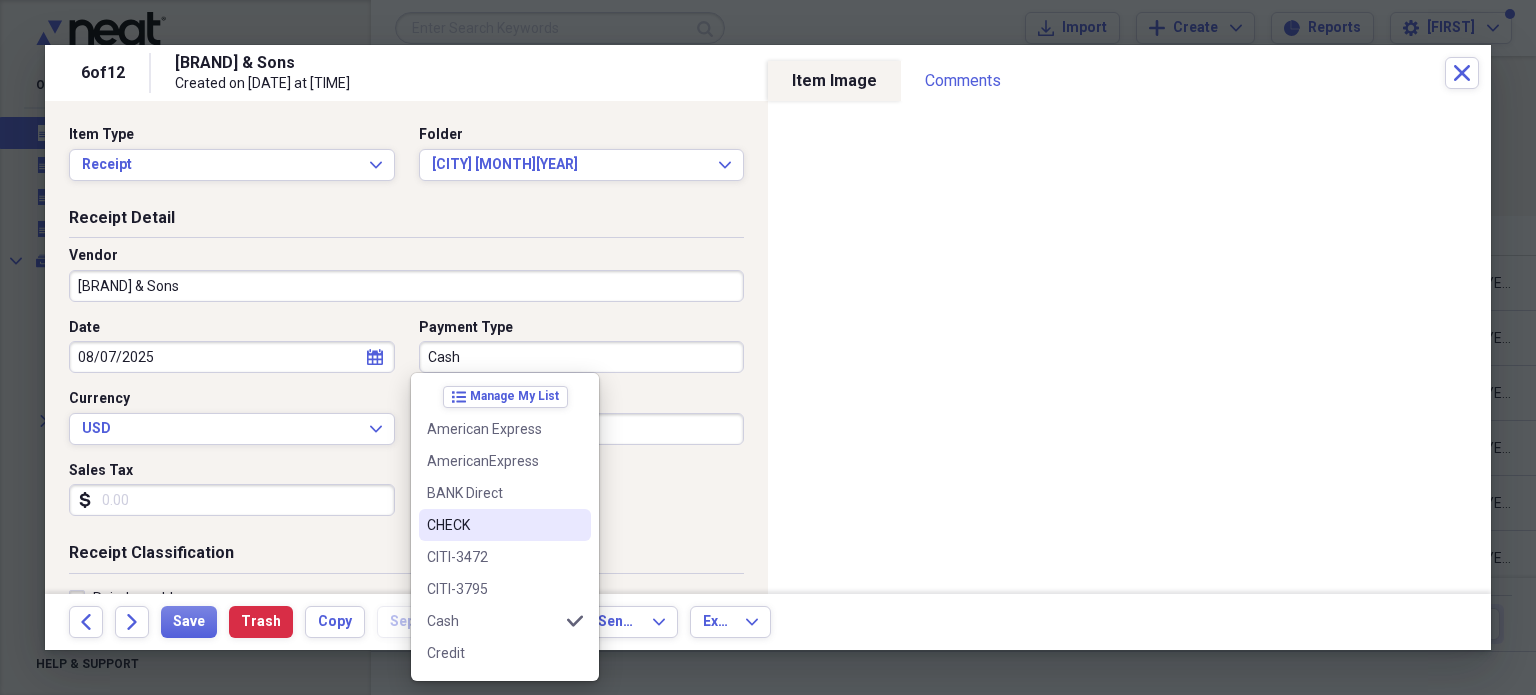 click on "CHECK" at bounding box center (505, 525) 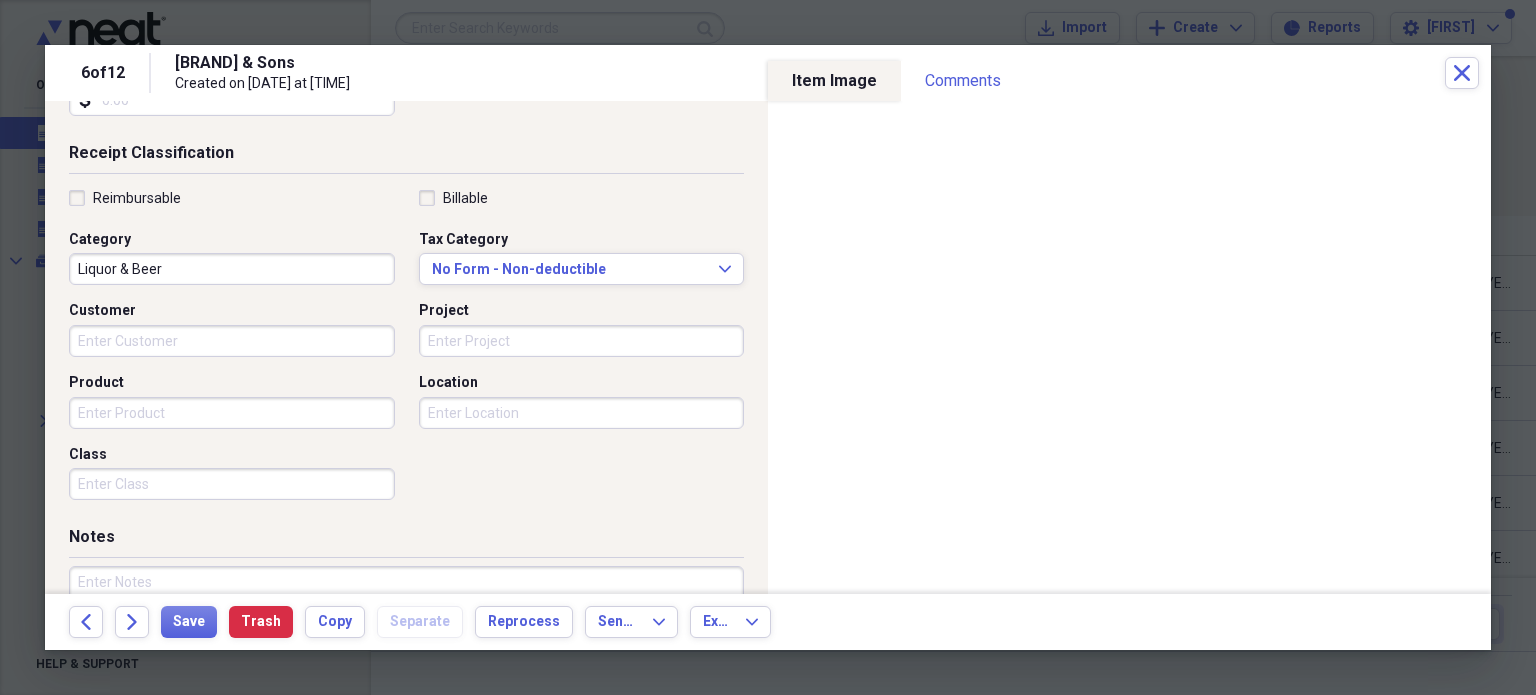 scroll, scrollTop: 526, scrollLeft: 0, axis: vertical 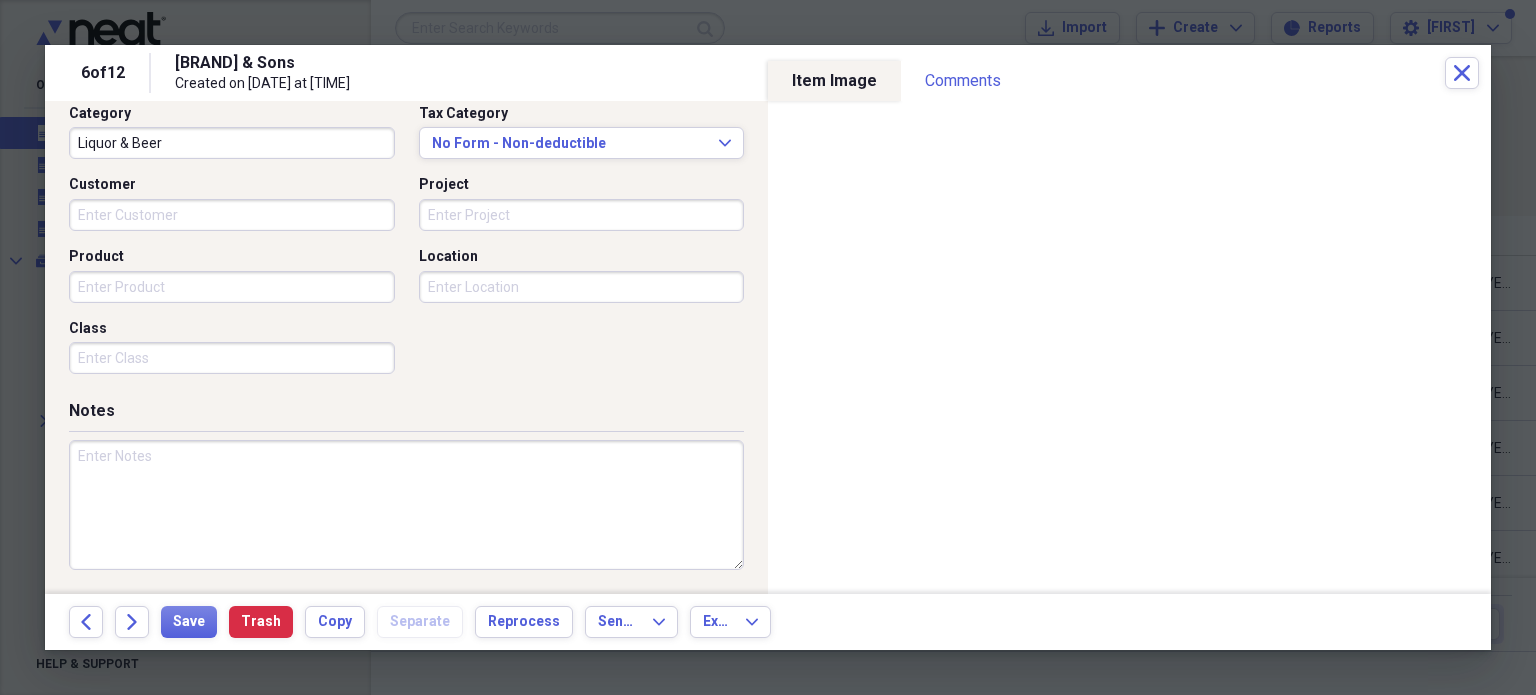 click at bounding box center (406, 505) 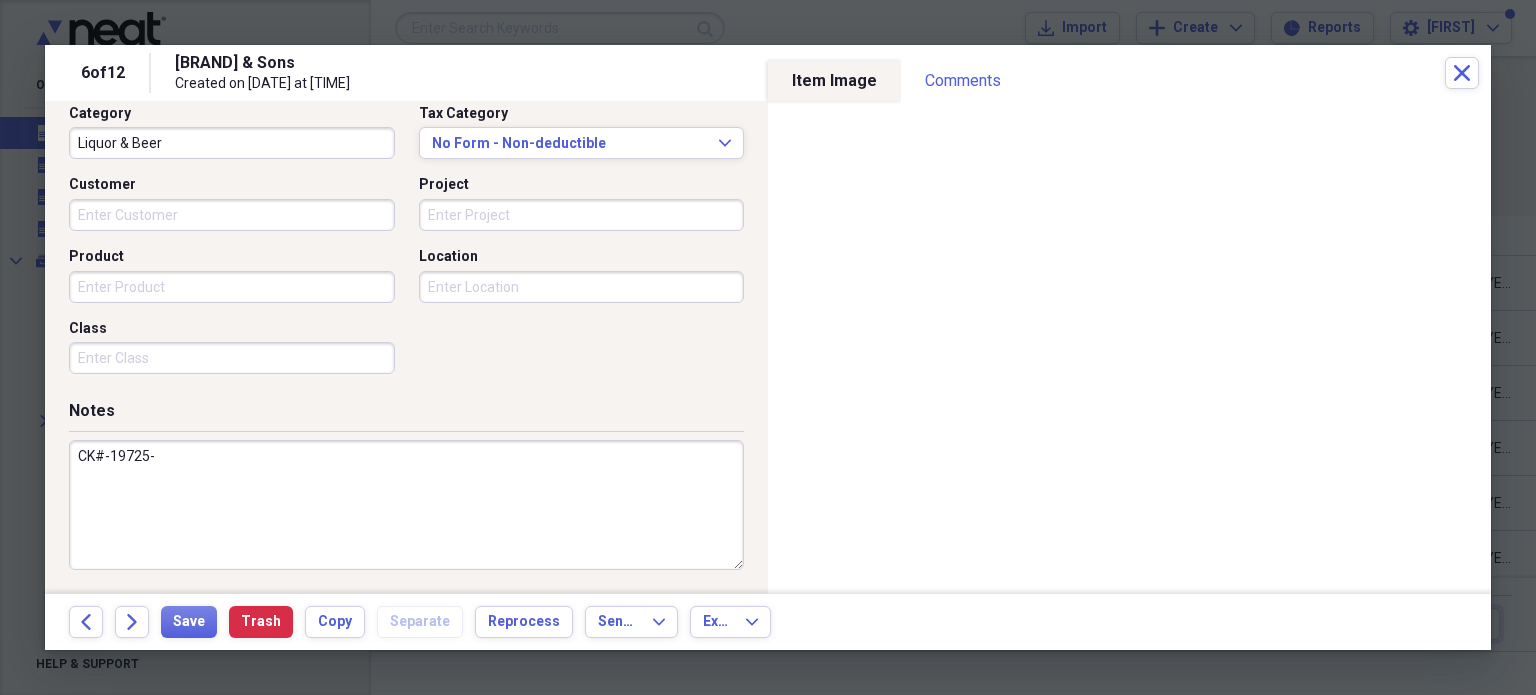 paste on "Liquor Purchase-10972020" 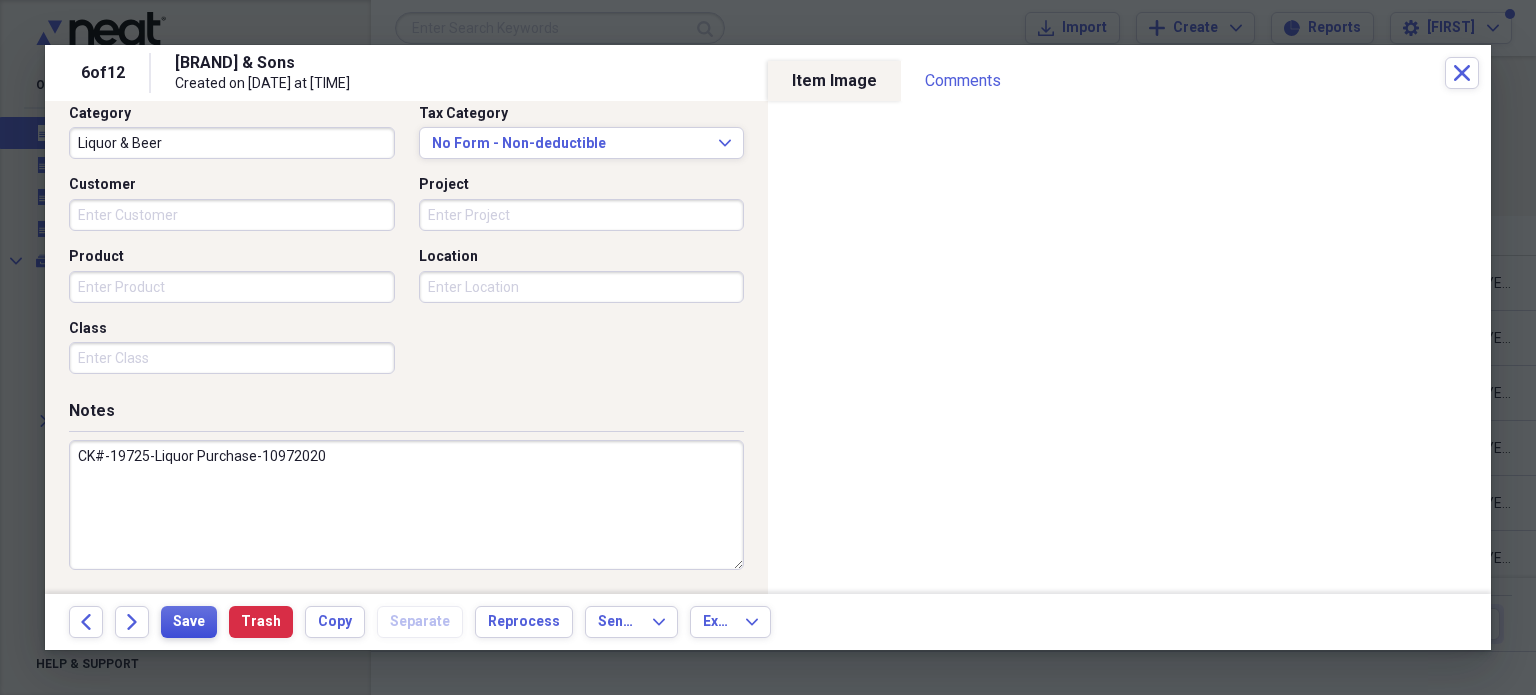 click on "Save" at bounding box center [189, 622] 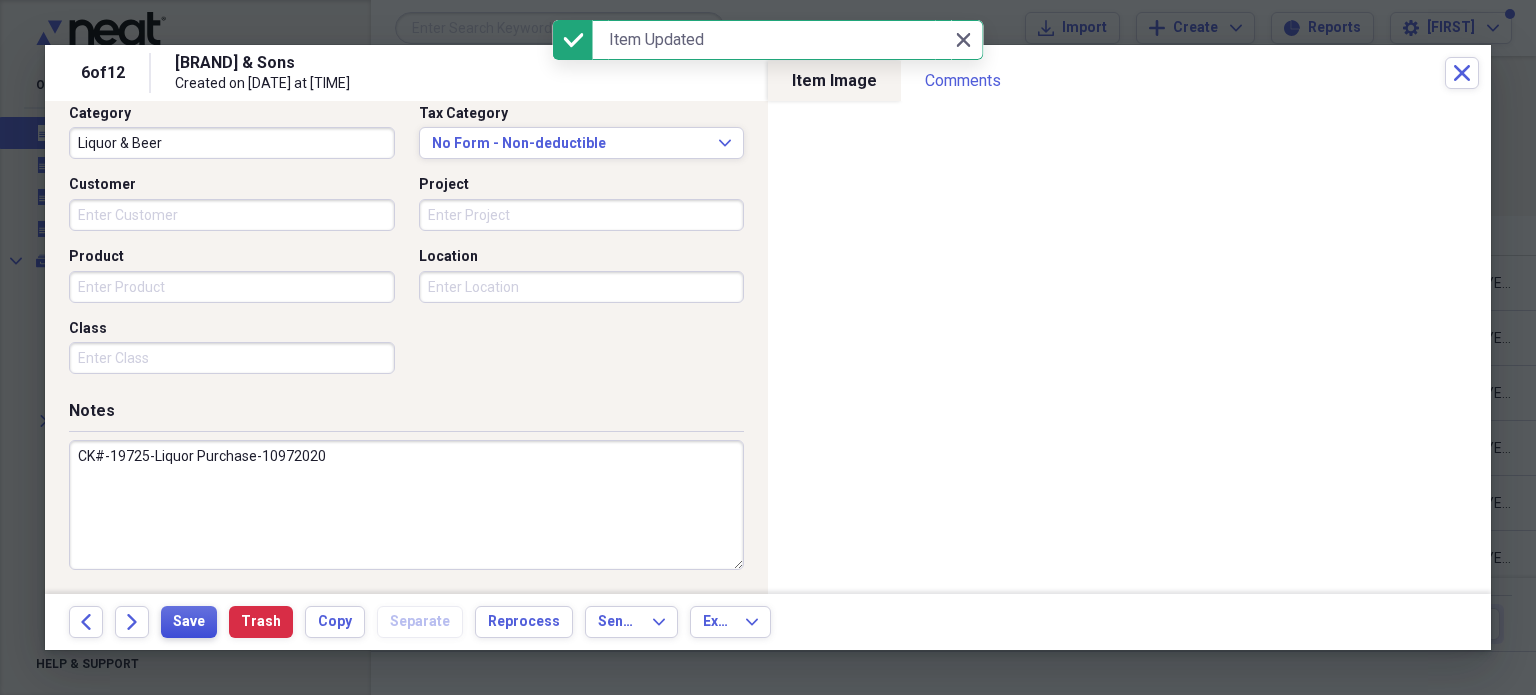 type on "CK#-19725-Liquor Purchase-10972020" 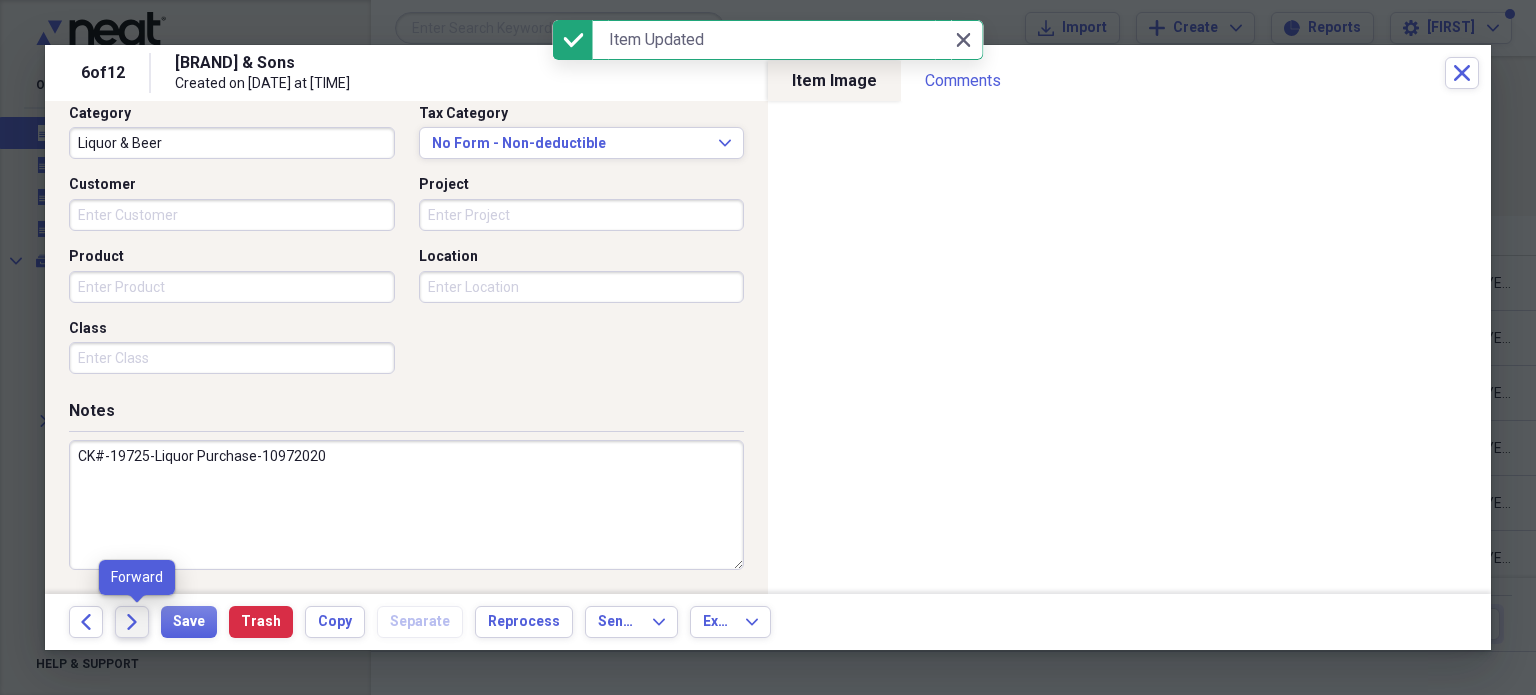 click on "Forward" 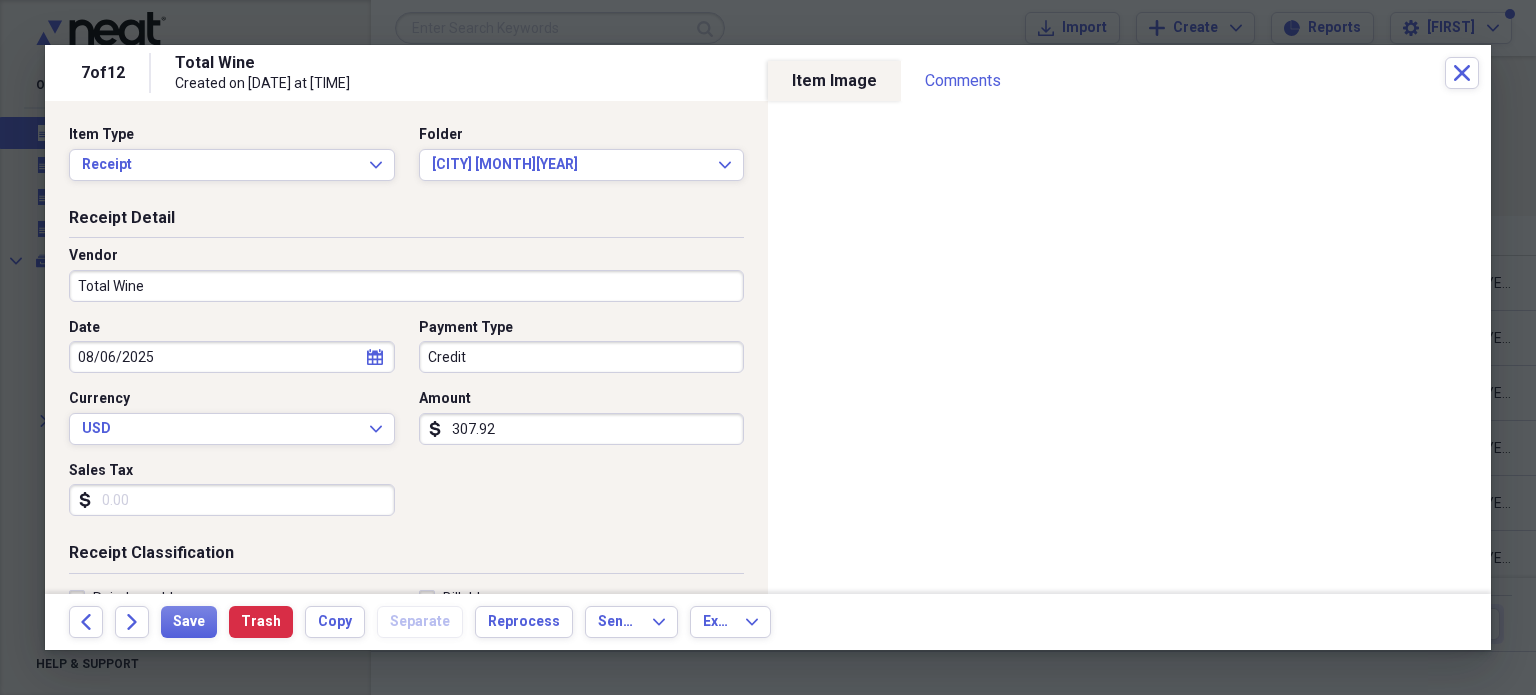 click on "Total Wine" at bounding box center [406, 286] 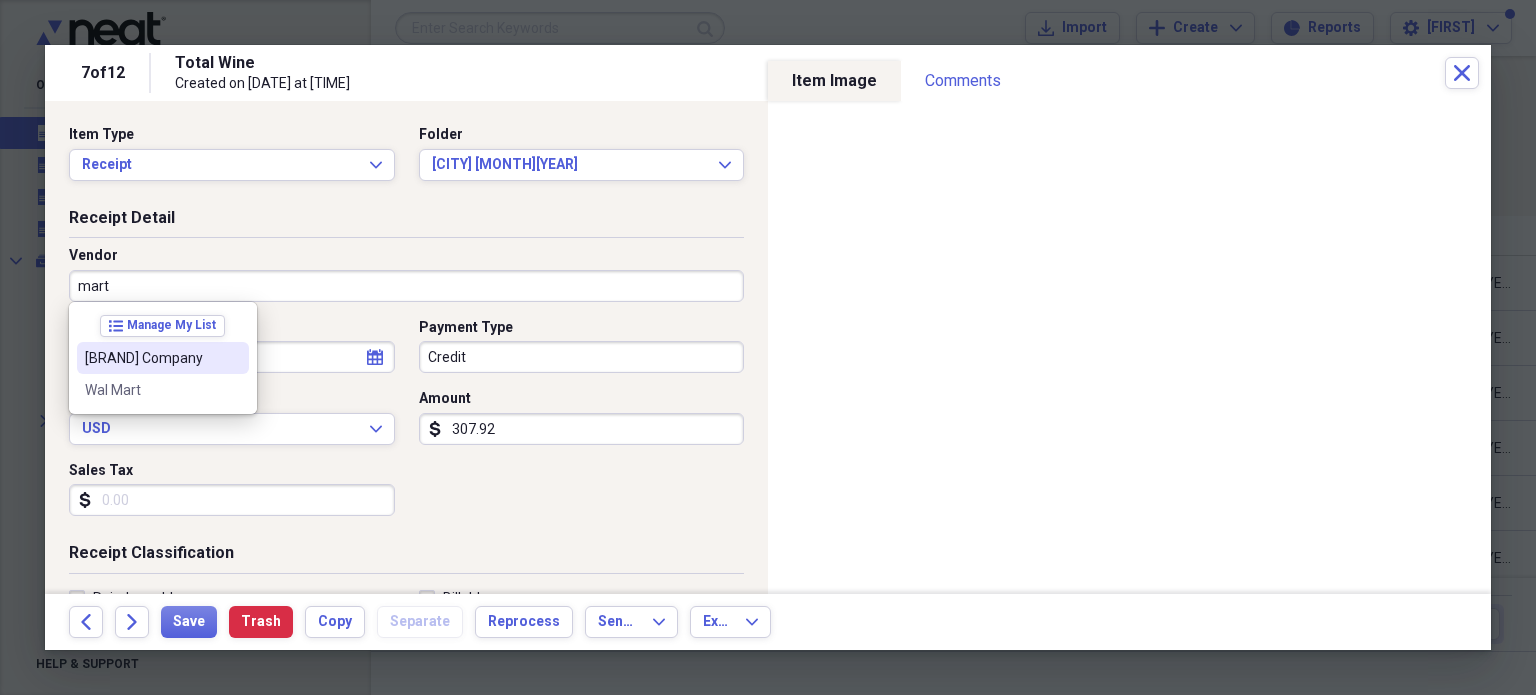 click on "[BRAND] Company" at bounding box center (151, 358) 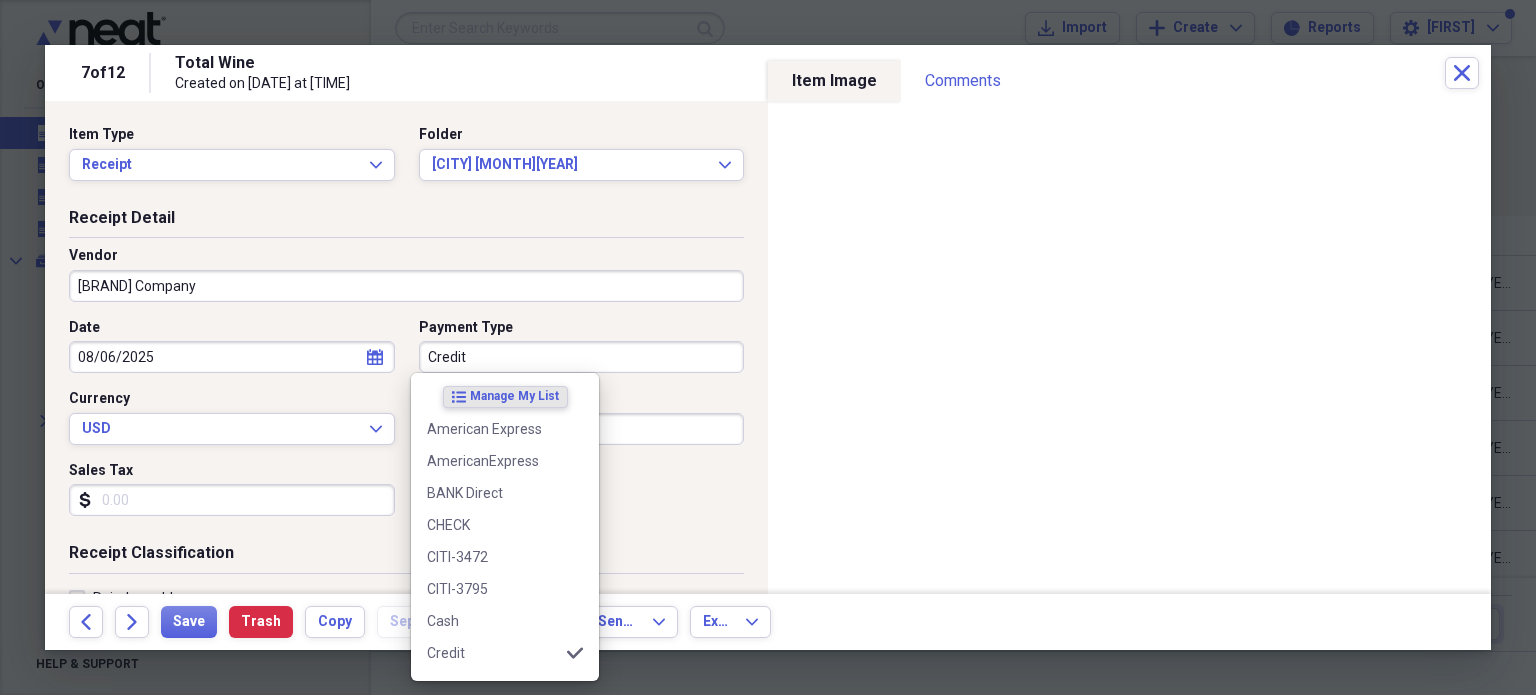 click on "Credit" at bounding box center [582, 357] 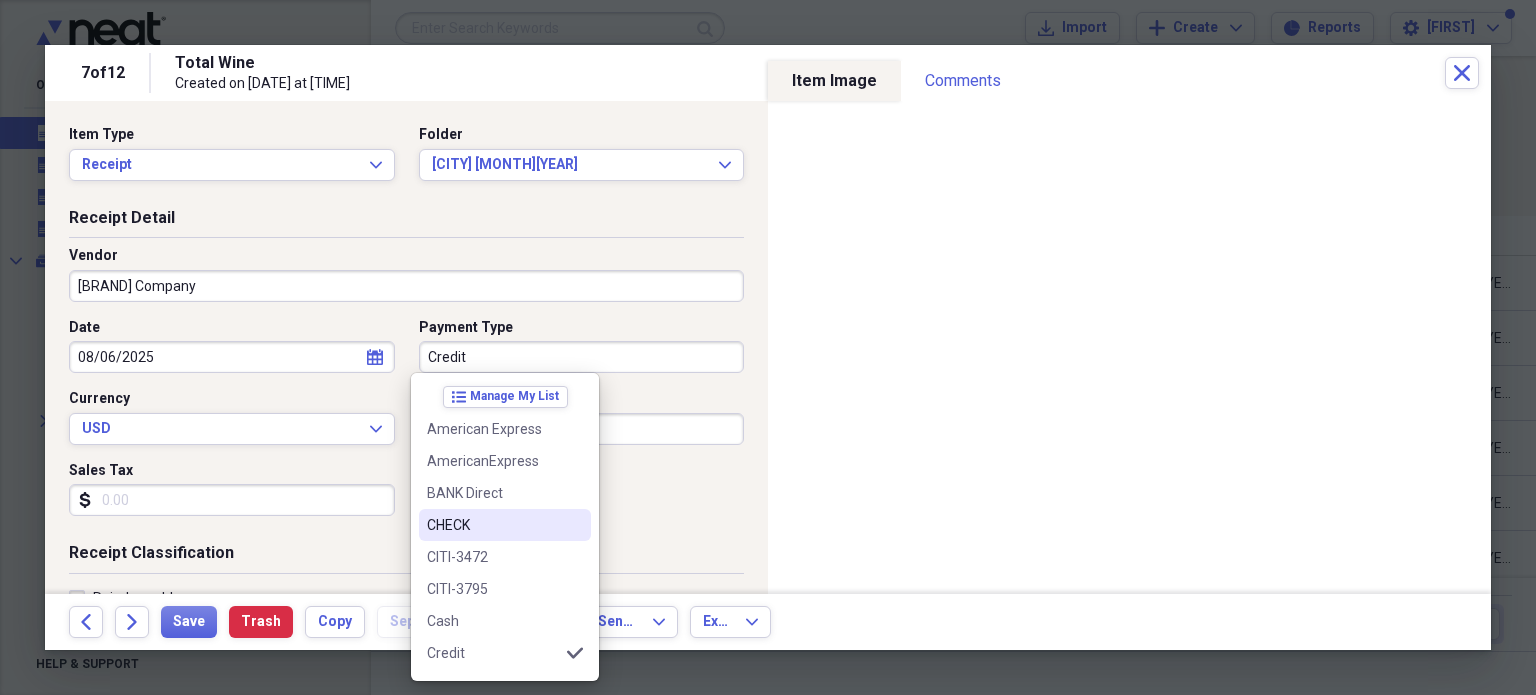 click on "CHECK" at bounding box center (493, 525) 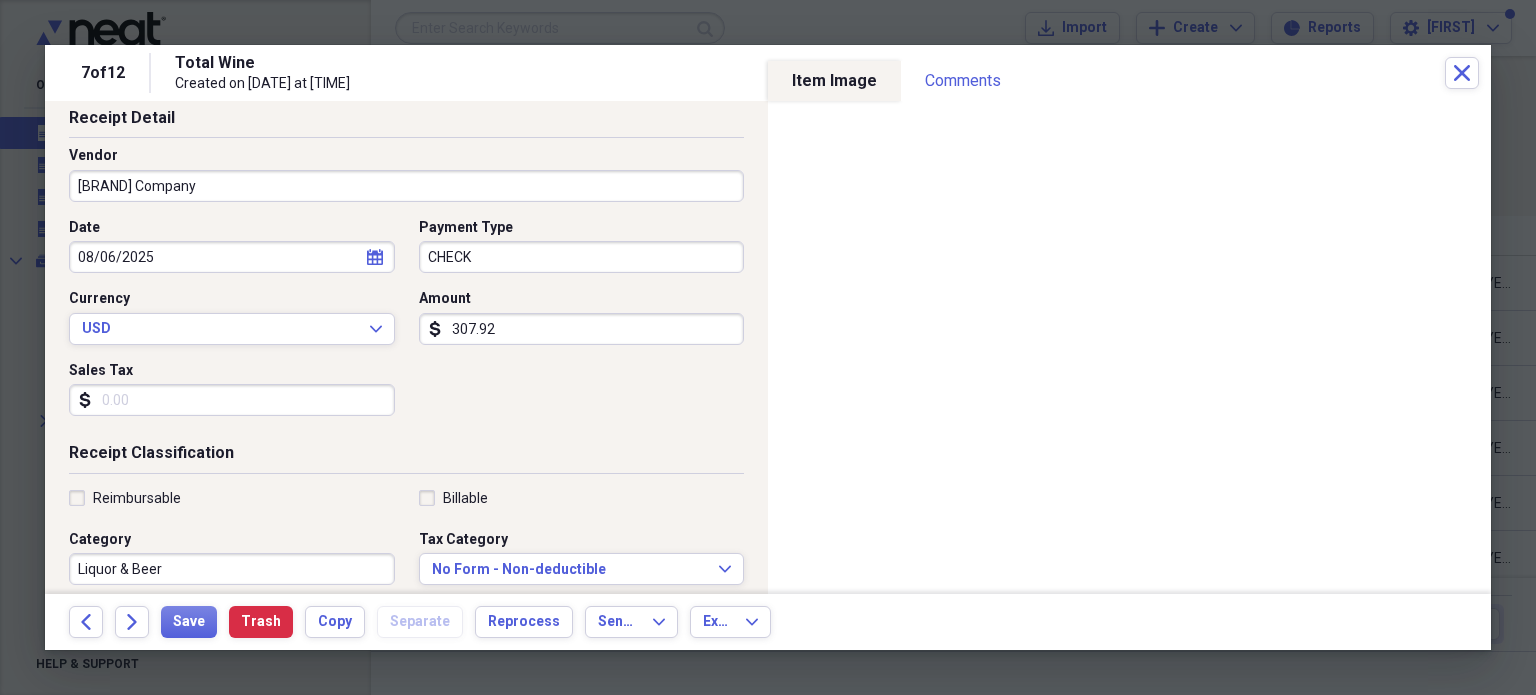 scroll, scrollTop: 526, scrollLeft: 0, axis: vertical 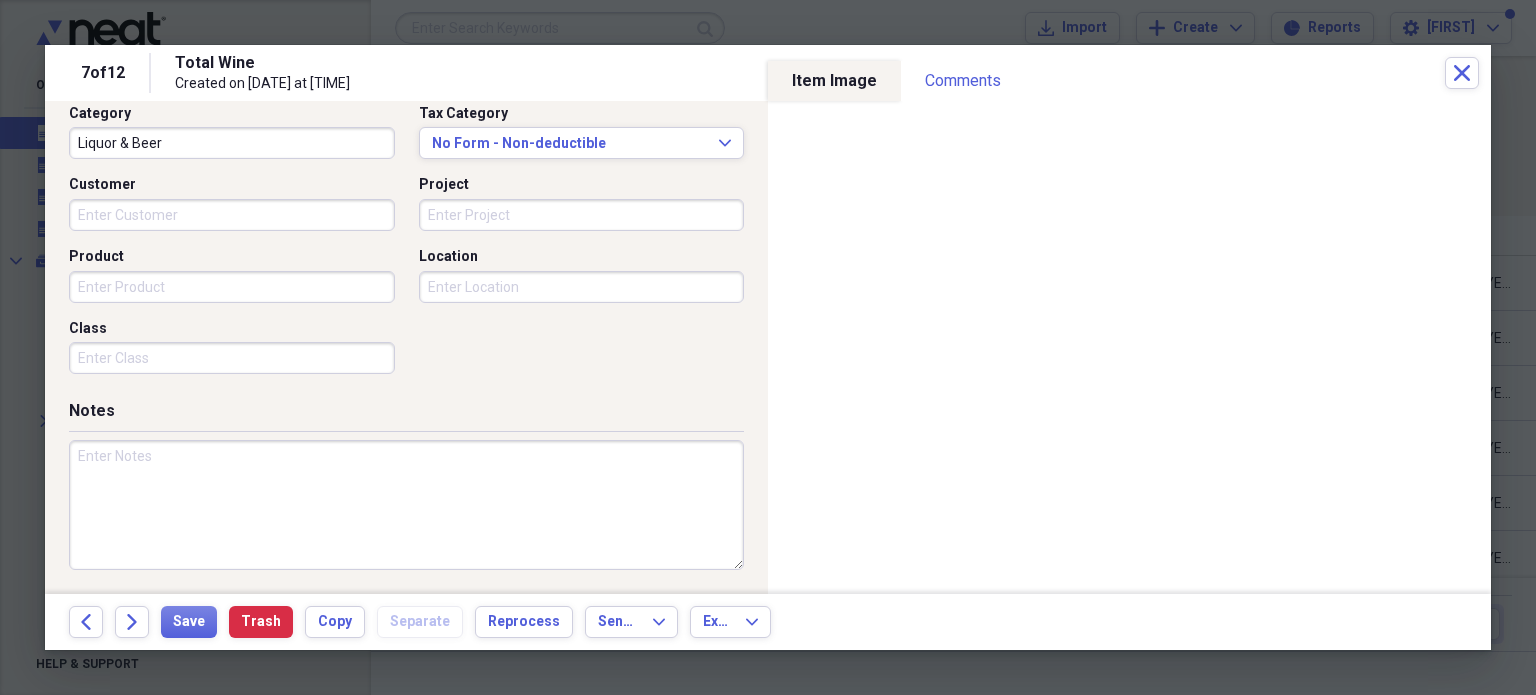 click at bounding box center [406, 505] 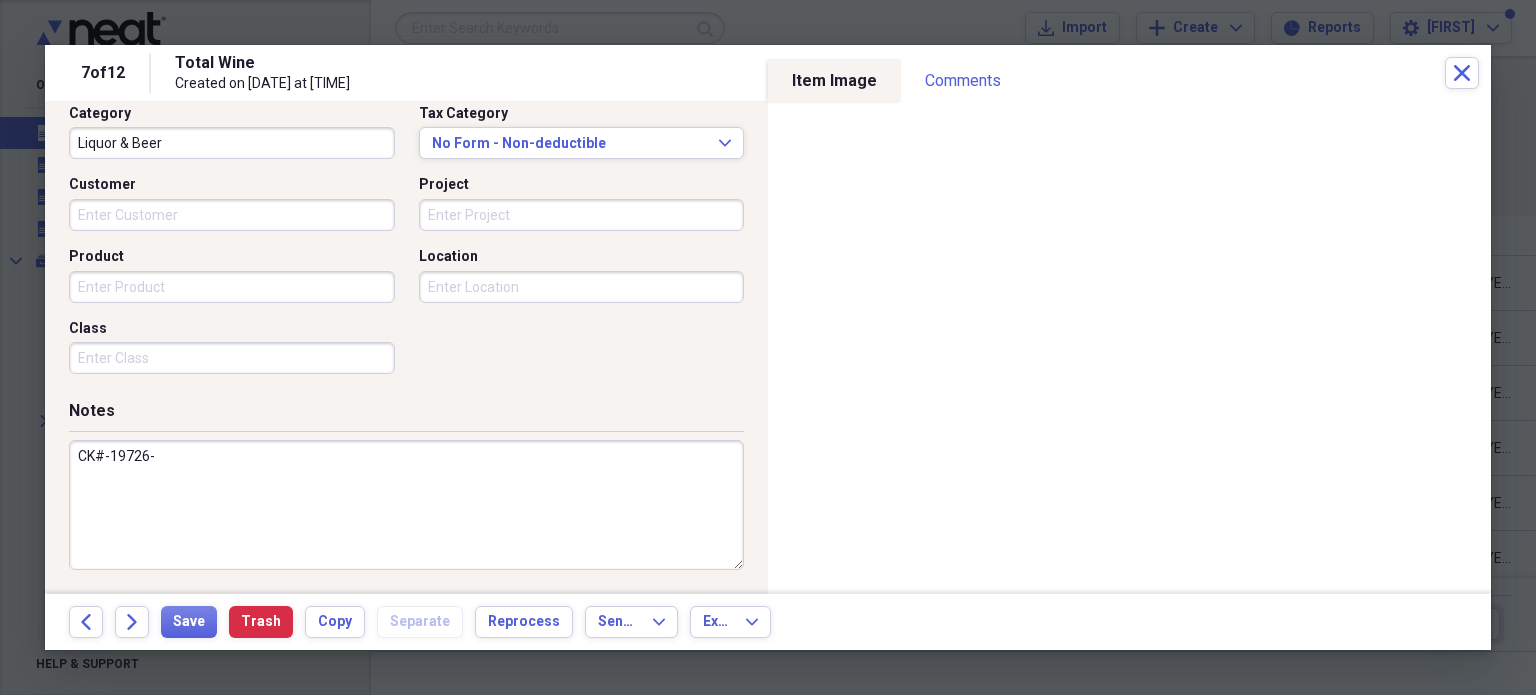 paste on "Liquor Purchase-US3-000352074" 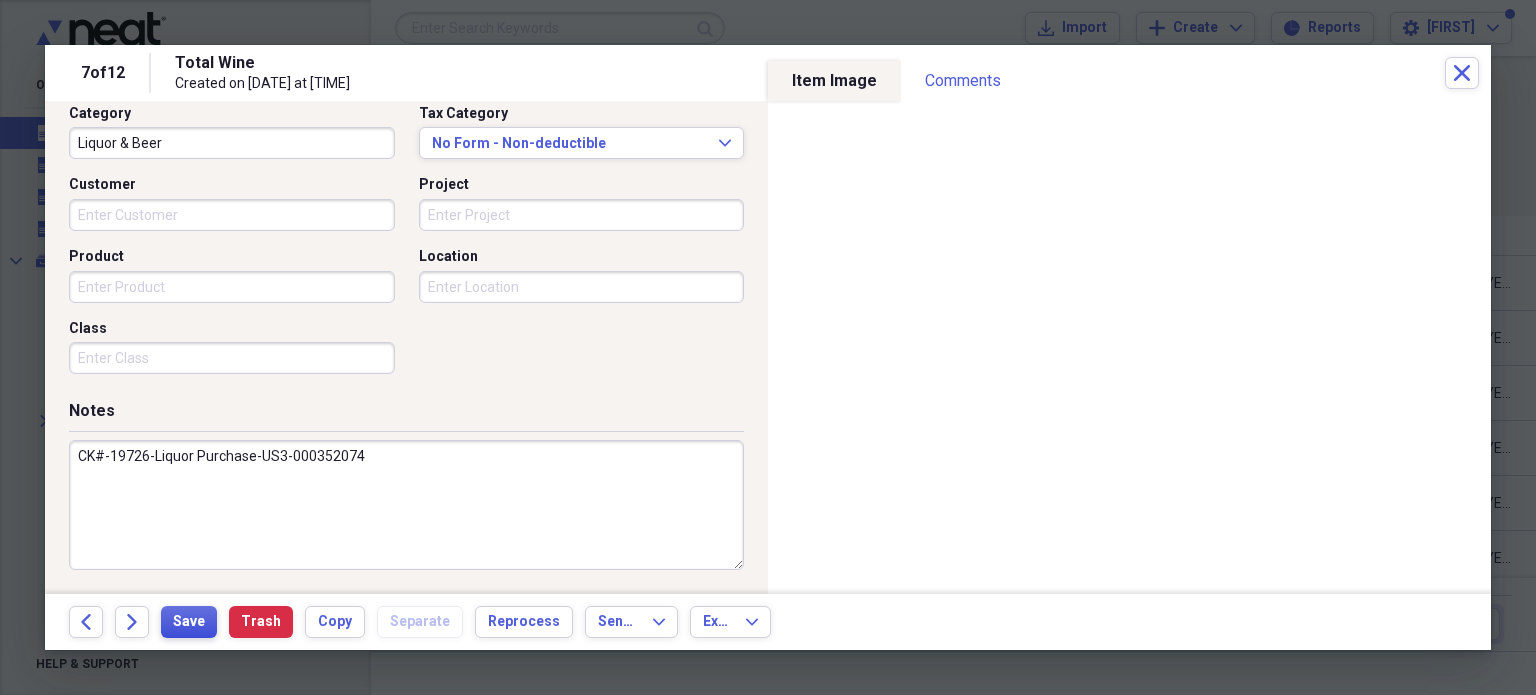 click on "Save" at bounding box center [189, 622] 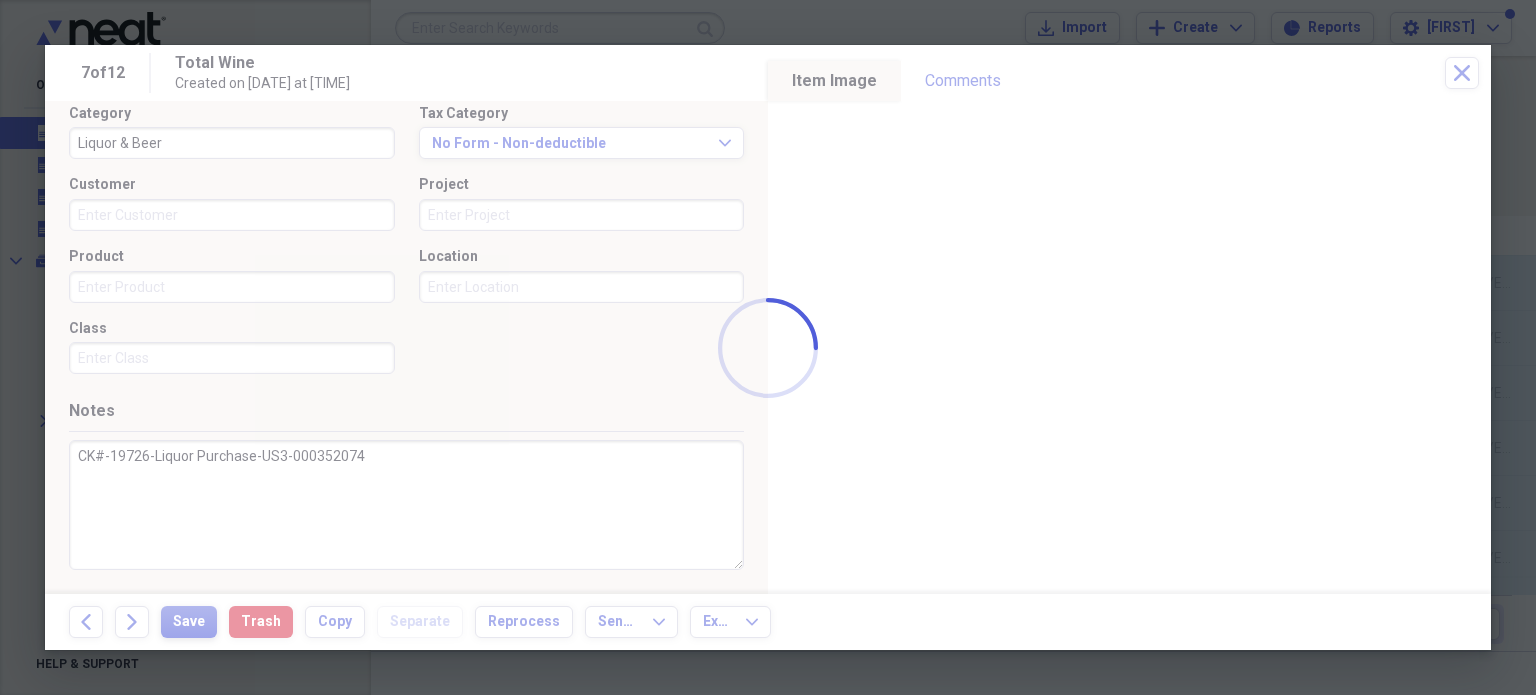 type on "CK#-19726-Liquor Purchase-US3-000352074" 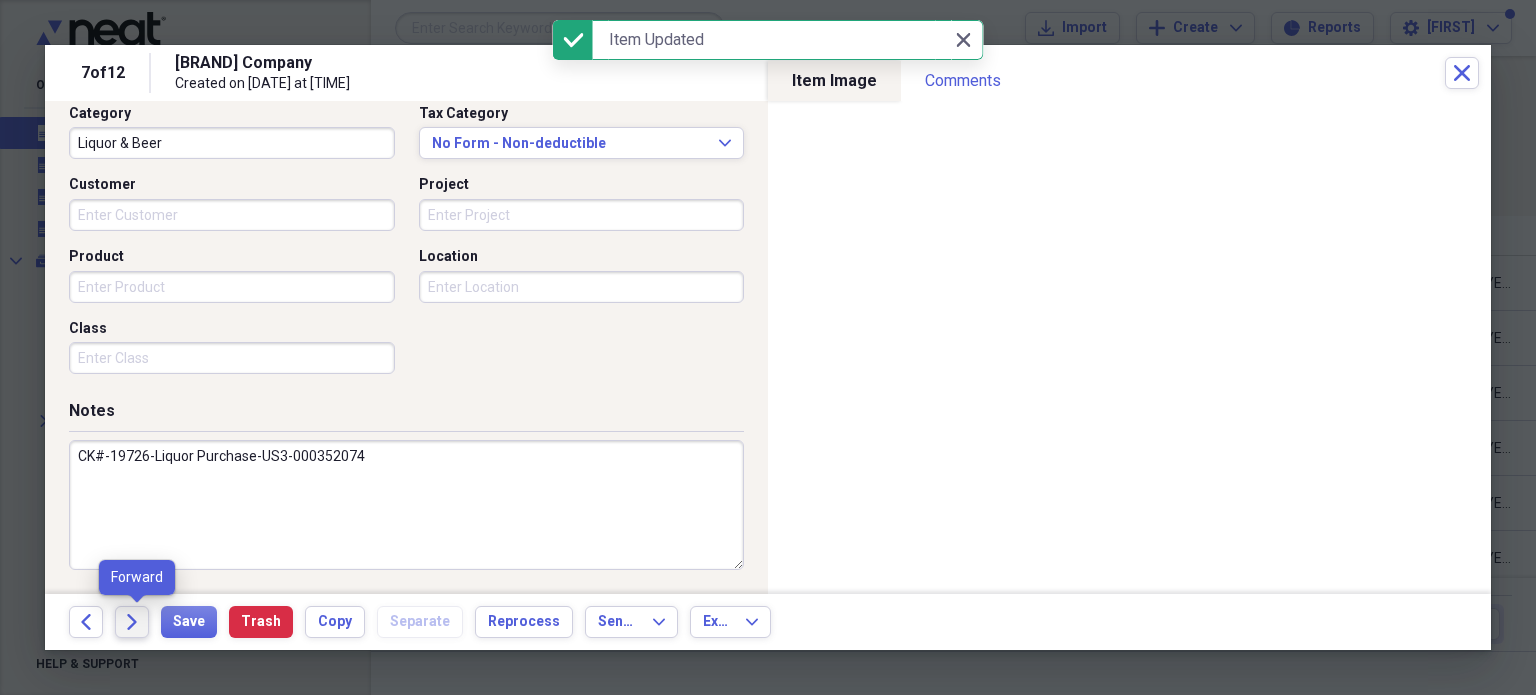 click on "Forward" 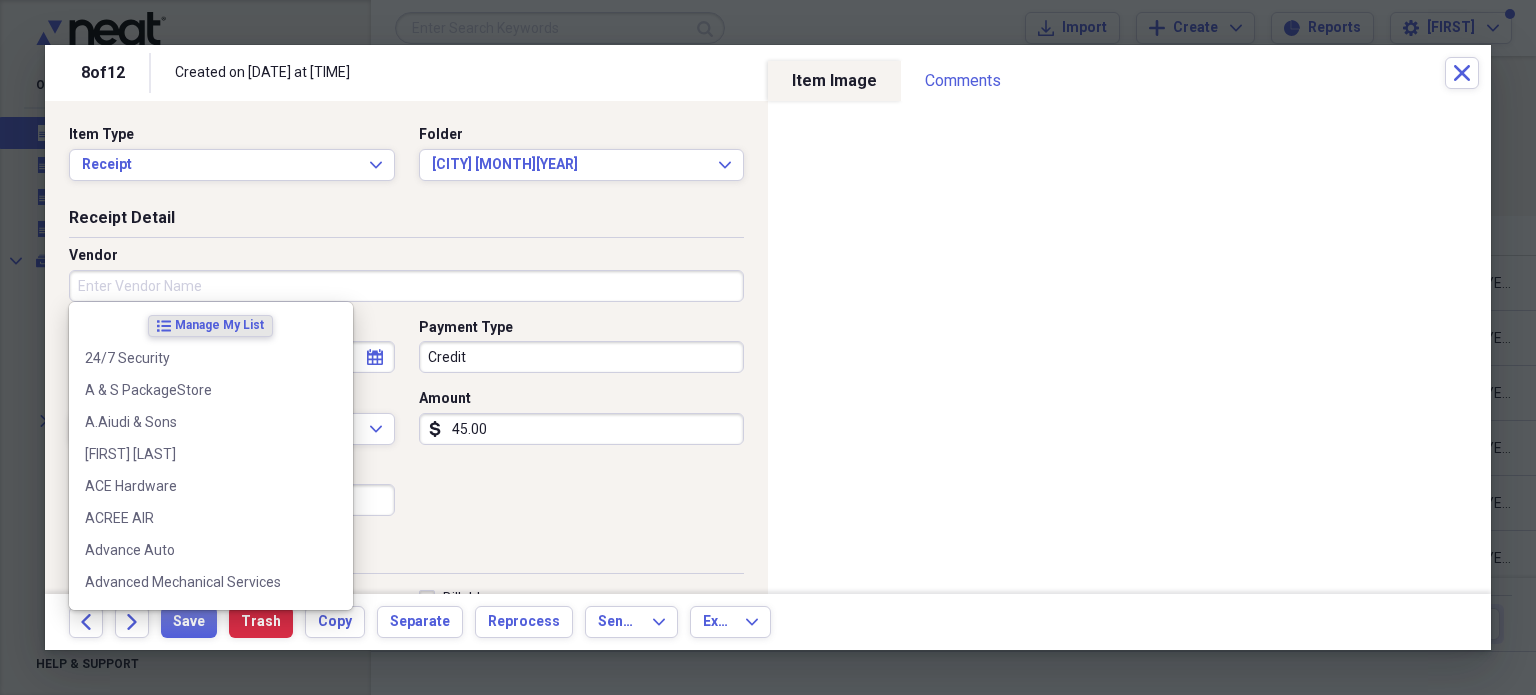 click on "Vendor" at bounding box center (406, 286) 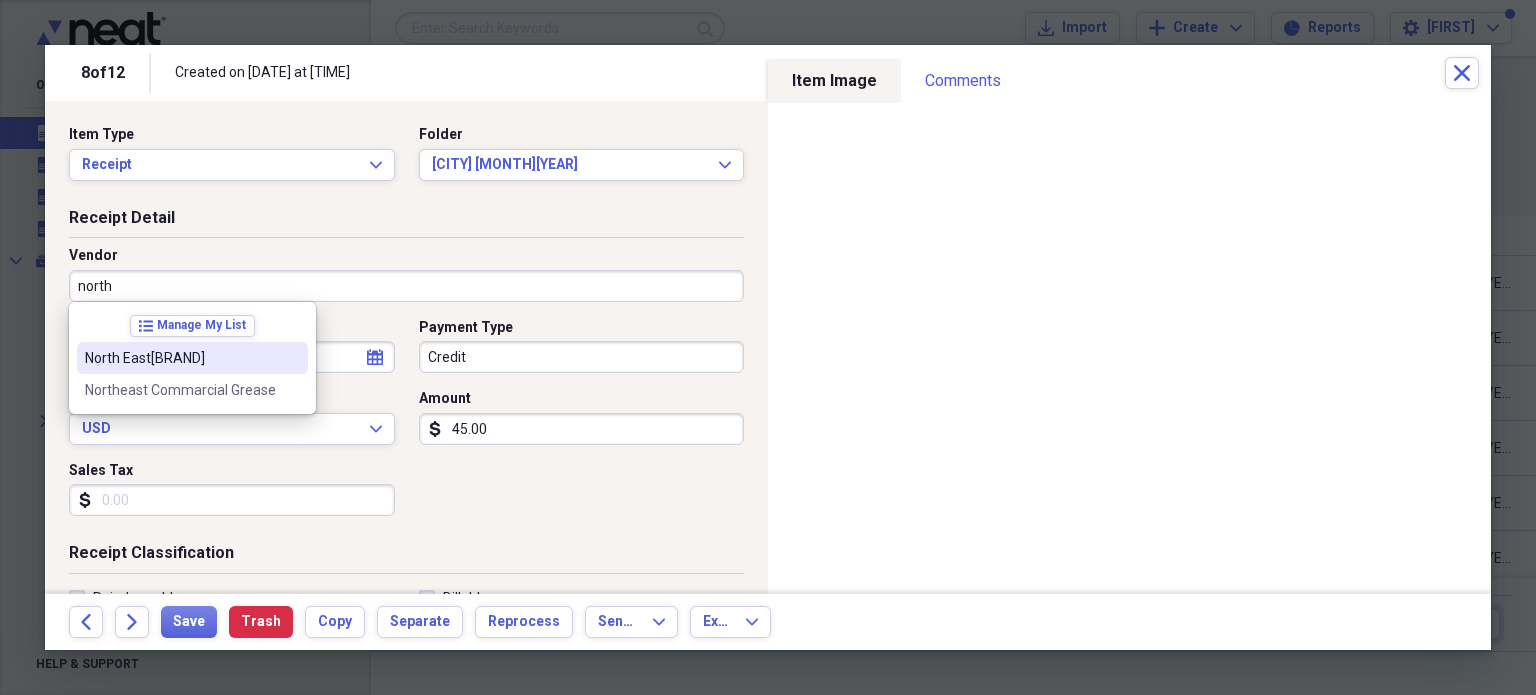click on "North East[BRAND]" at bounding box center [180, 358] 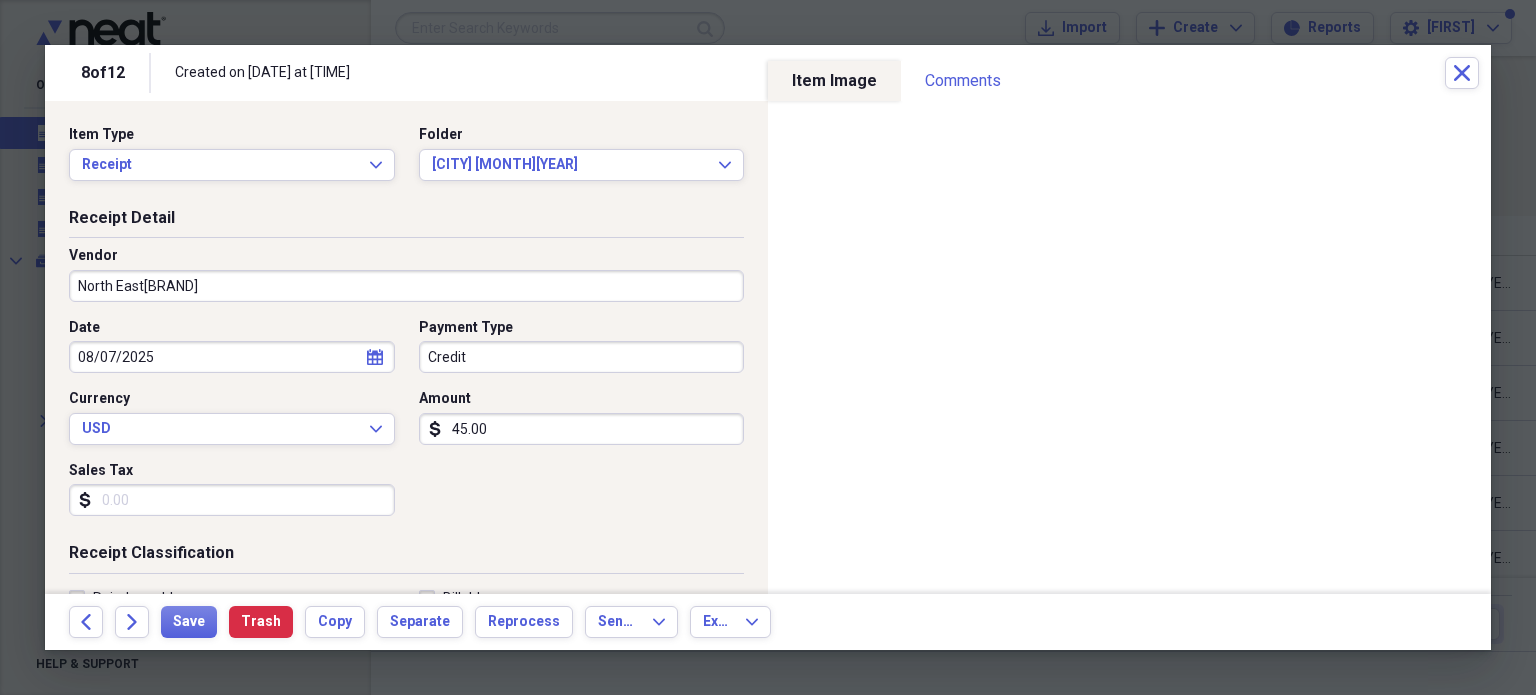type on "Liquor & Beer" 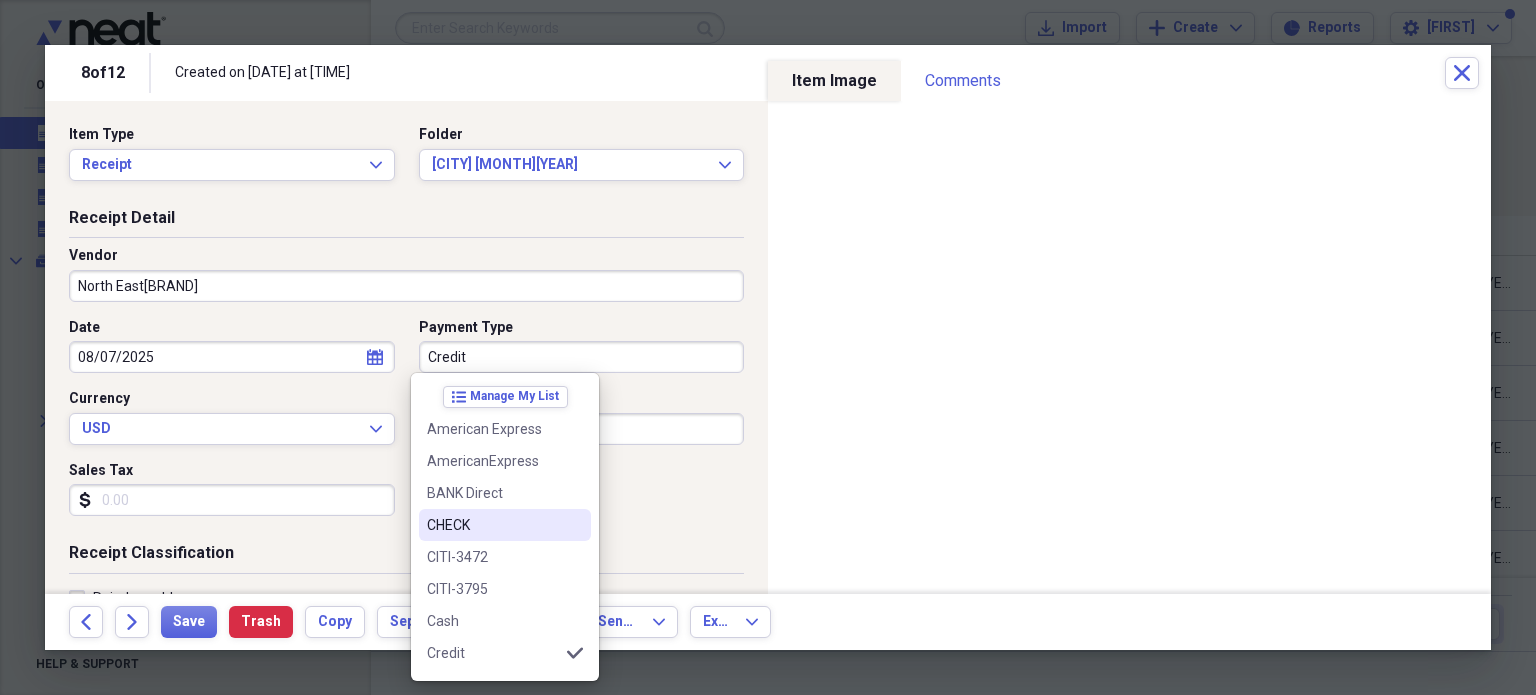 click on "CHECK" at bounding box center [493, 525] 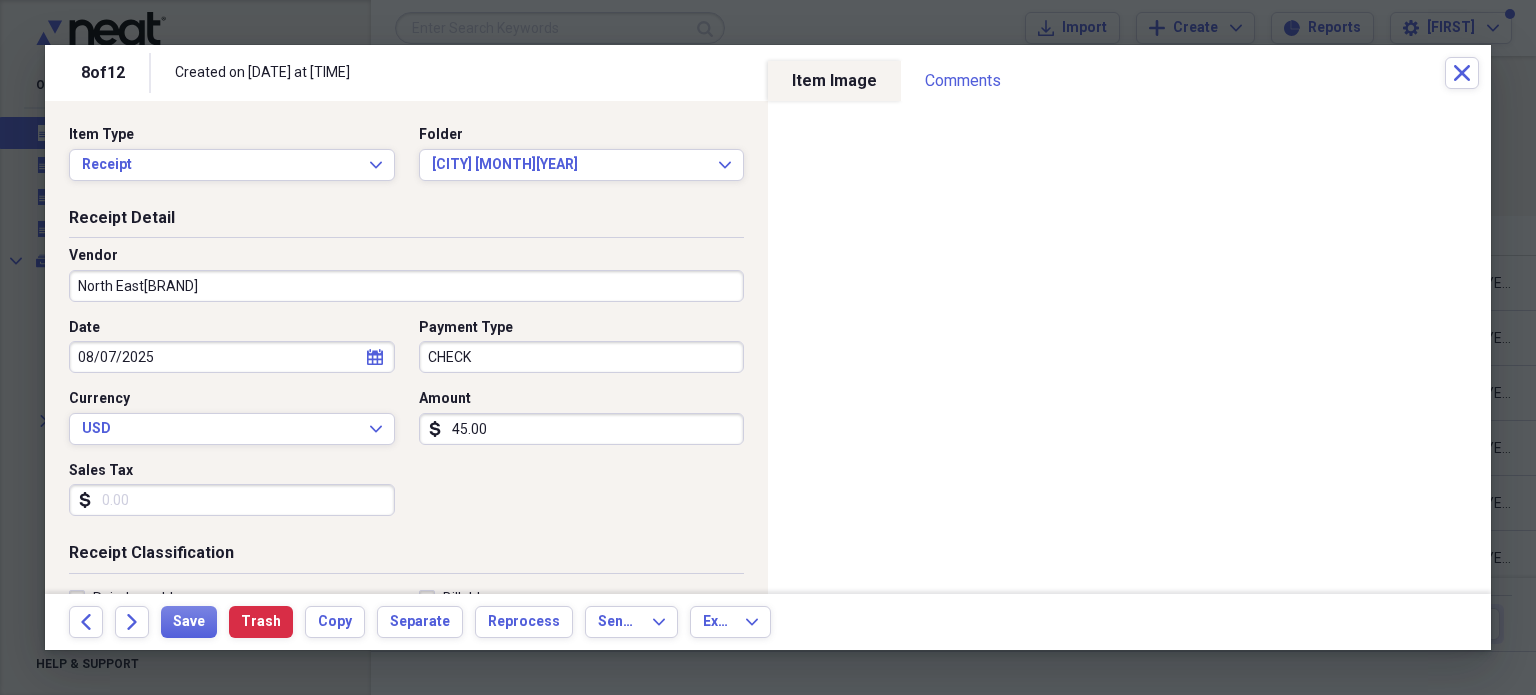 click on "45.00" at bounding box center (582, 429) 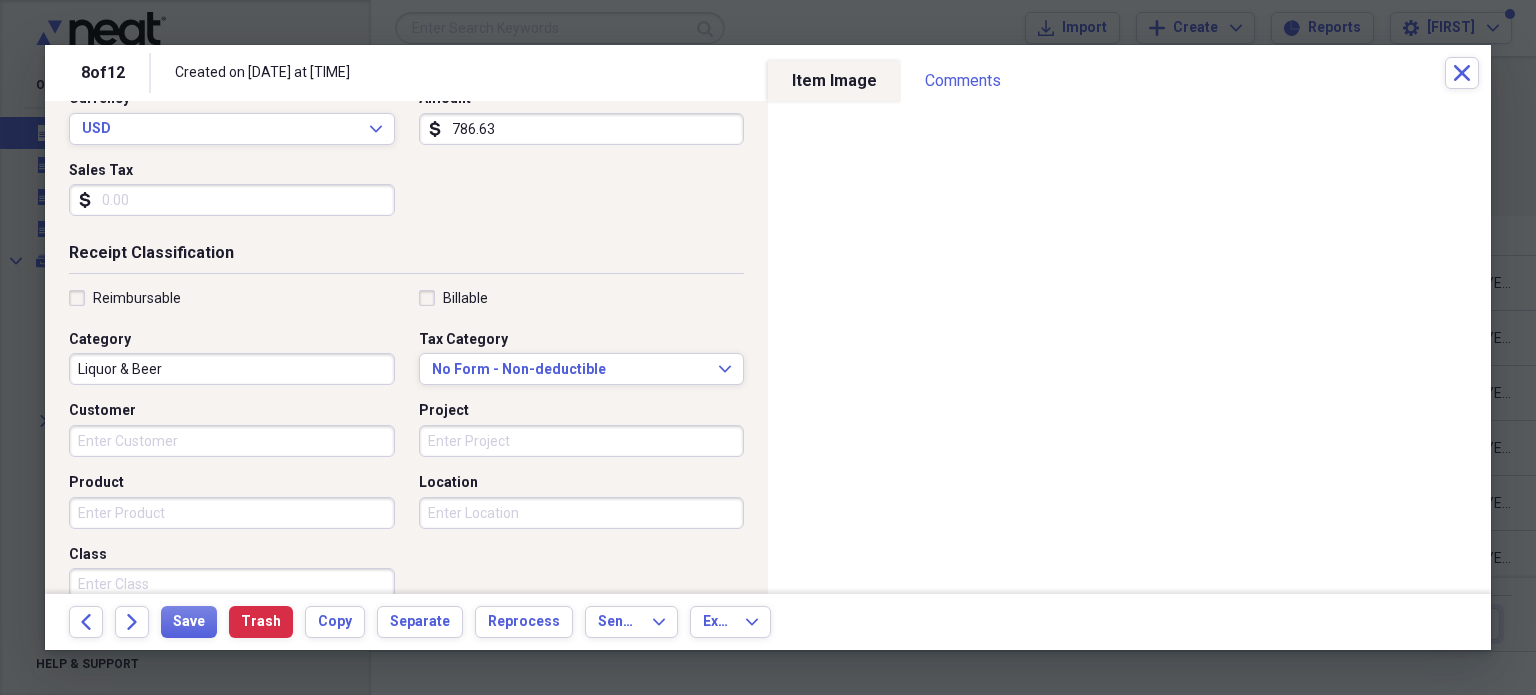 scroll, scrollTop: 526, scrollLeft: 0, axis: vertical 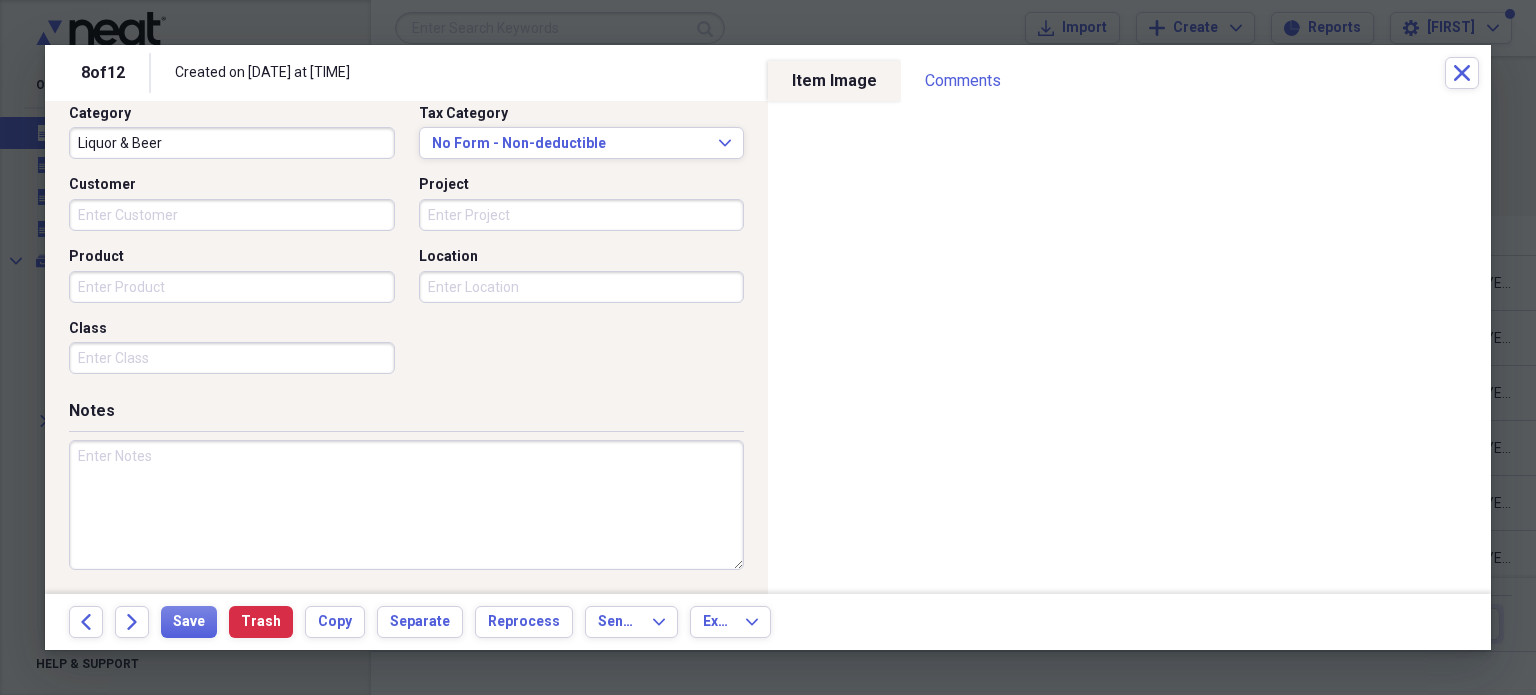 type on "786.63" 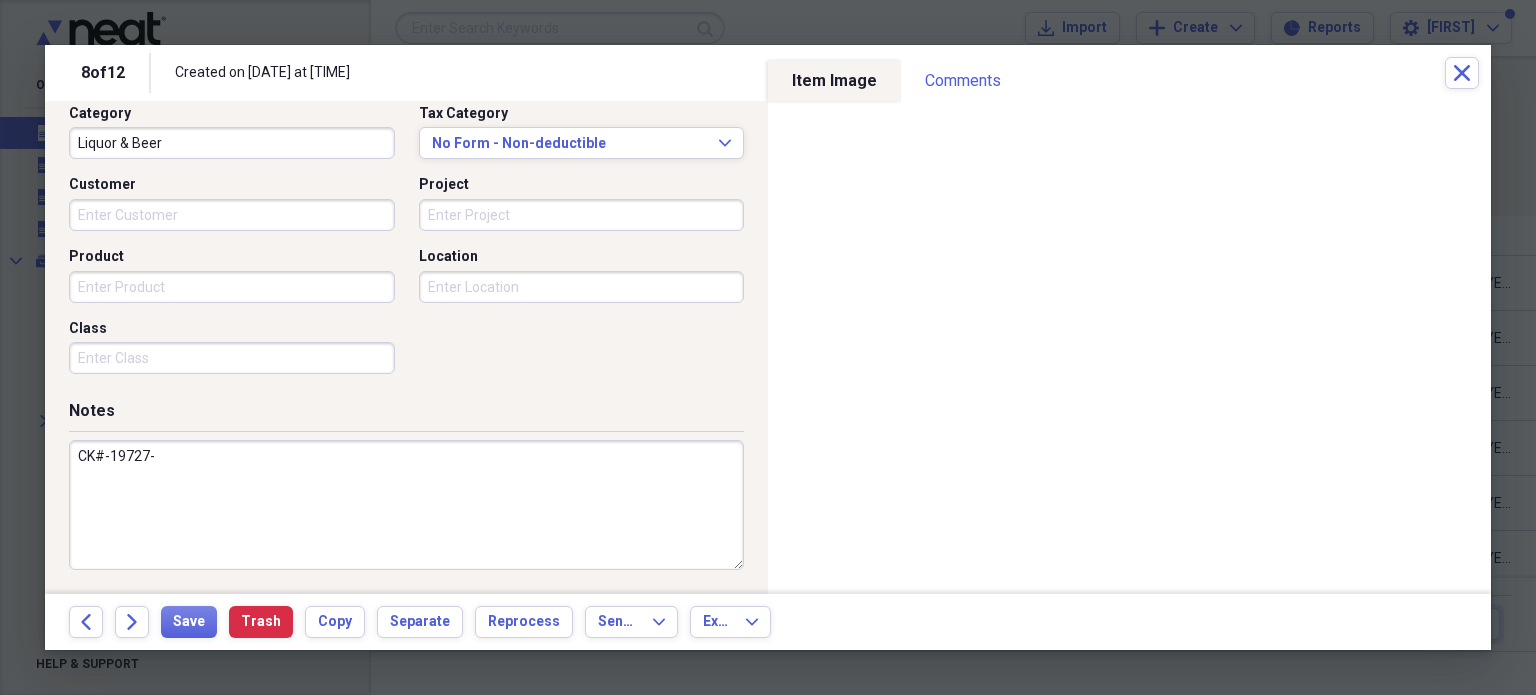 paste on "Beer Purchase-[NUMBER]-[NUMBER]" 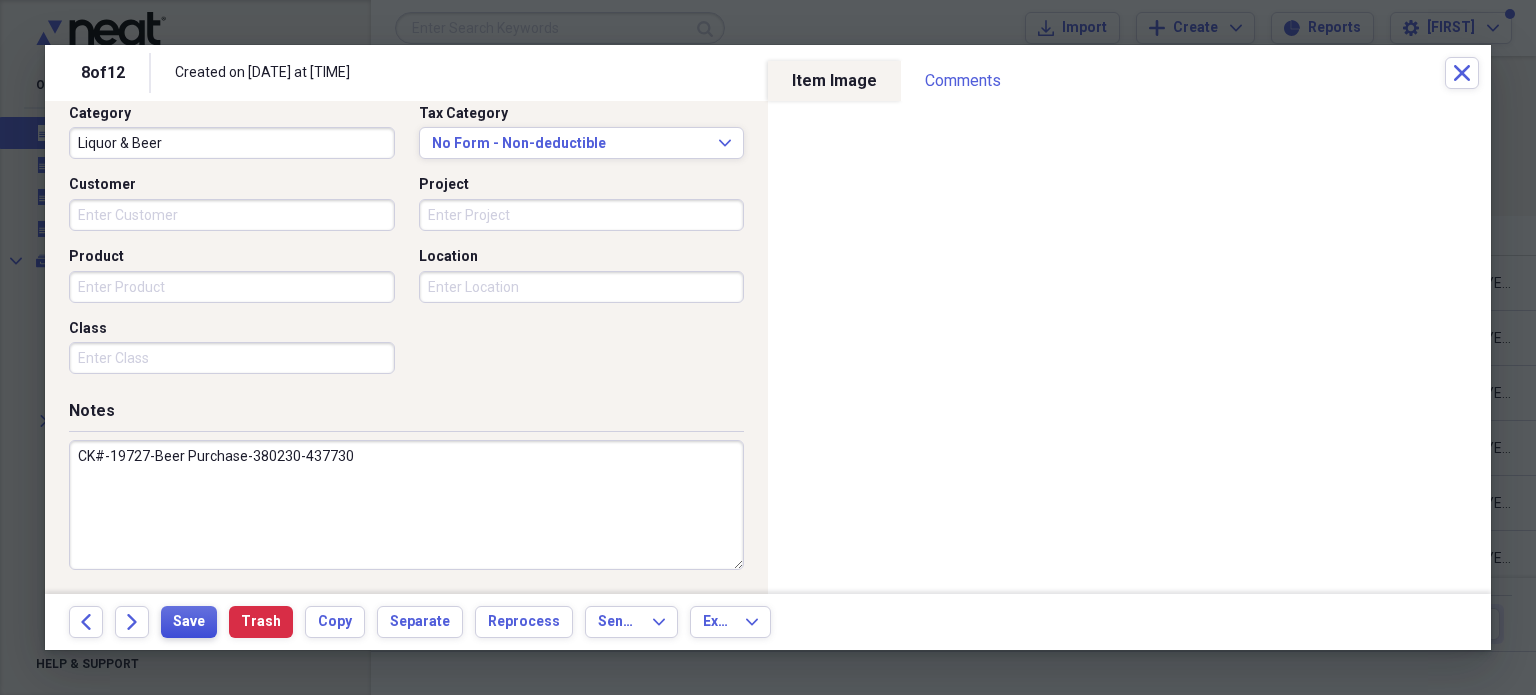 click on "Save" at bounding box center [189, 622] 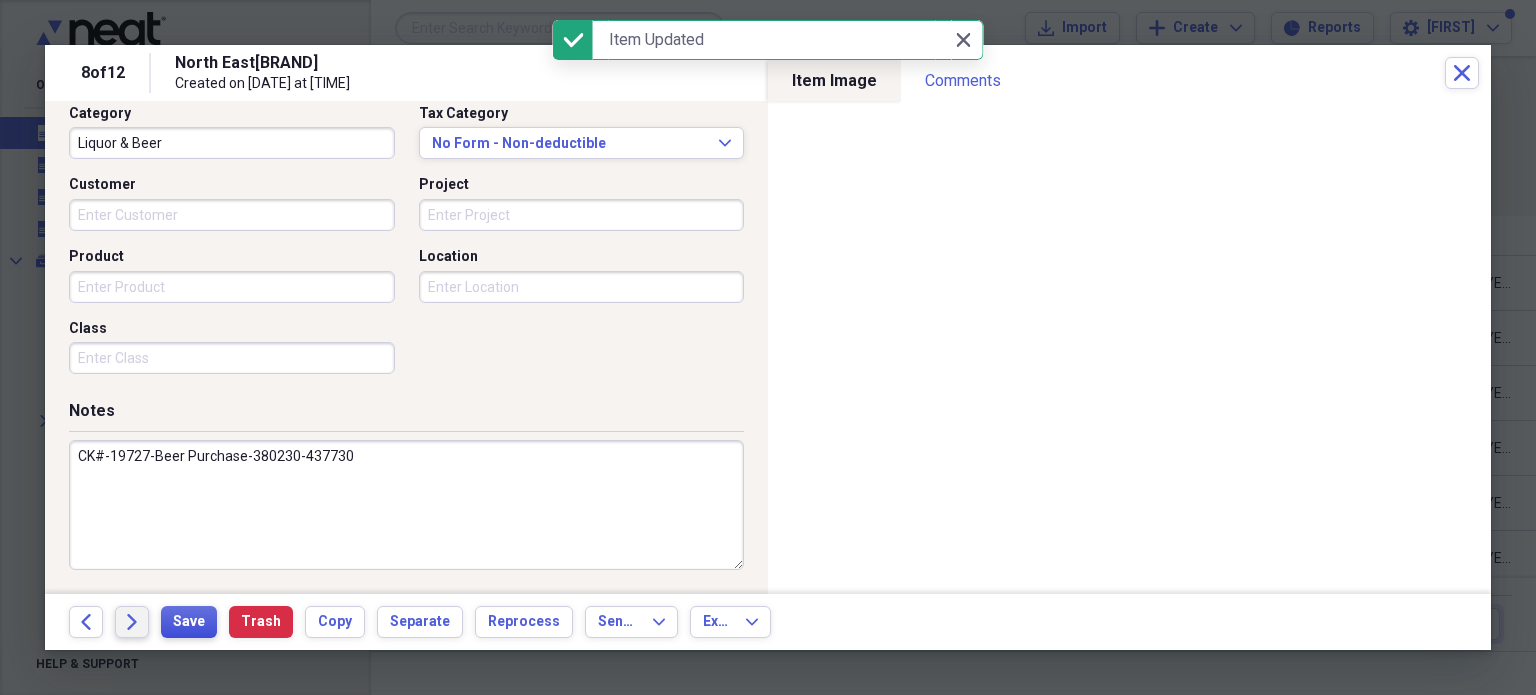 type on "CK#-19727-Beer Purchase-380230-437730" 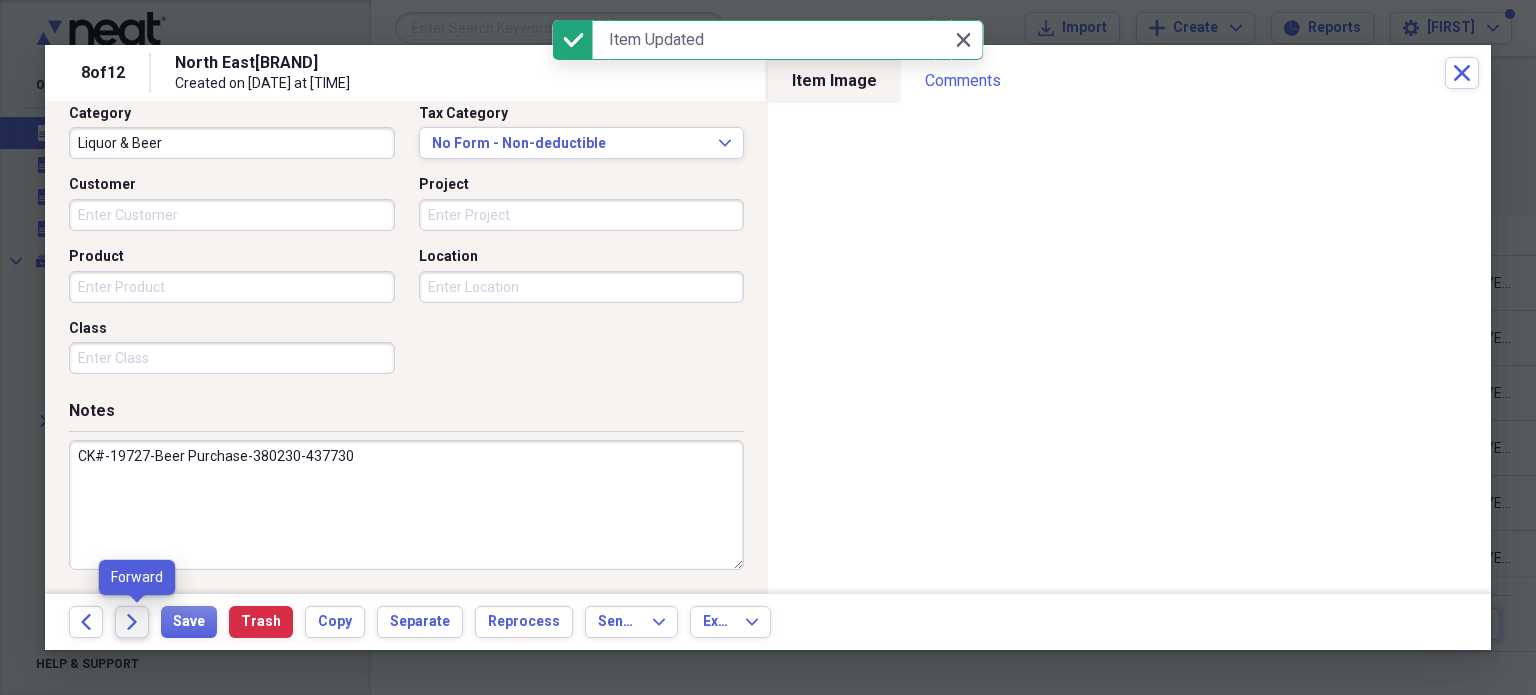 click on "Forward" 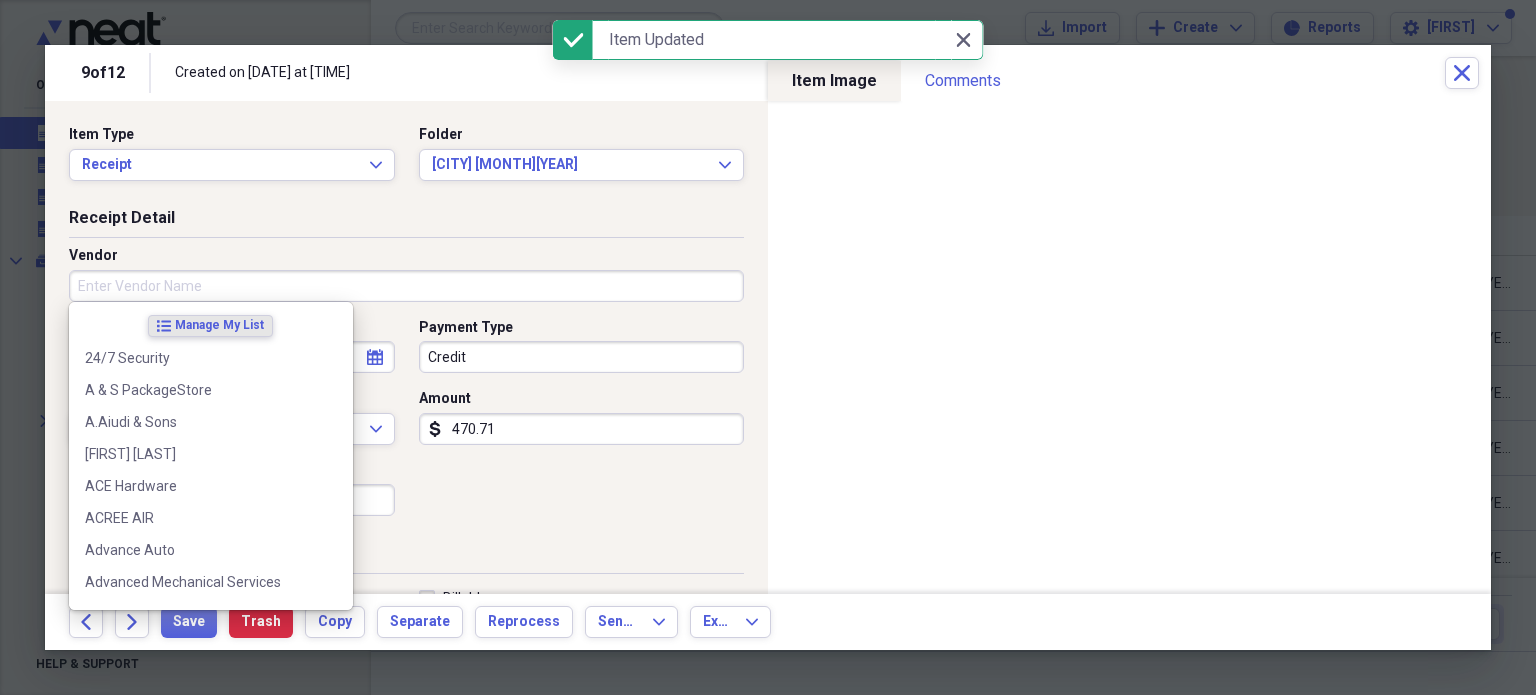 click on "Vendor" at bounding box center (406, 286) 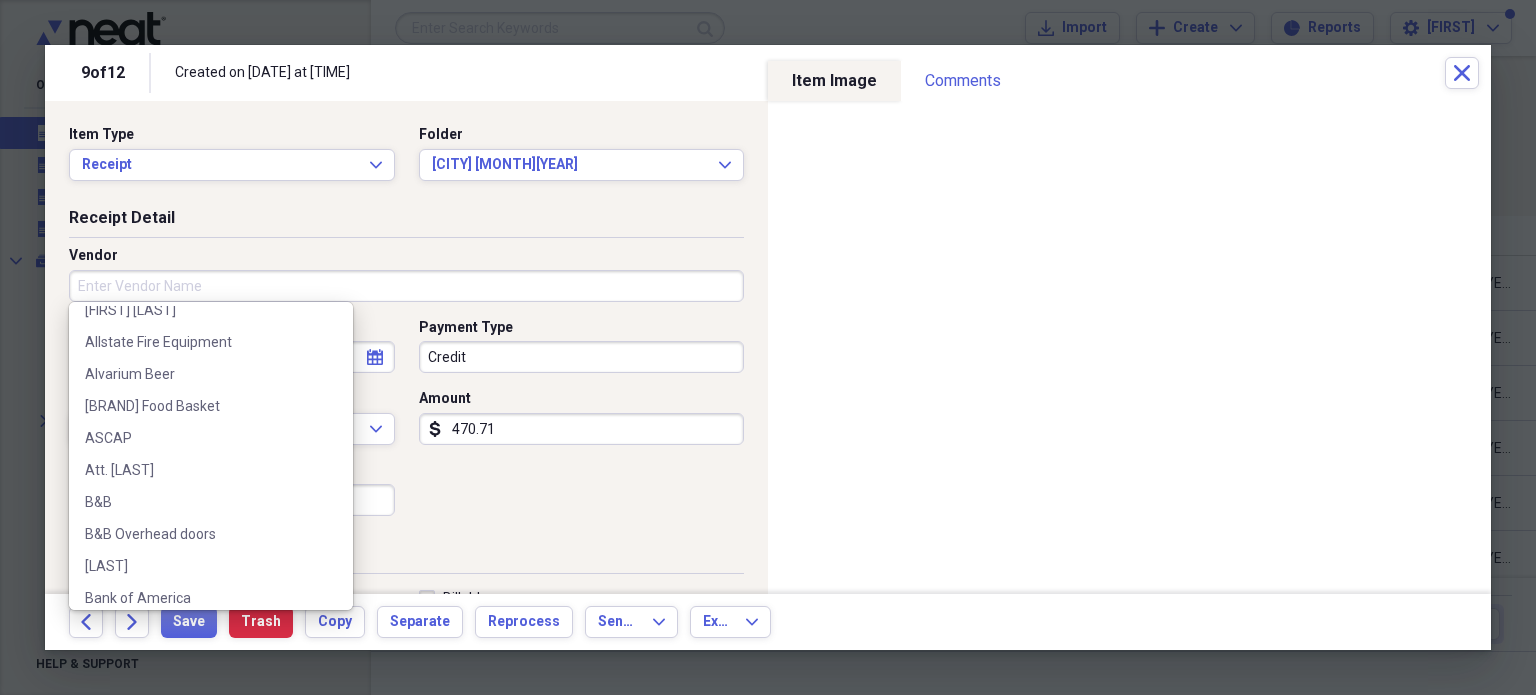scroll, scrollTop: 500, scrollLeft: 0, axis: vertical 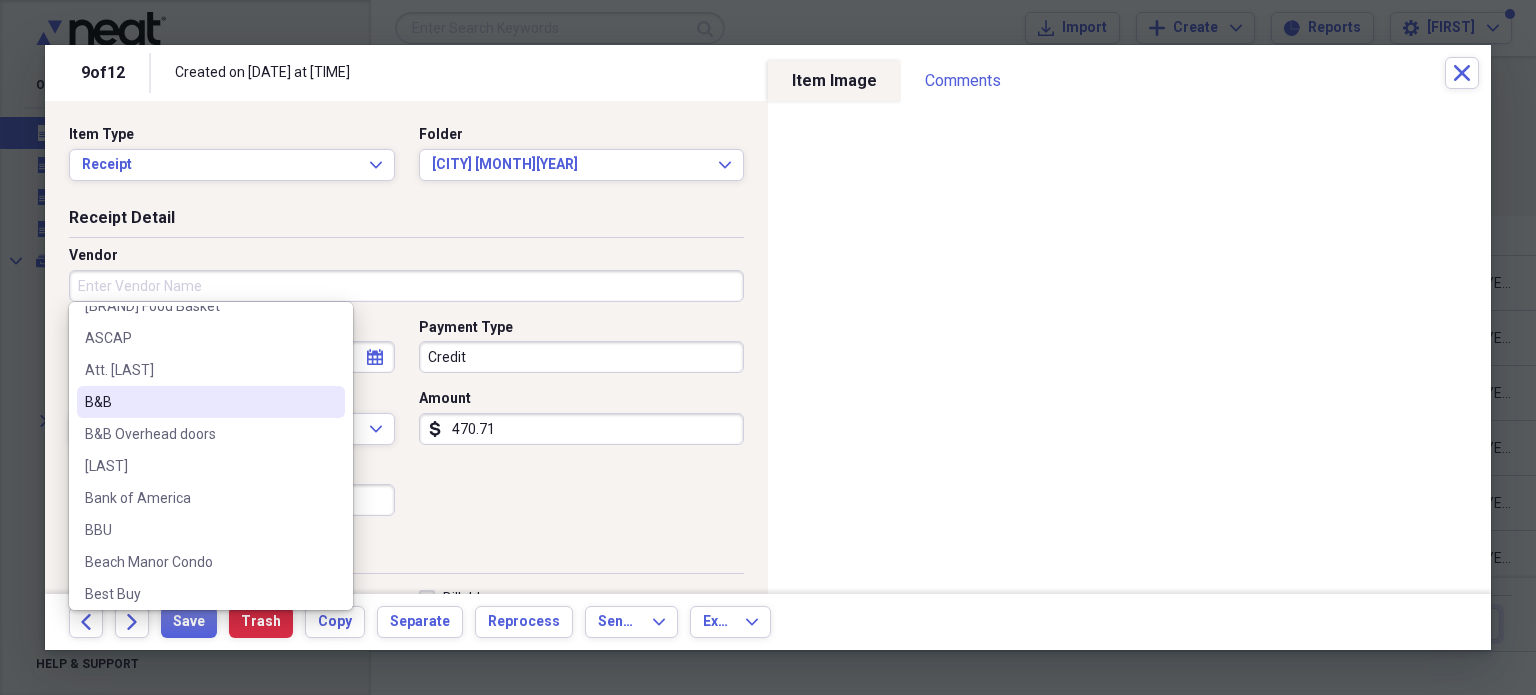 click on "B&B" at bounding box center [199, 402] 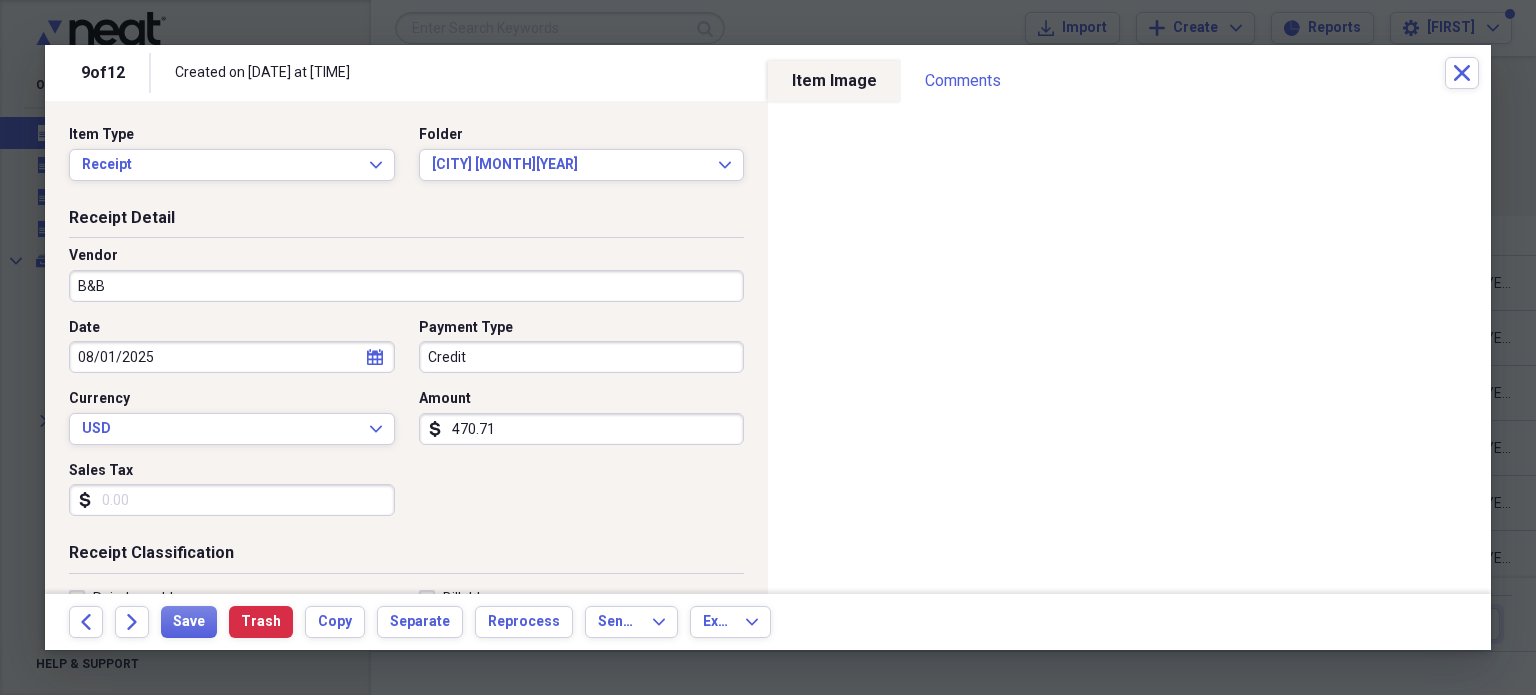 type on "Liquor & Beer" 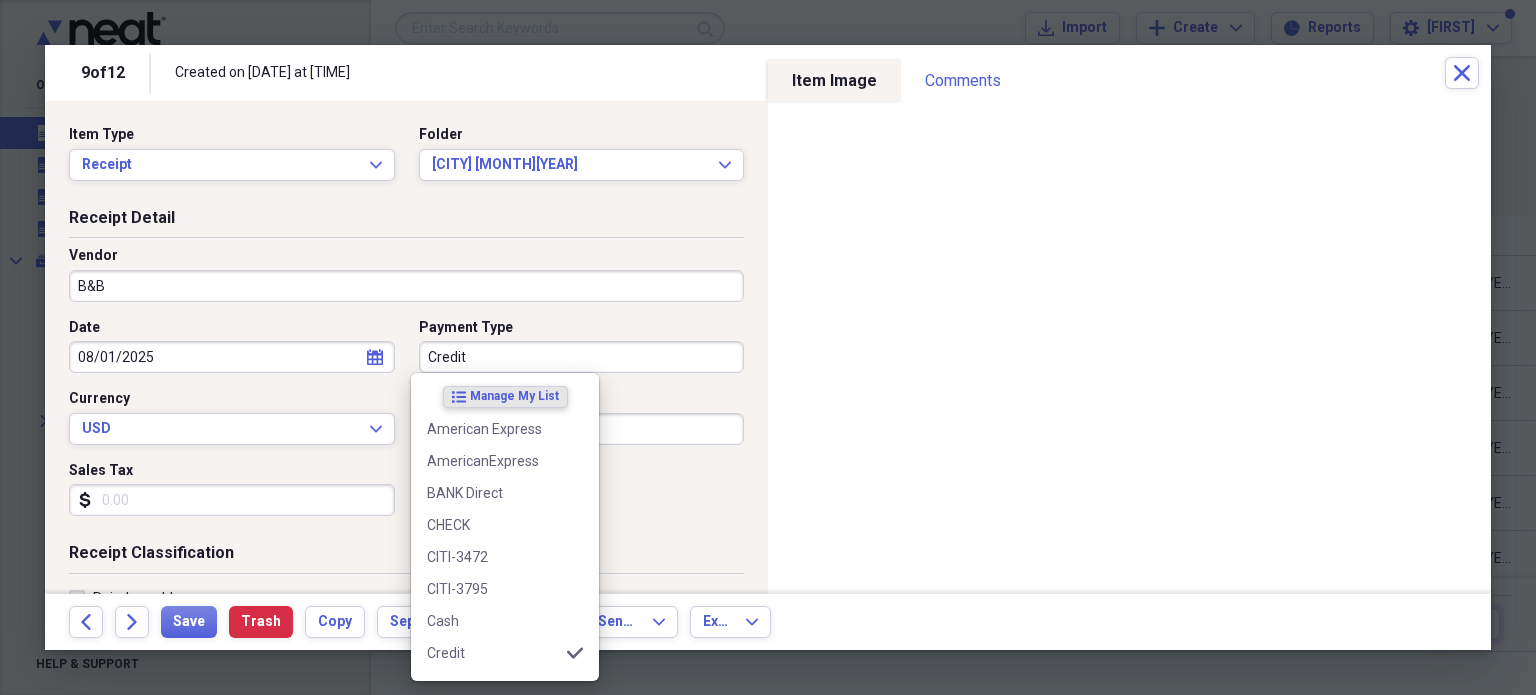 click on "Credit" at bounding box center [582, 357] 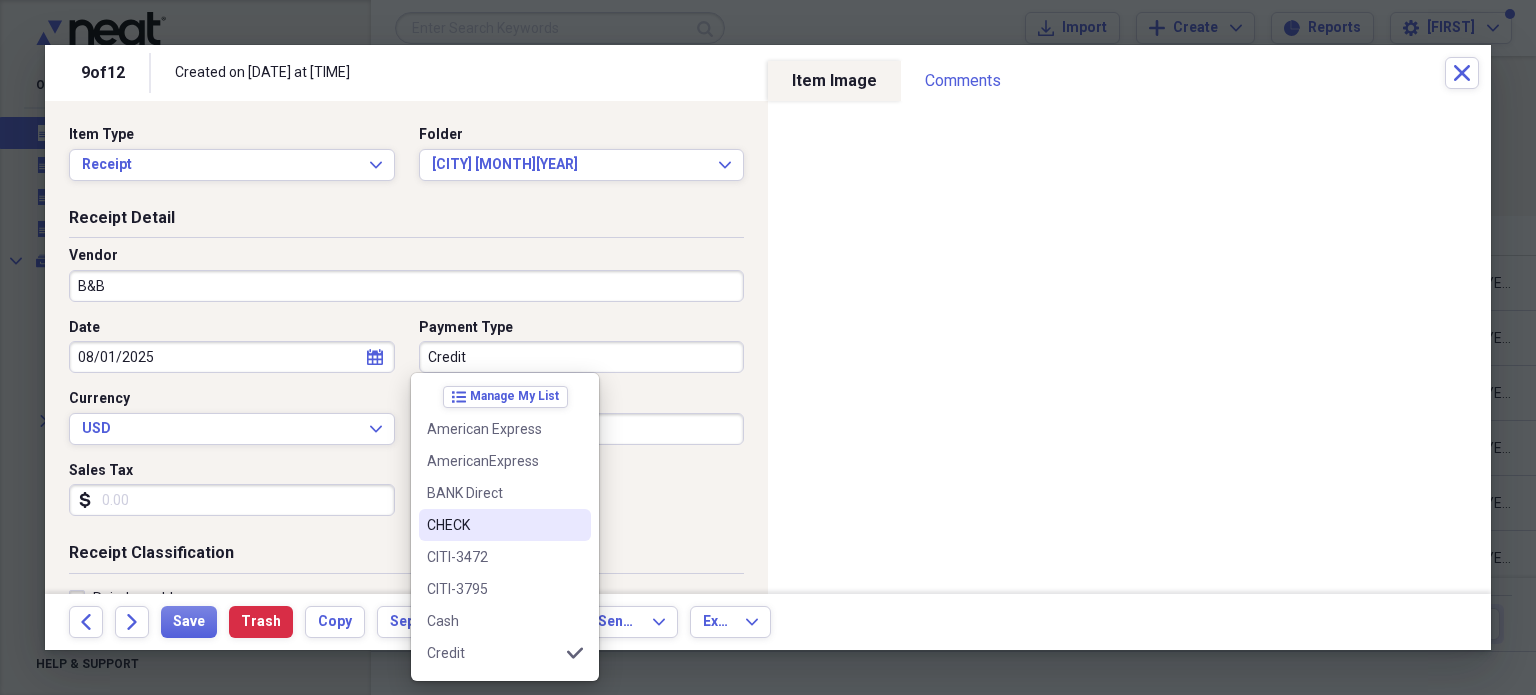 click on "CHECK" at bounding box center (493, 525) 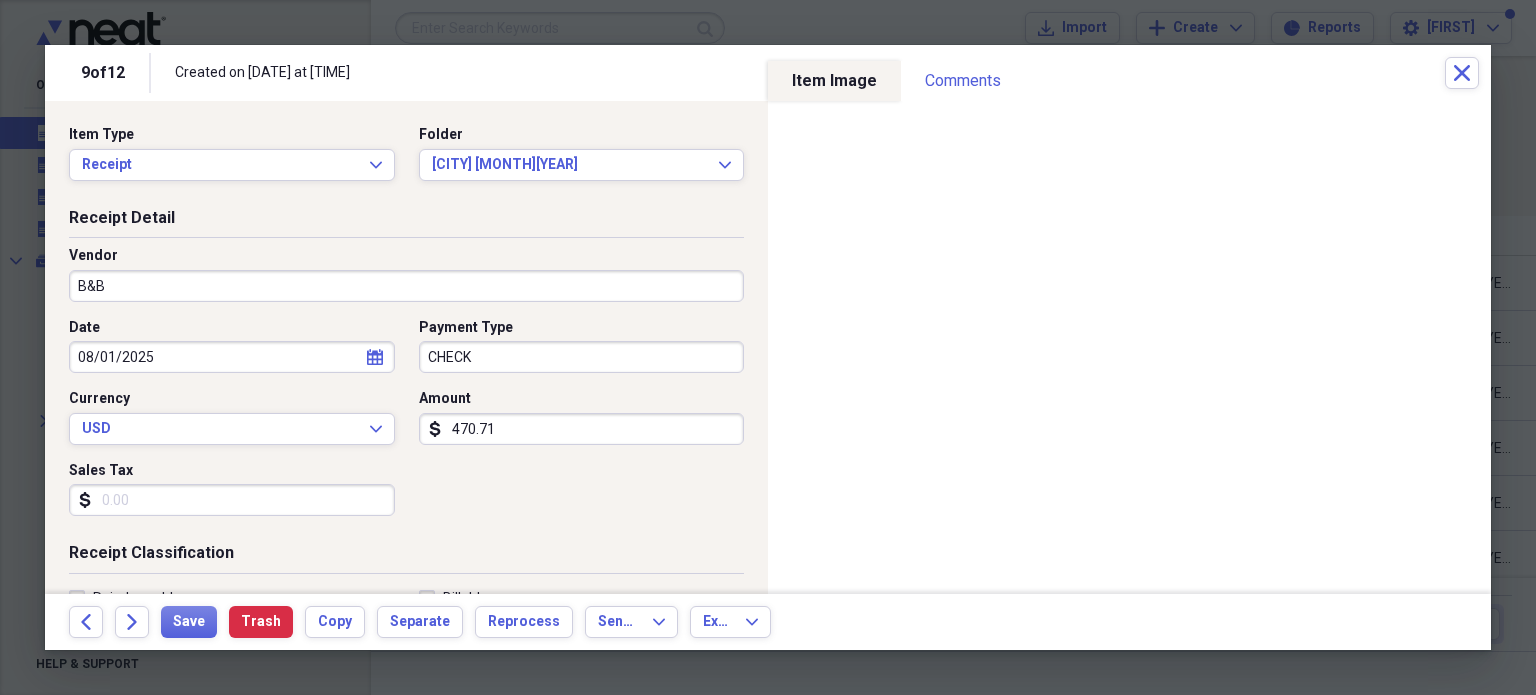 click on "470.71" at bounding box center (582, 429) 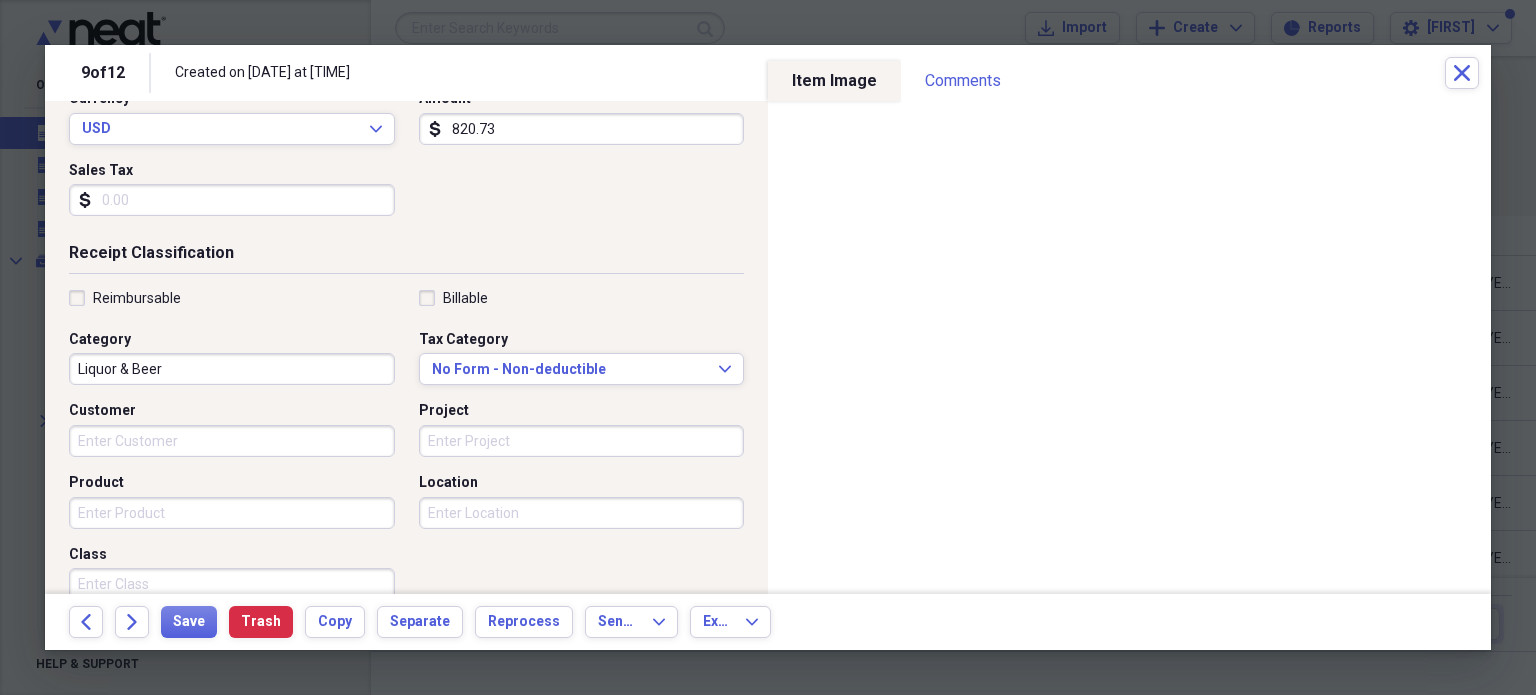 scroll, scrollTop: 500, scrollLeft: 0, axis: vertical 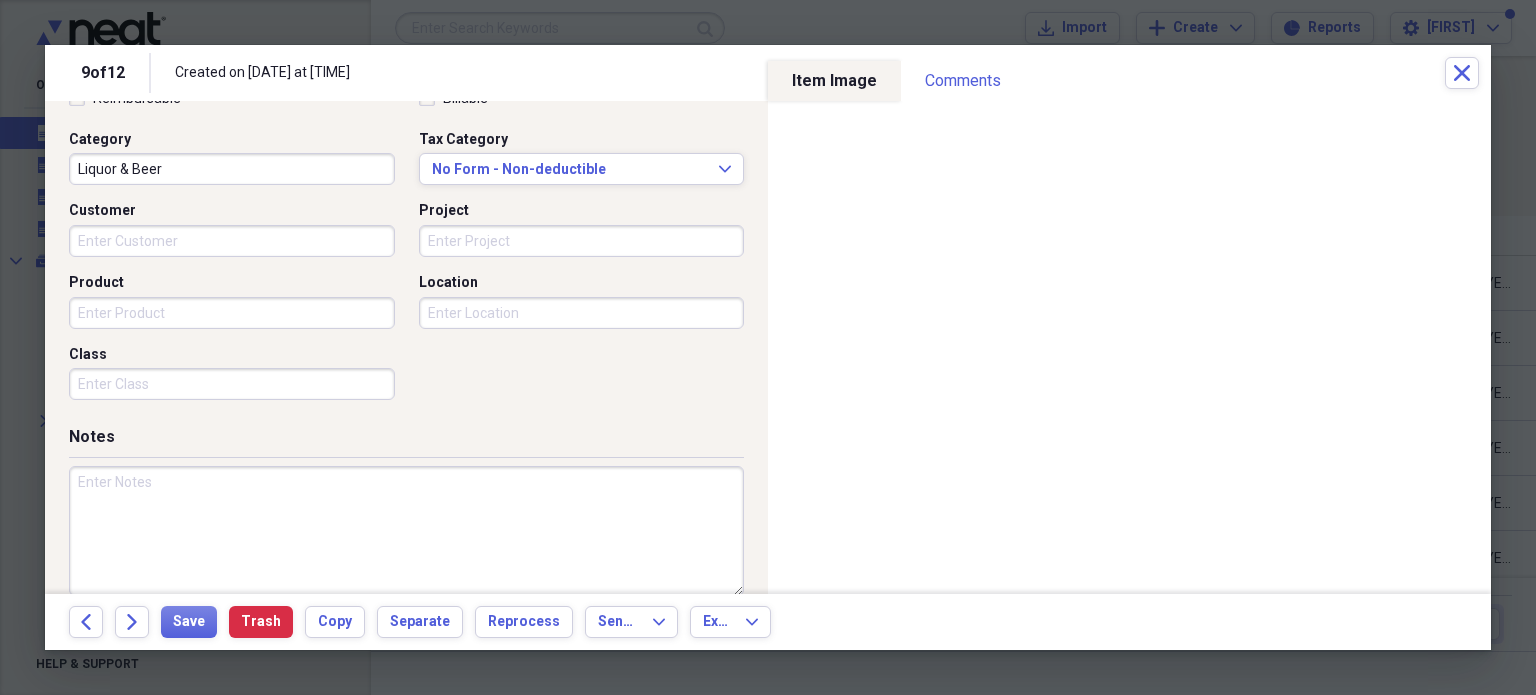 type on "820.73" 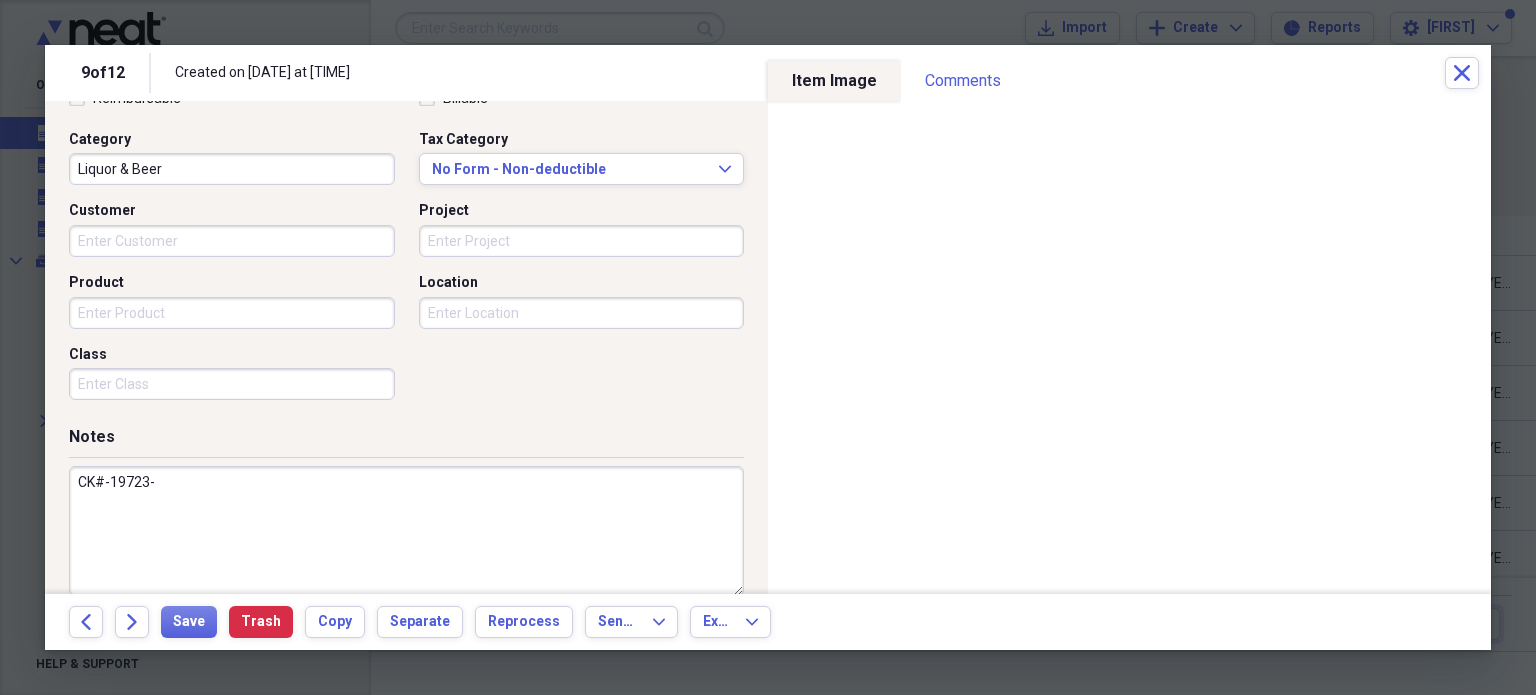 paste on "Beer Purchase-79-57136/61588" 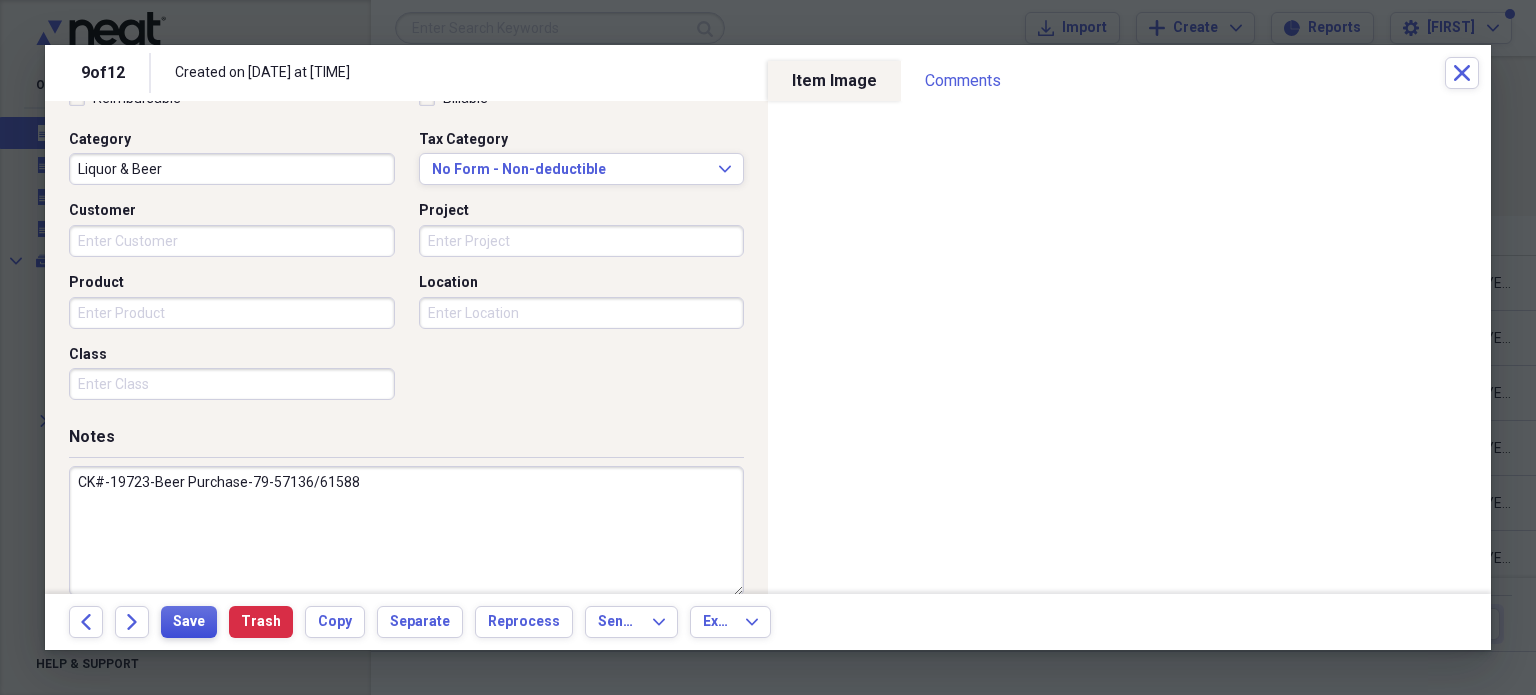 click on "Save" at bounding box center [189, 622] 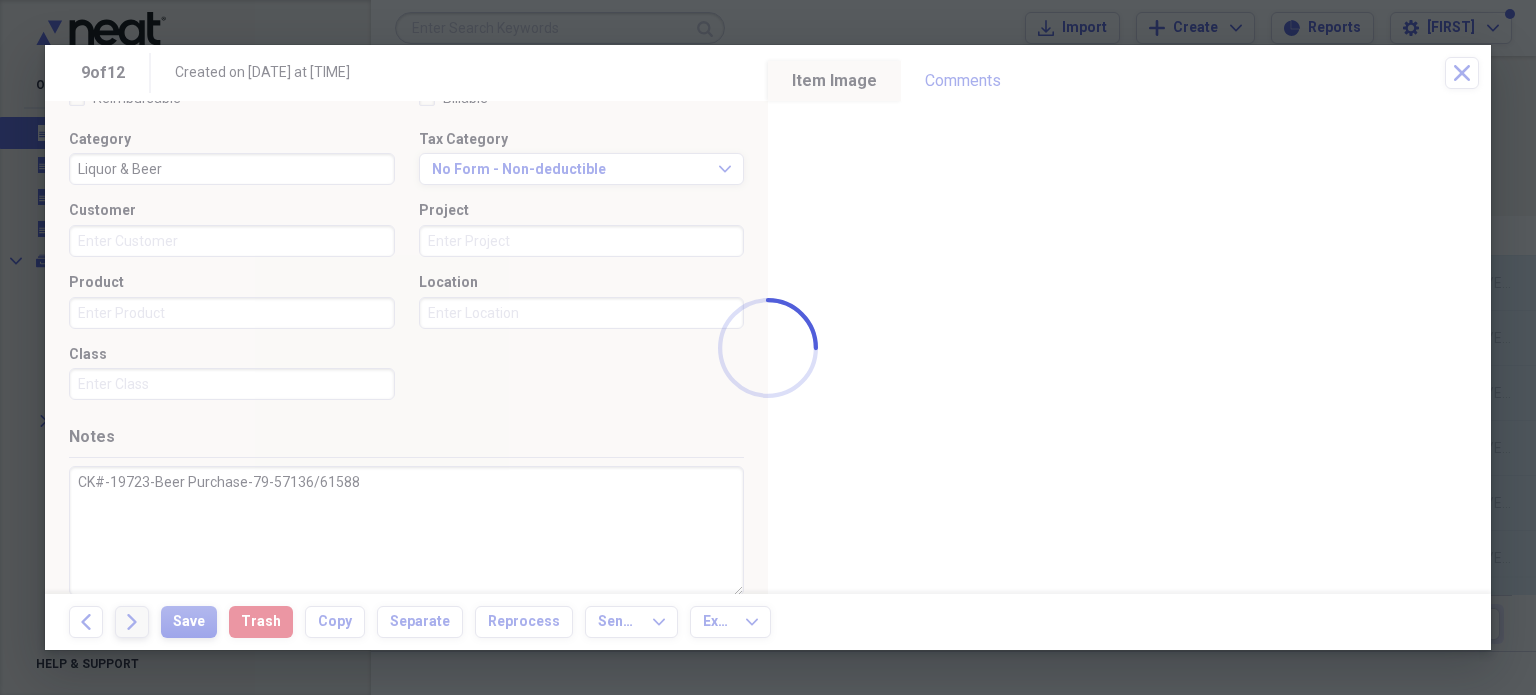 type on "CK#-19723-Beer Purchase-79-57136/61588" 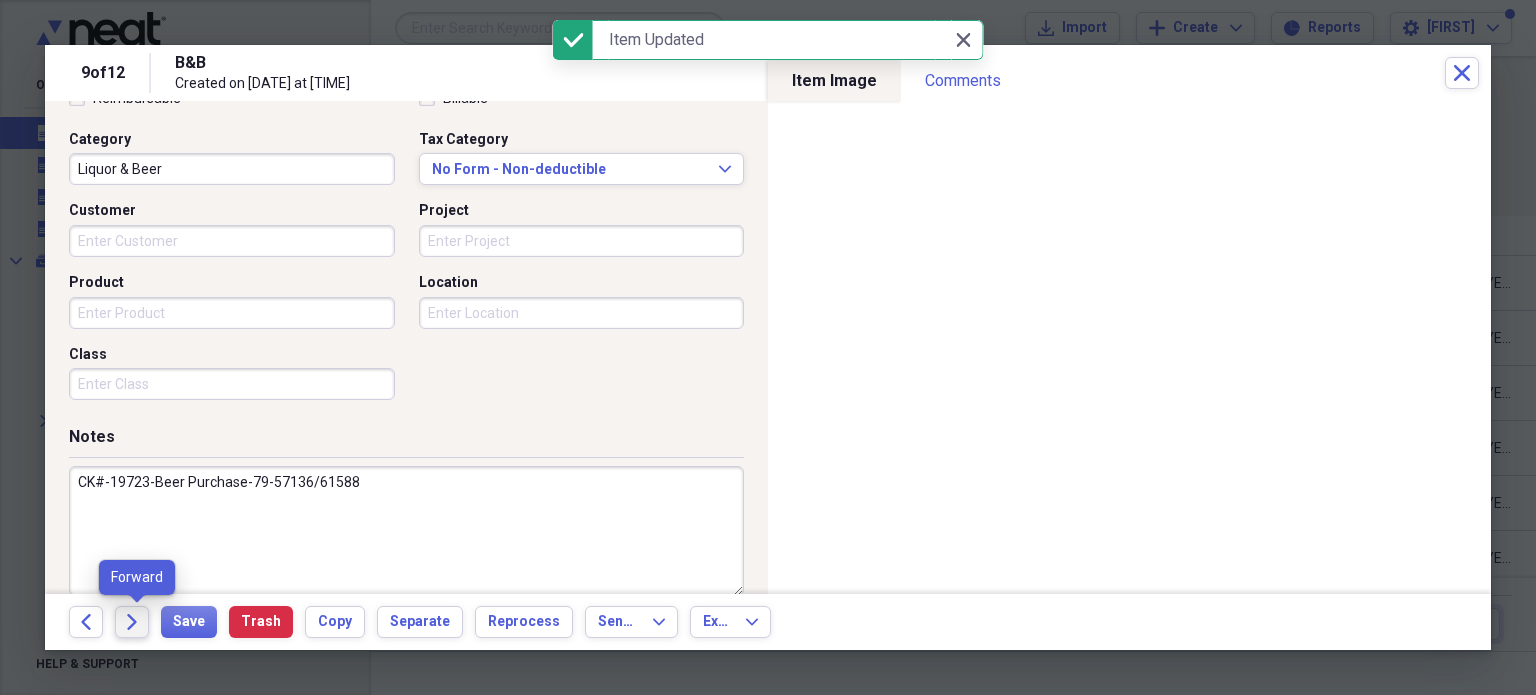 click 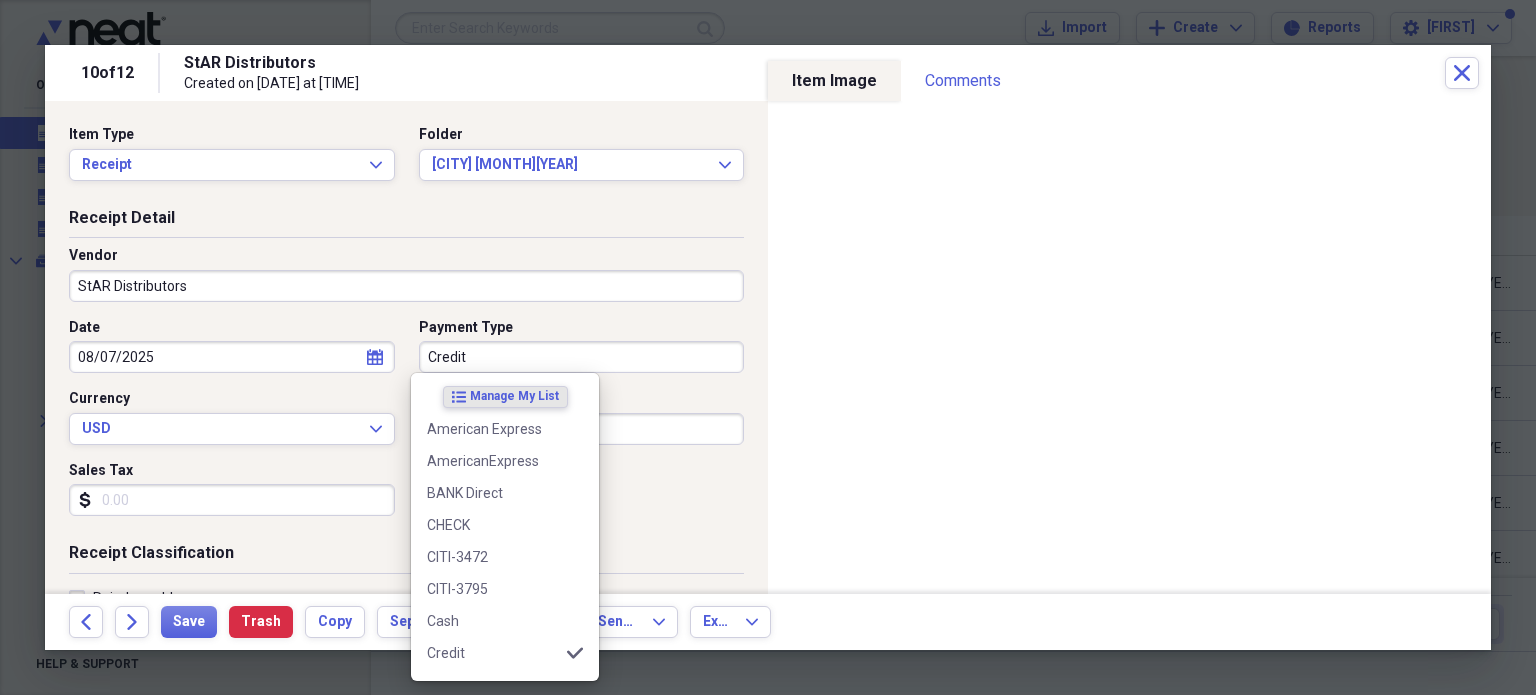click on "Credit" at bounding box center [582, 357] 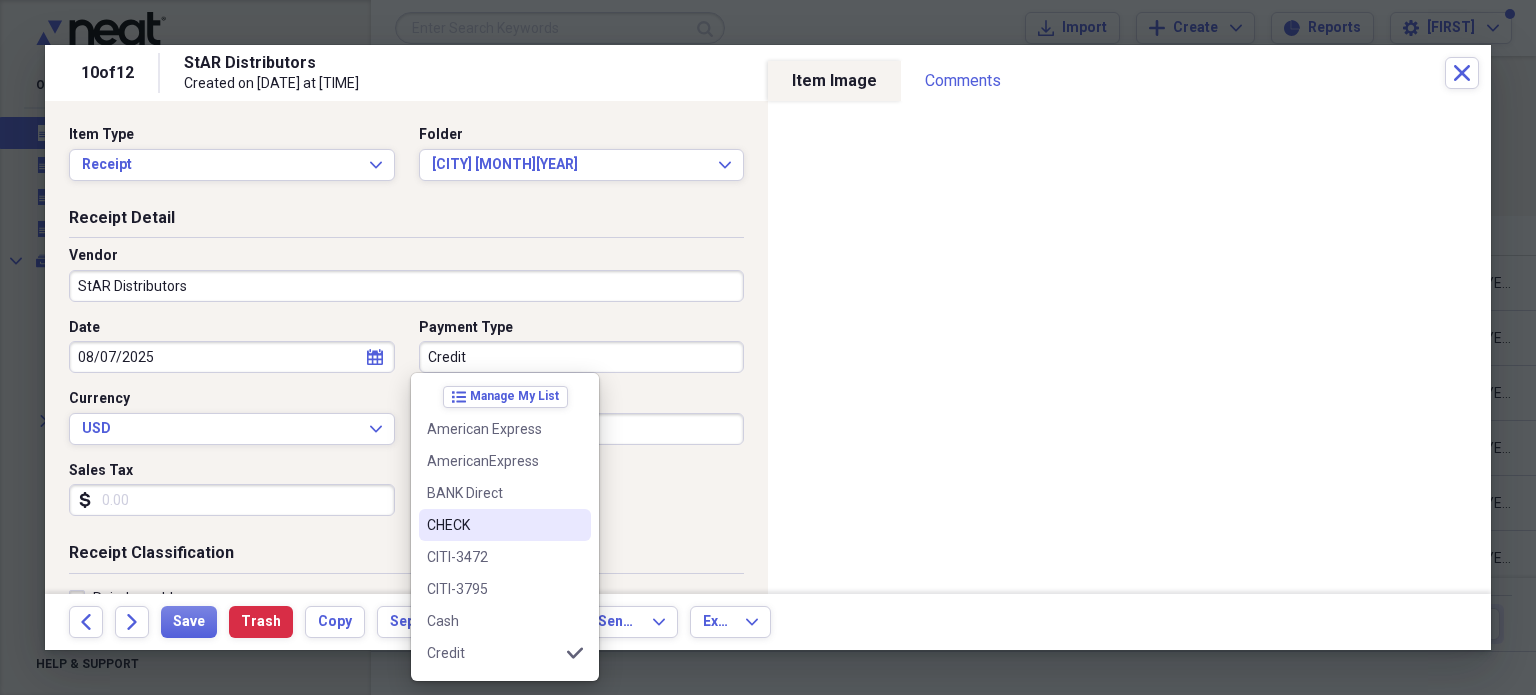 click on "CHECK" at bounding box center (493, 525) 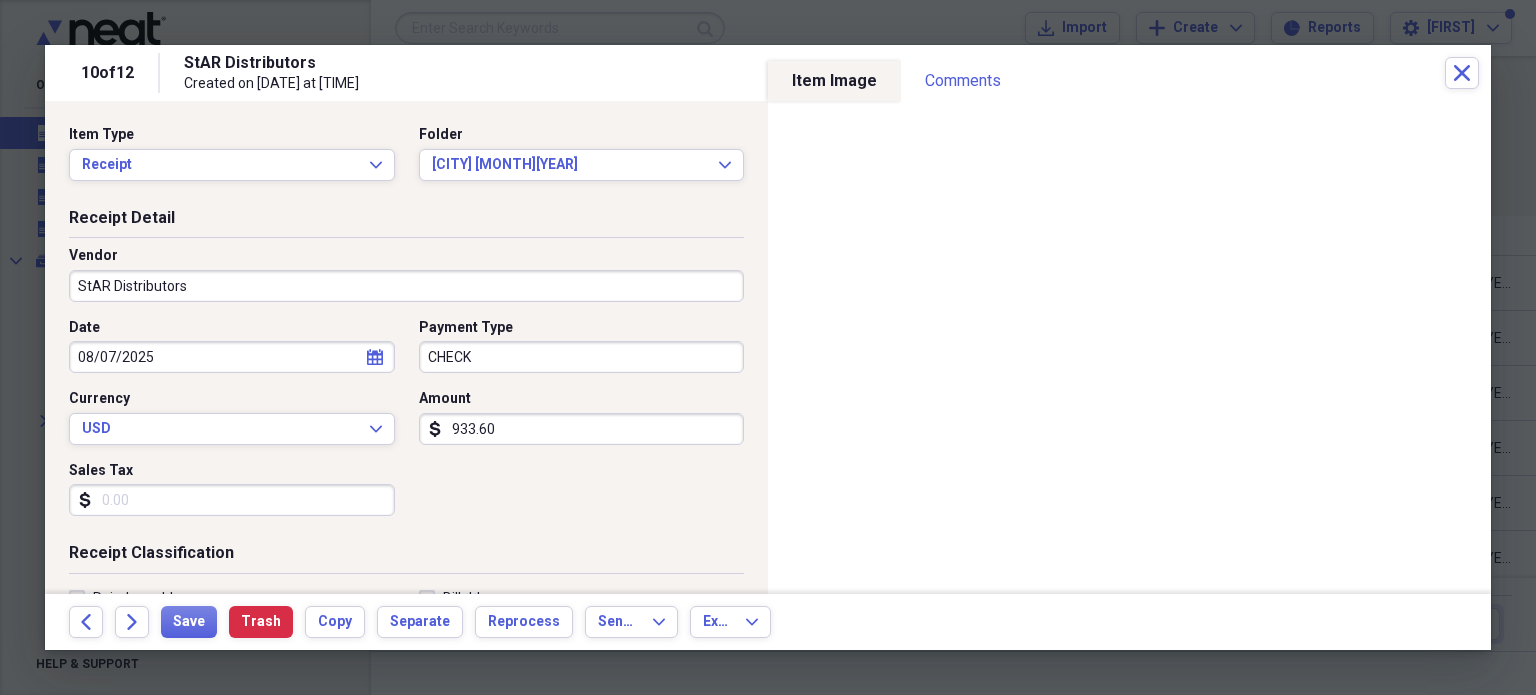click on "933.60" at bounding box center (582, 429) 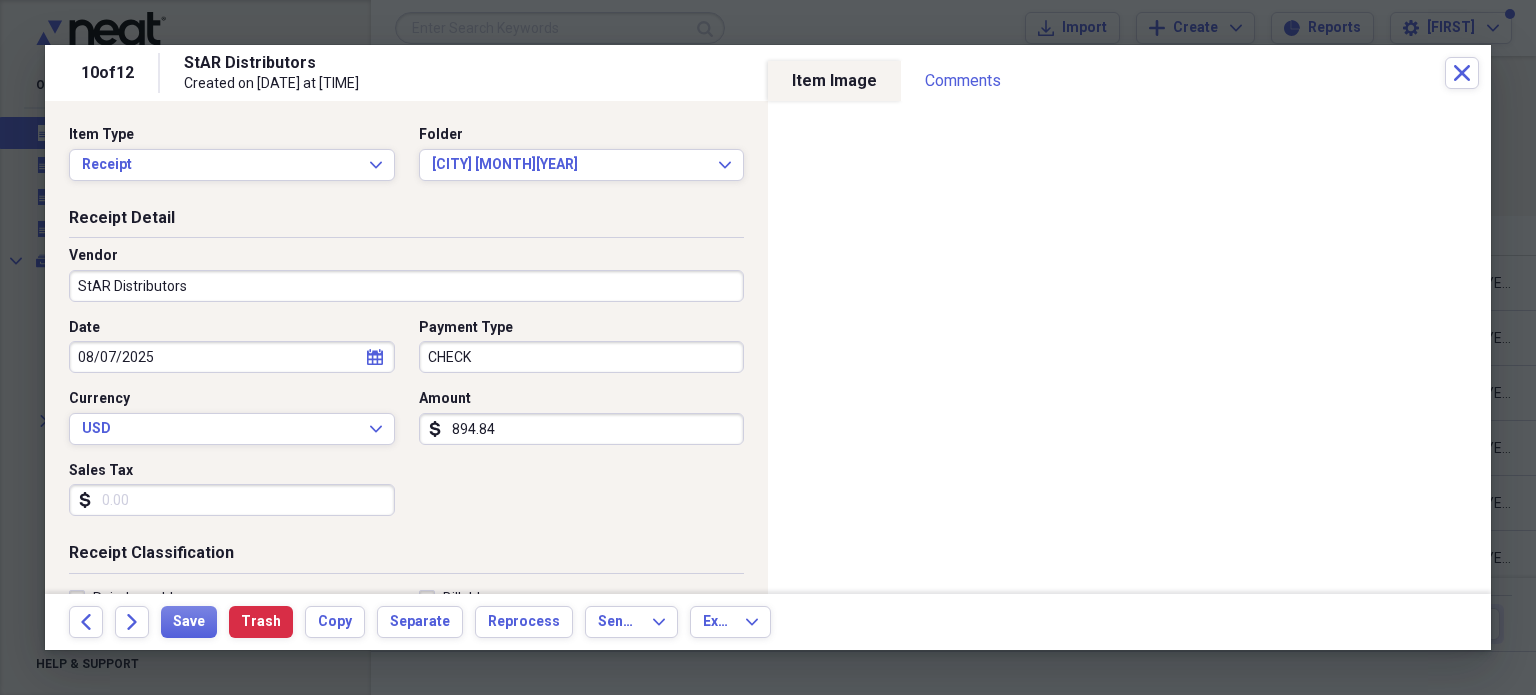 scroll, scrollTop: 526, scrollLeft: 0, axis: vertical 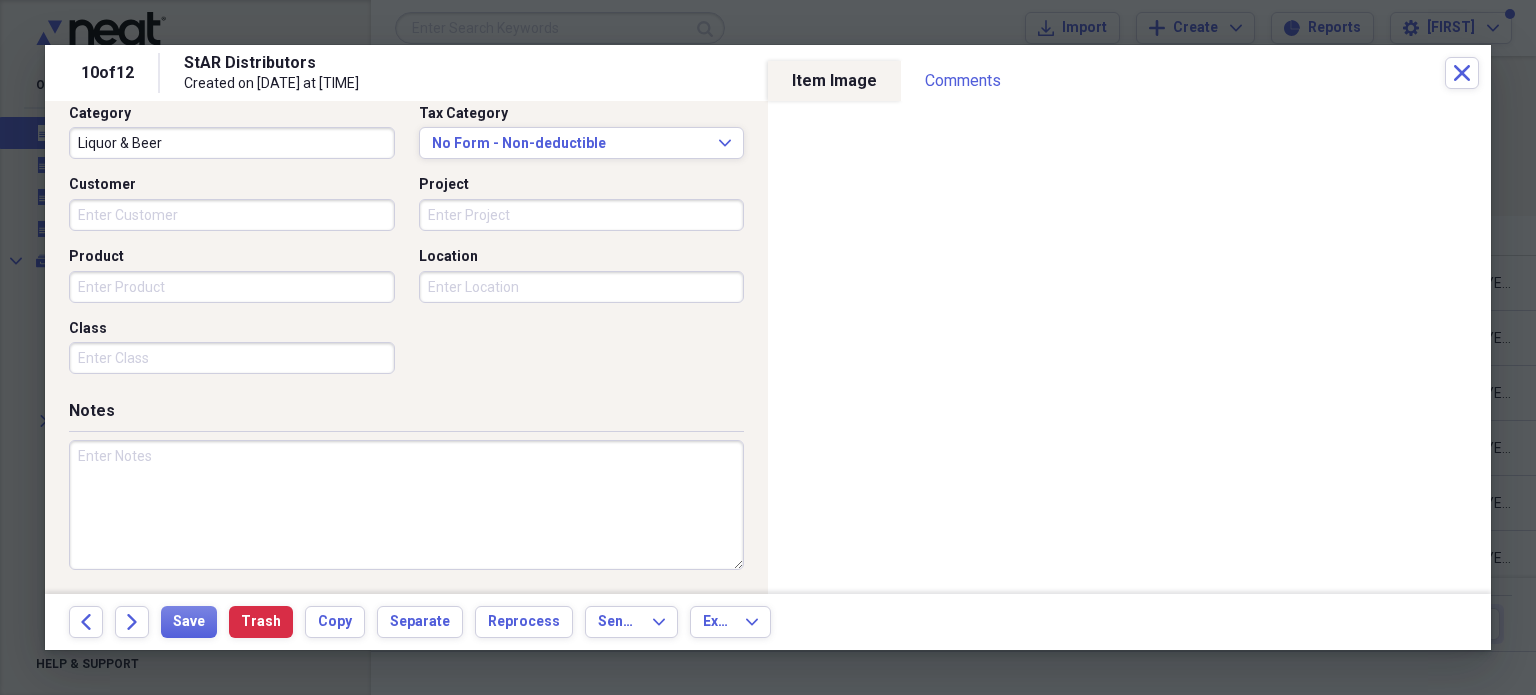 type on "894.84" 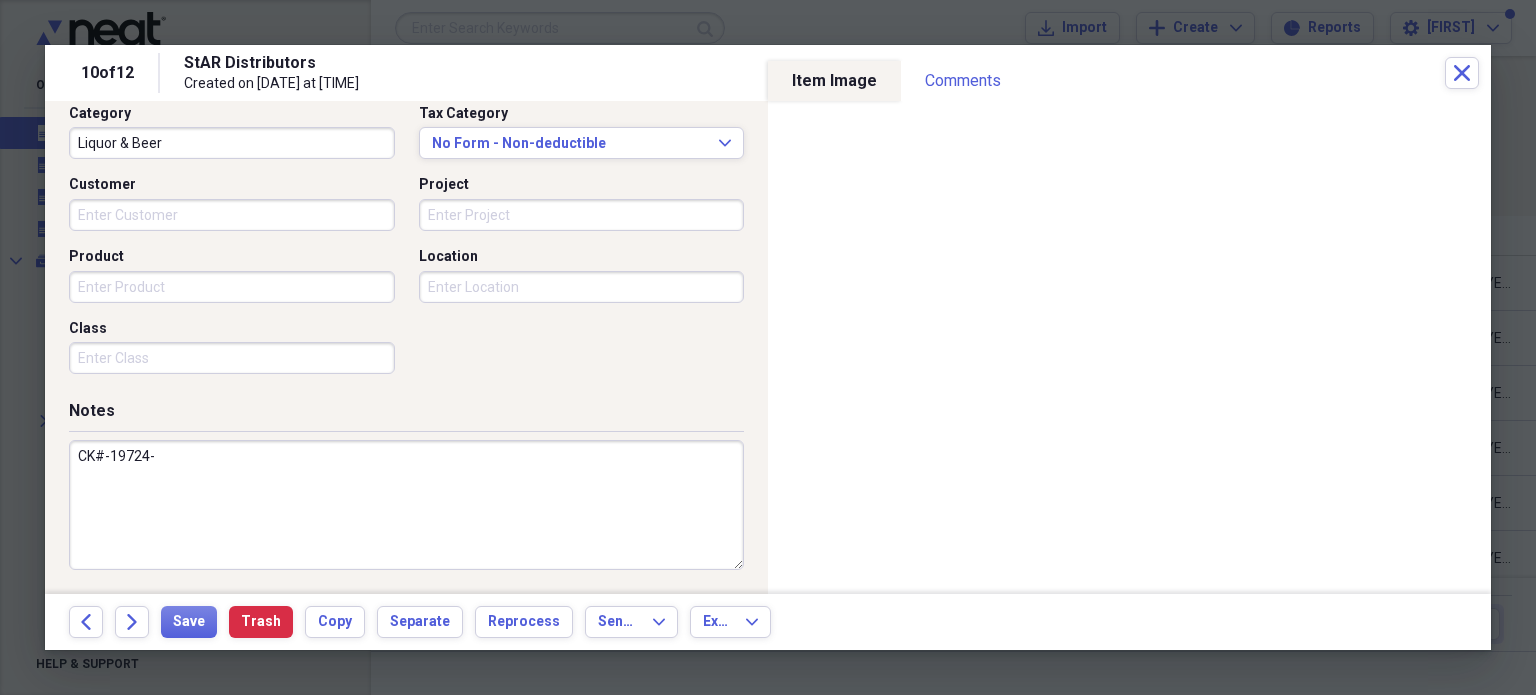 paste on "Beer Purchase-8-37099/40635" 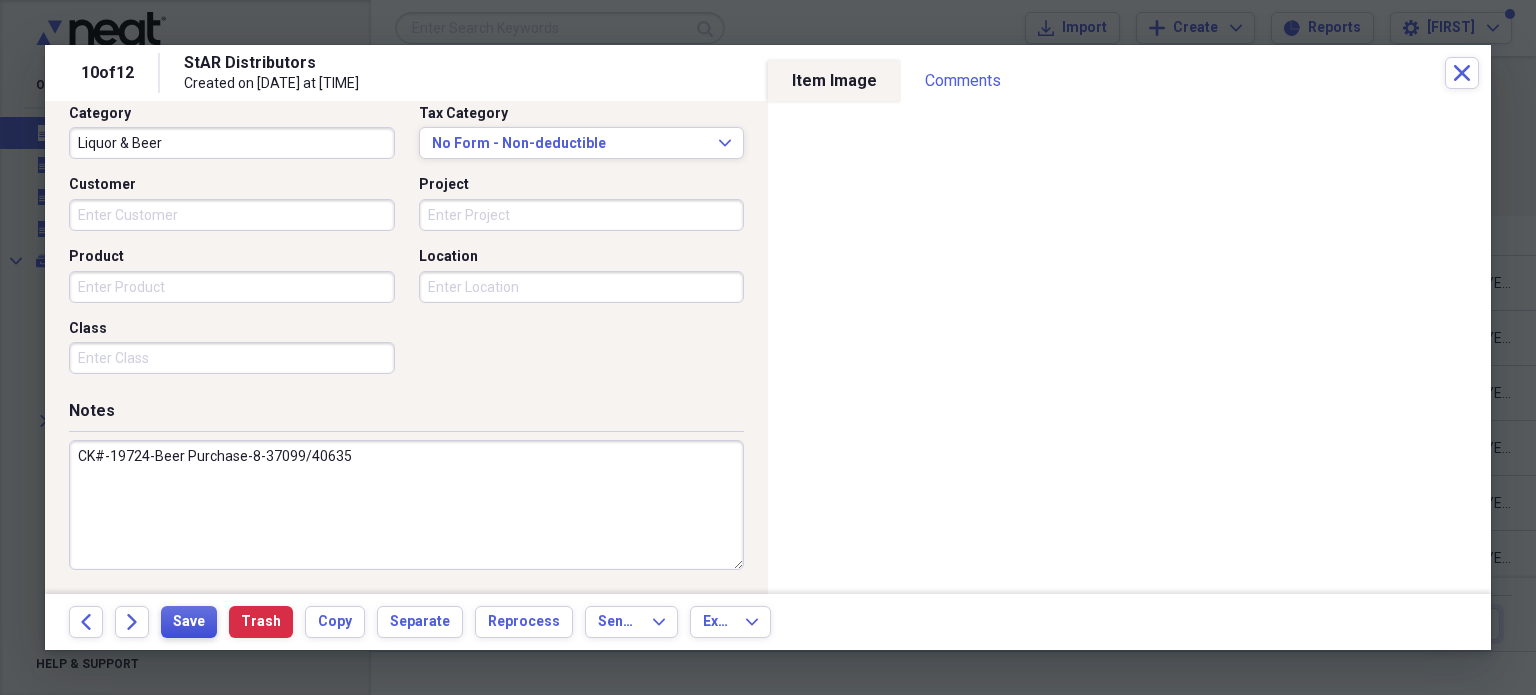 click on "Save" at bounding box center (189, 622) 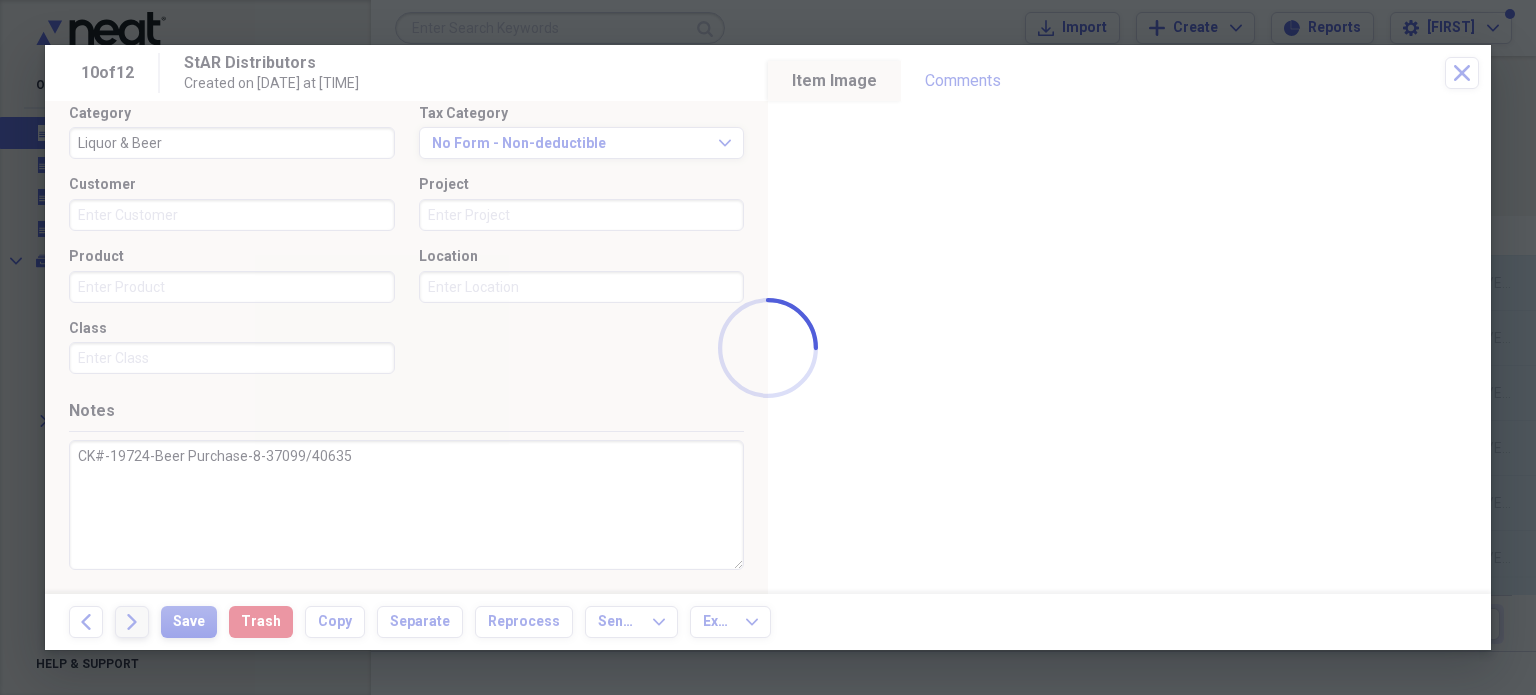type on "CK#-19724-Beer Purchase-8-37099/40635" 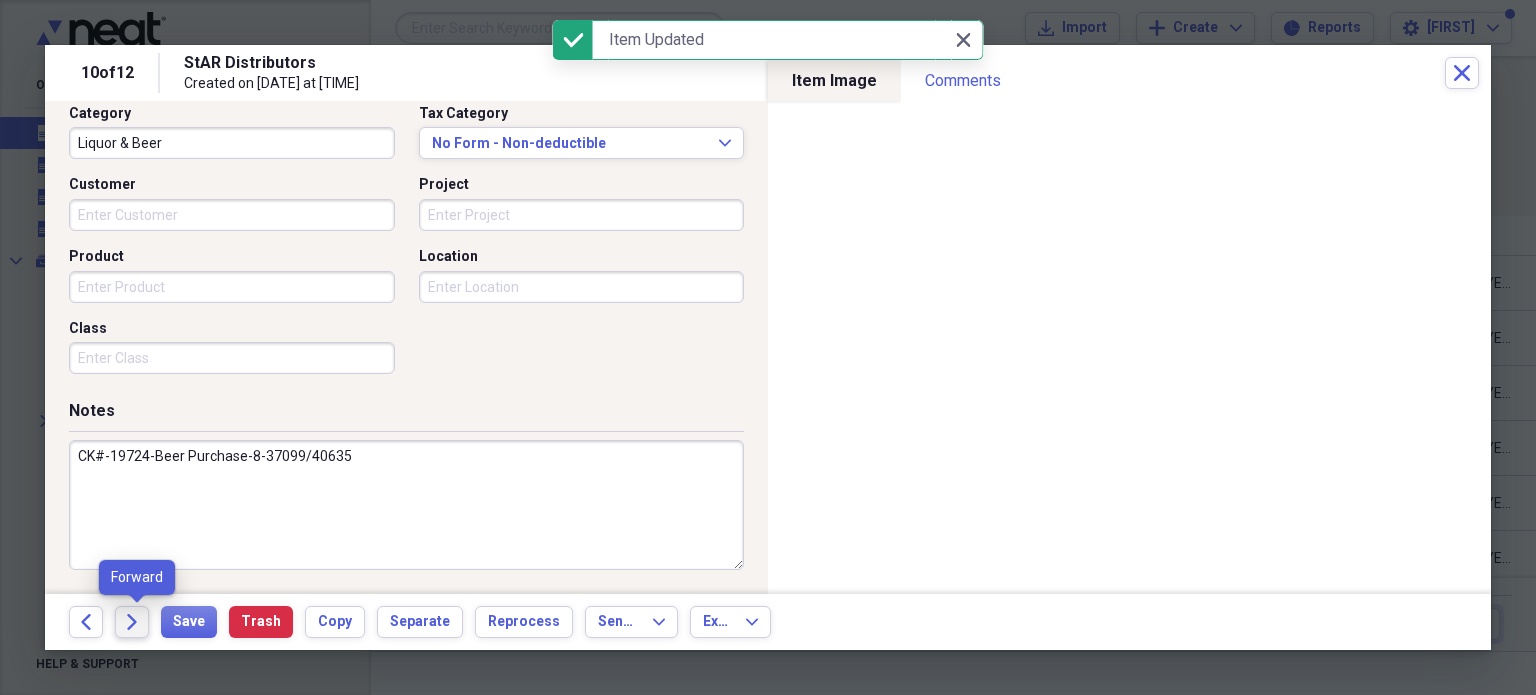 click on "Forward" 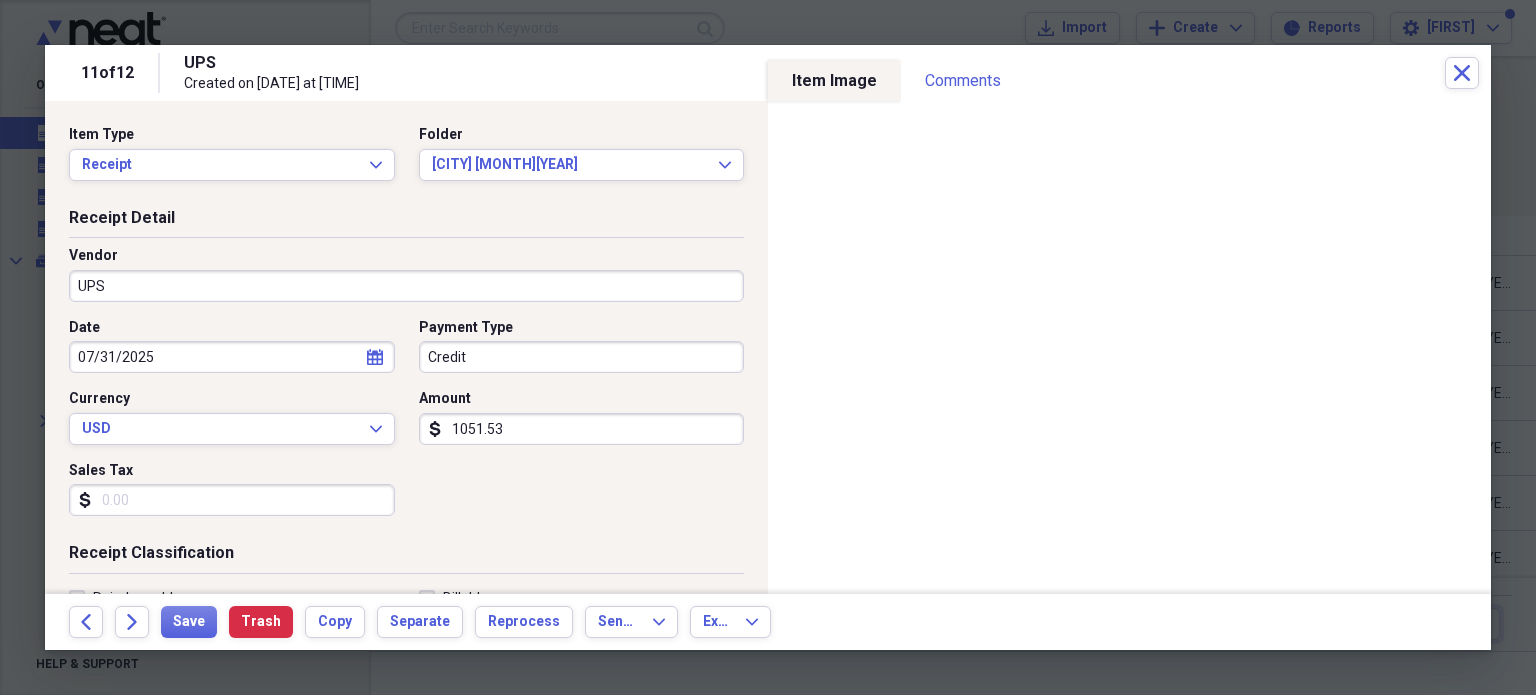 click on "UPS" at bounding box center [406, 286] 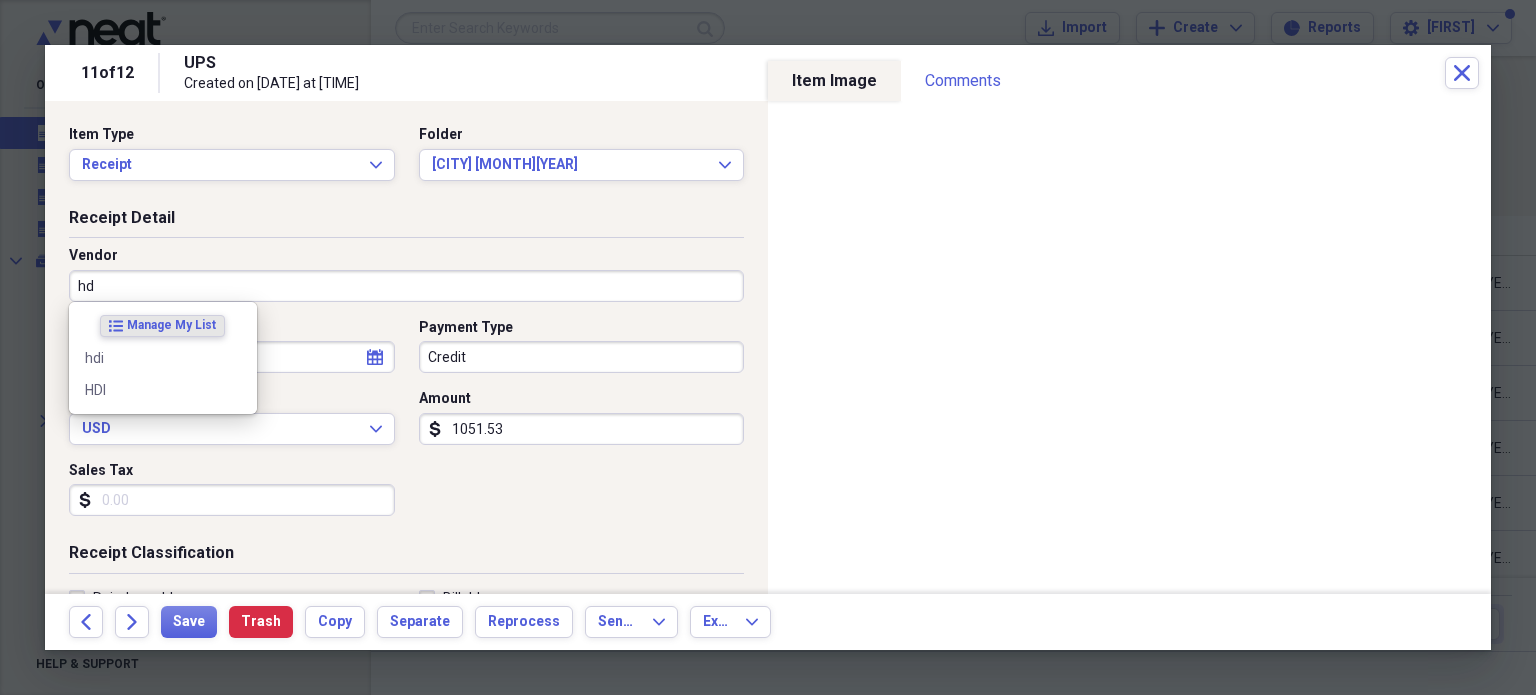 type on "hdi" 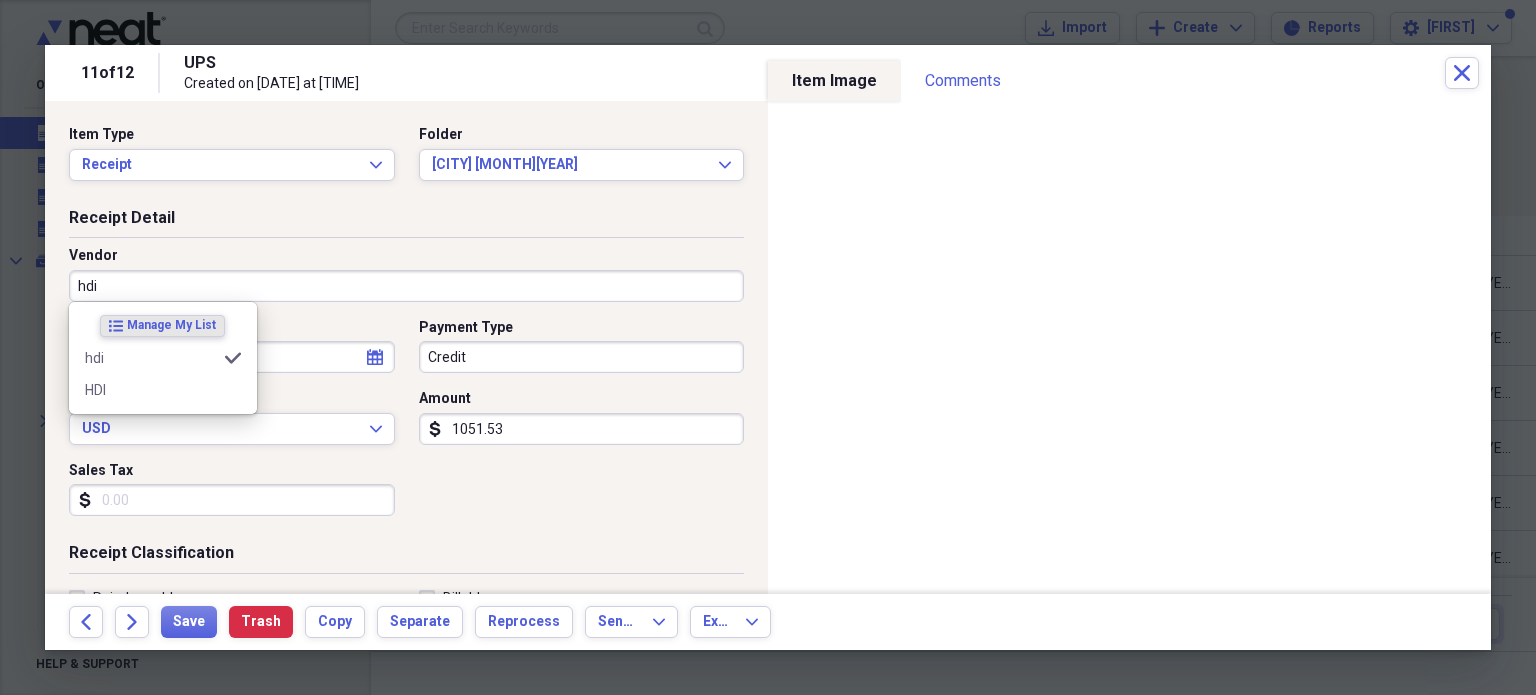 type on "Liquor & Beer" 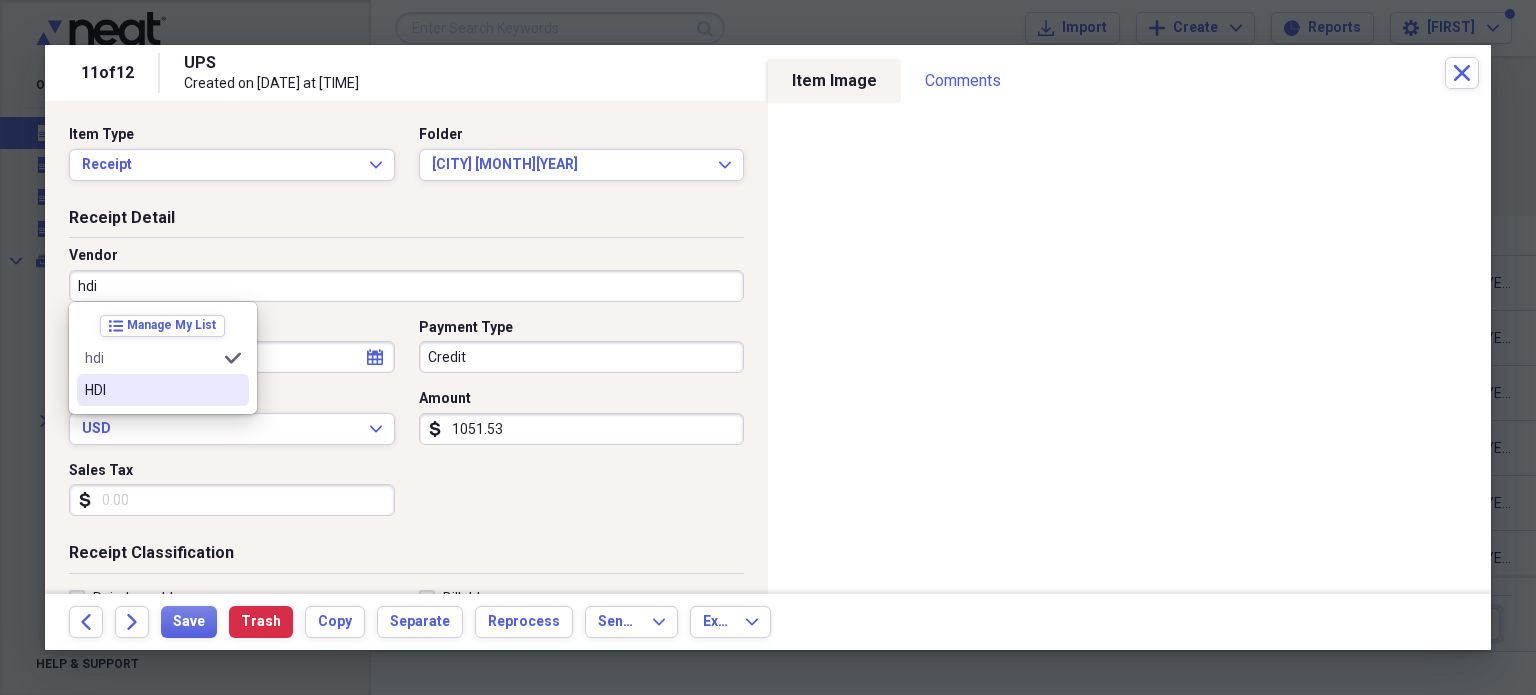 click on "HDI" at bounding box center [151, 390] 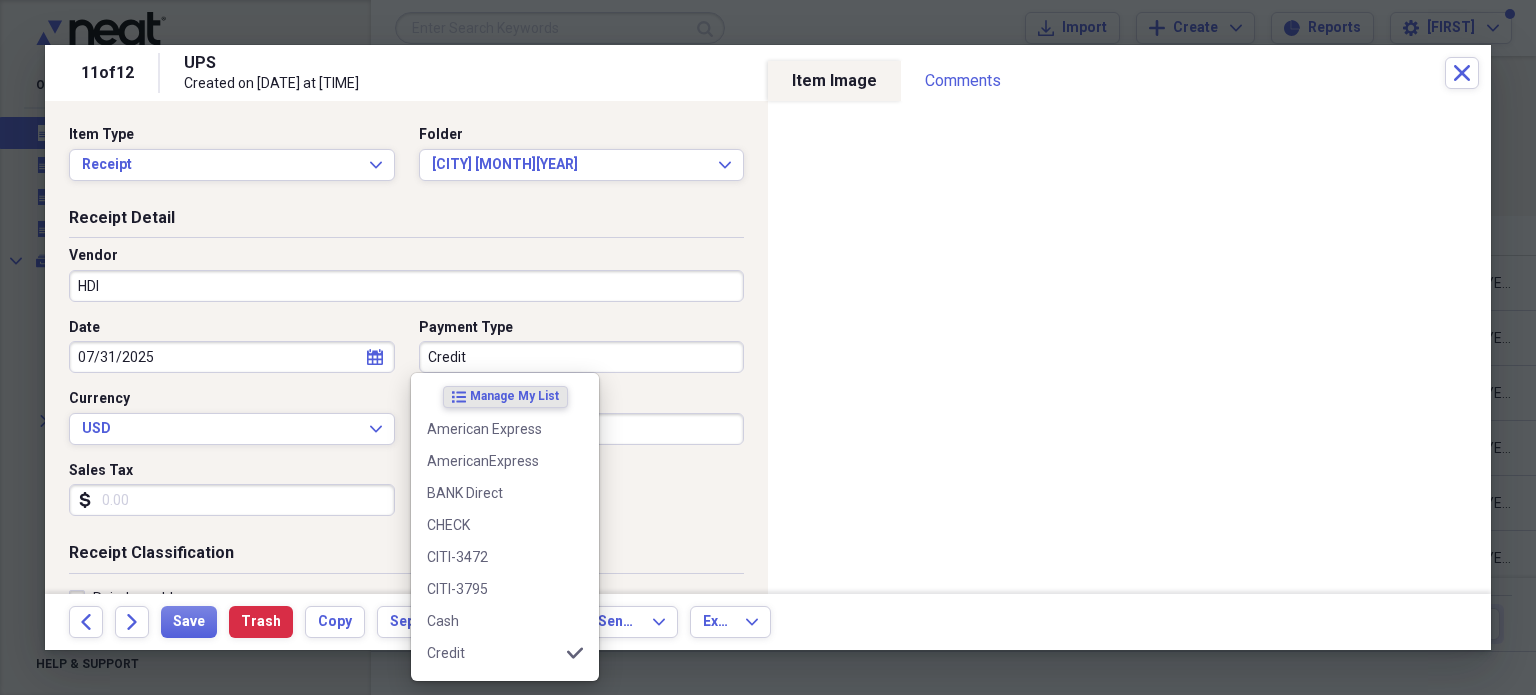 click on "Credit" at bounding box center (582, 357) 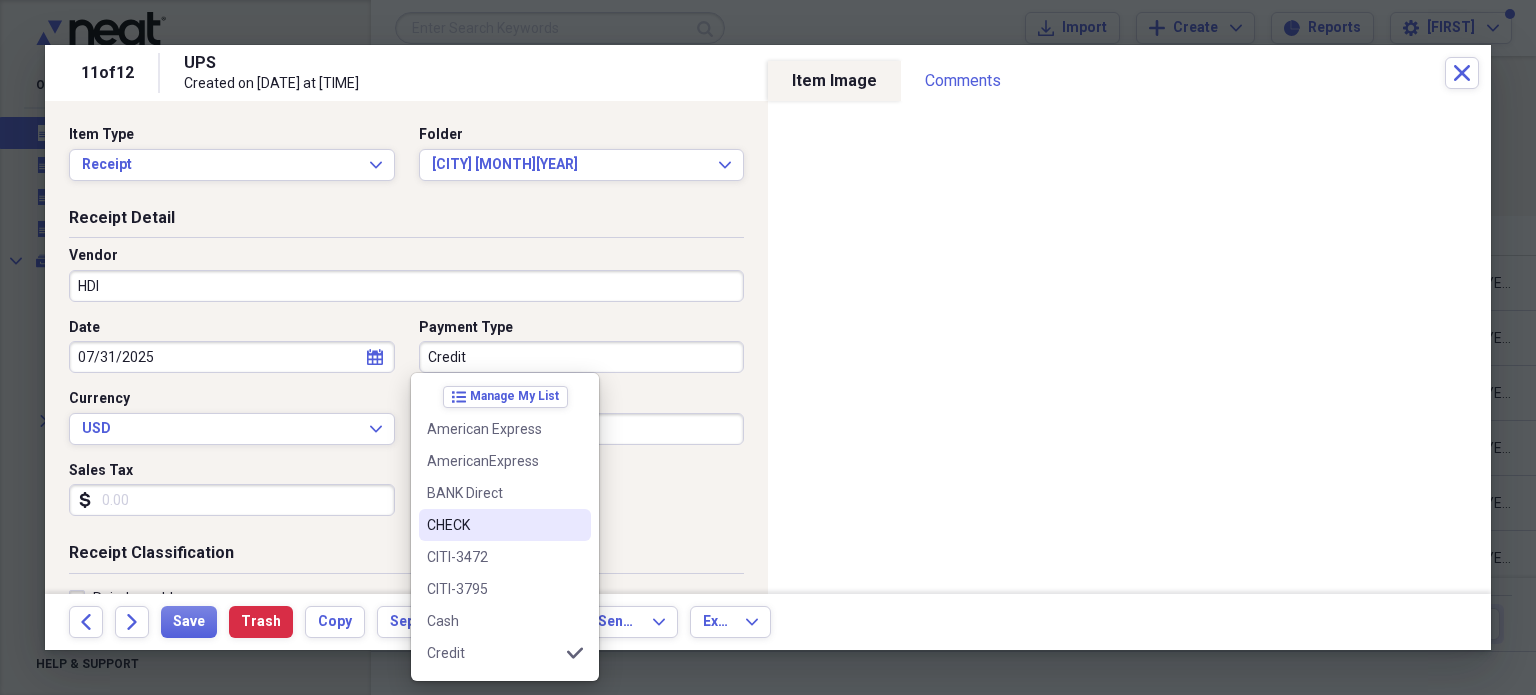 click on "CHECK" at bounding box center [493, 525] 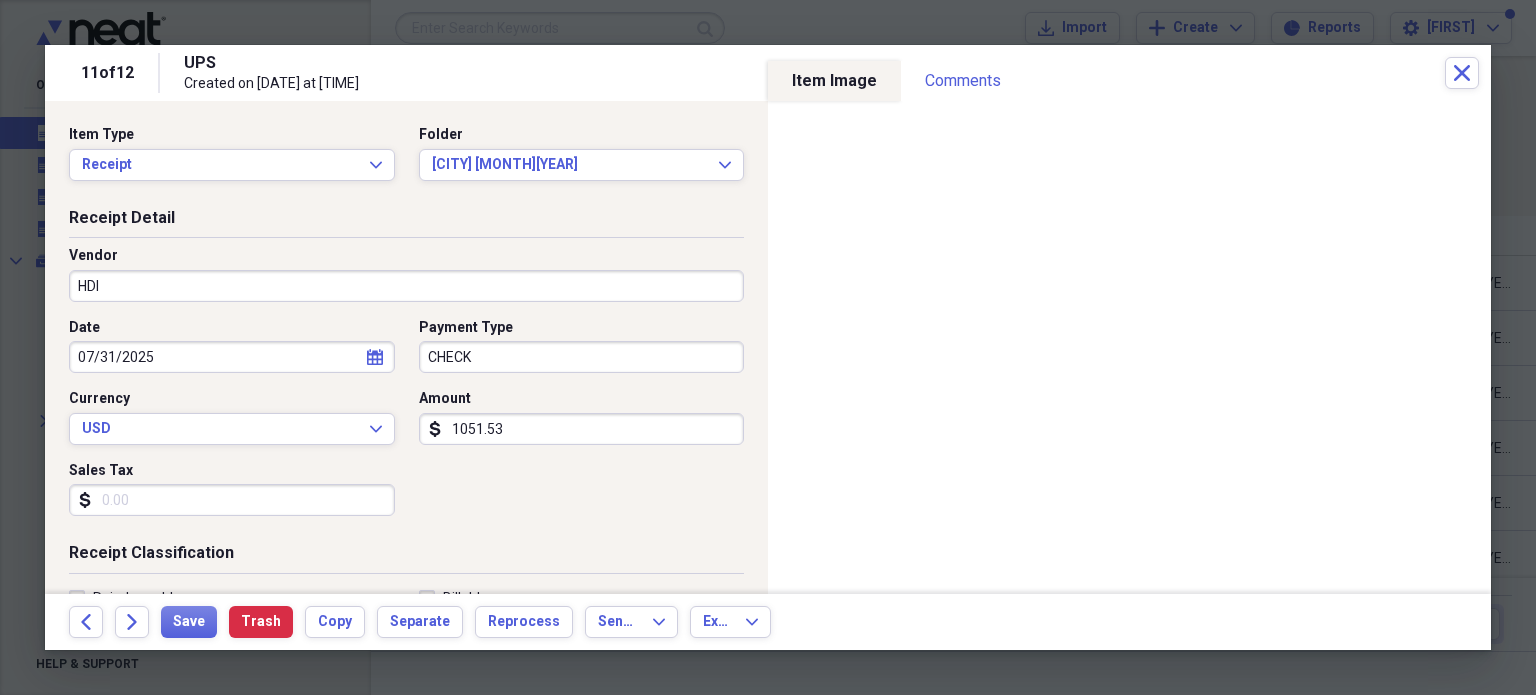 click on "1051.53" at bounding box center [582, 429] 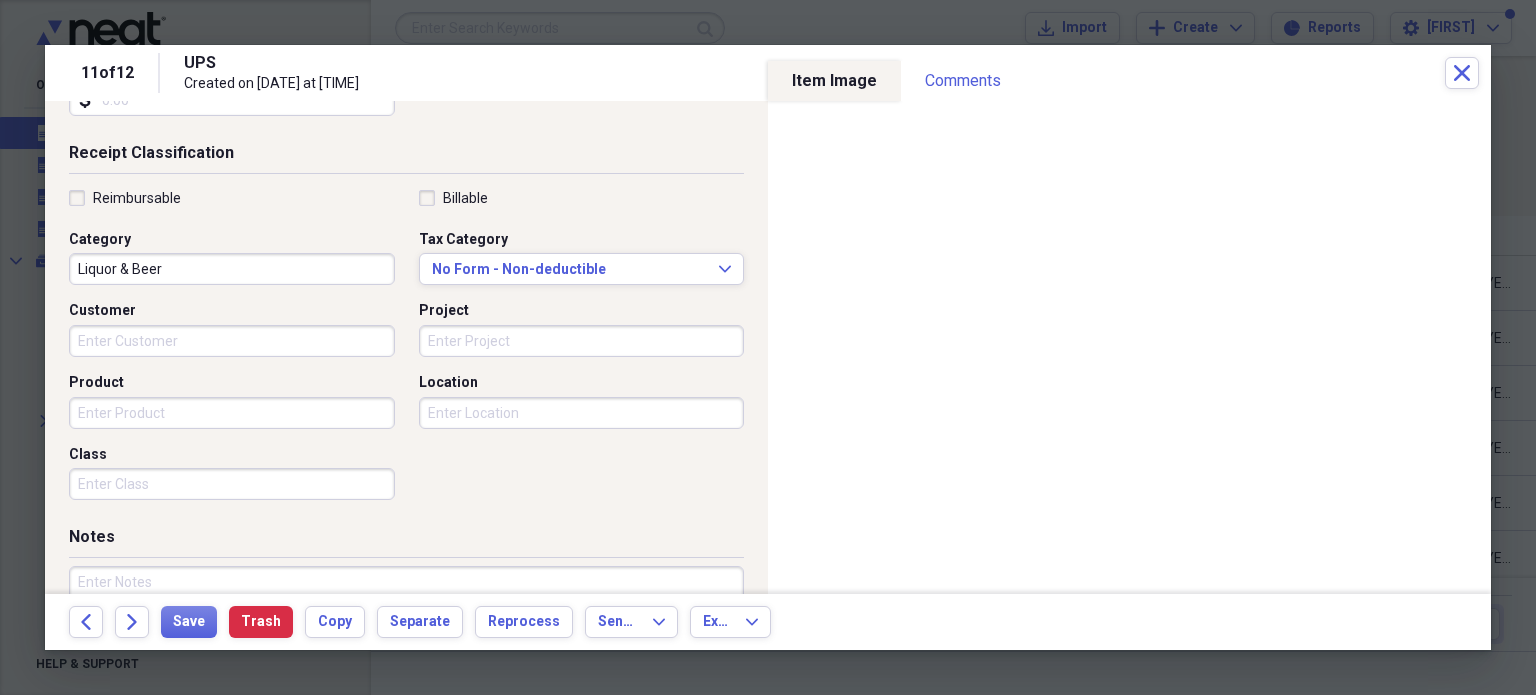 scroll, scrollTop: 526, scrollLeft: 0, axis: vertical 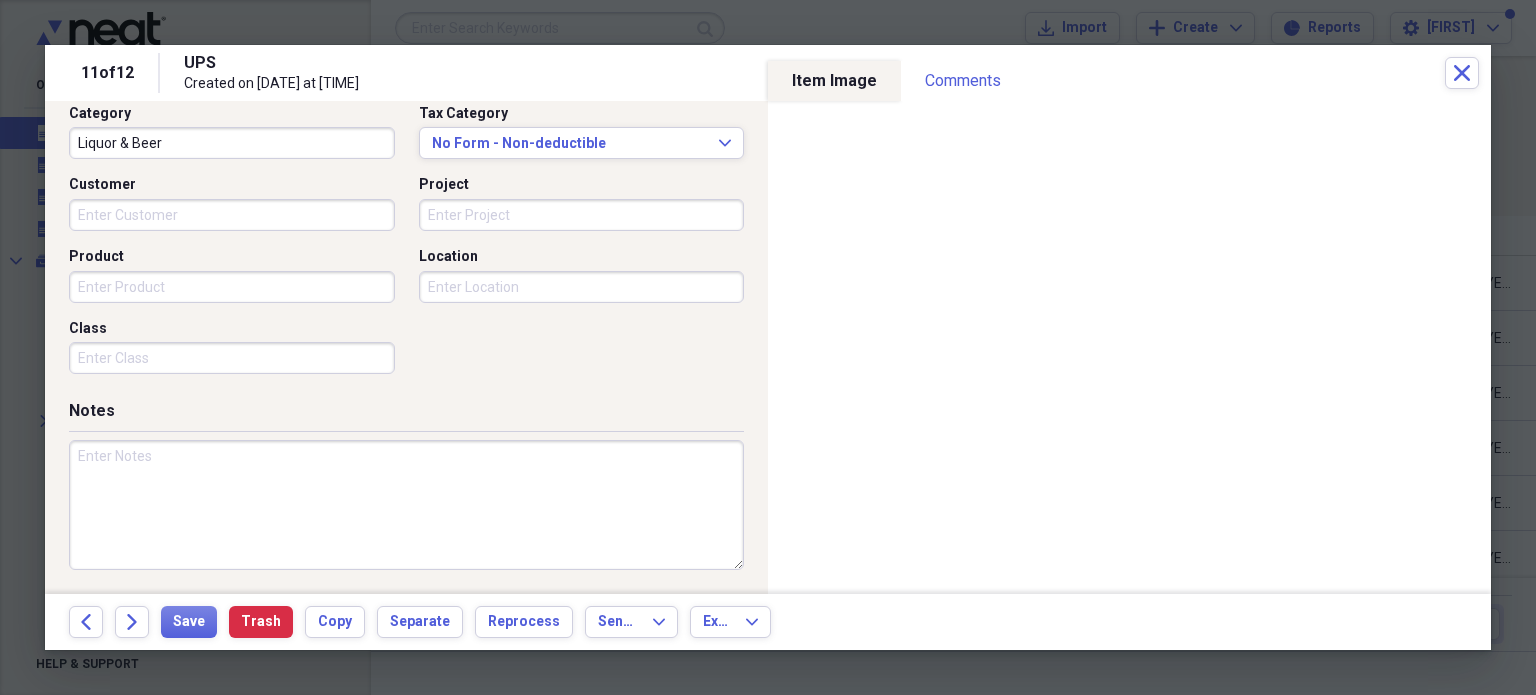 type on "1291.04" 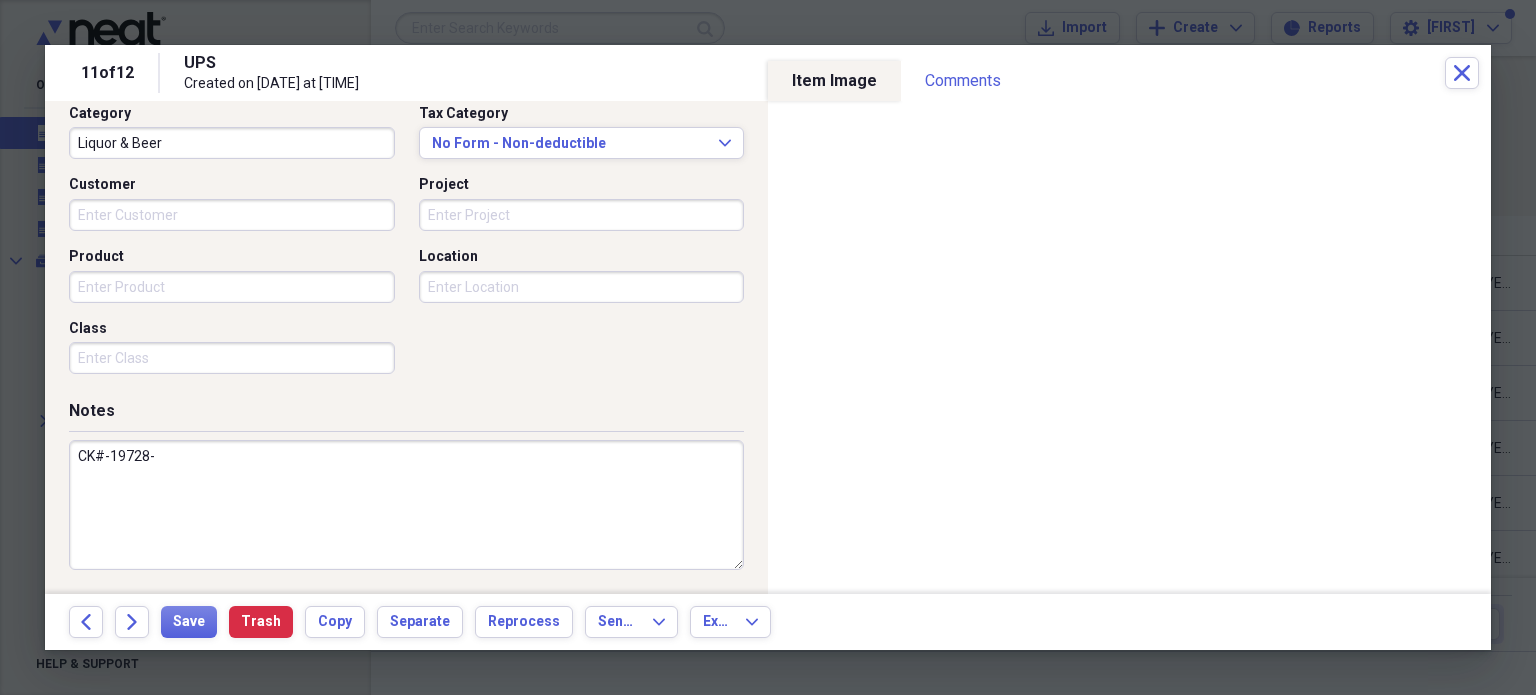 click on "CK#-19728-" at bounding box center [406, 505] 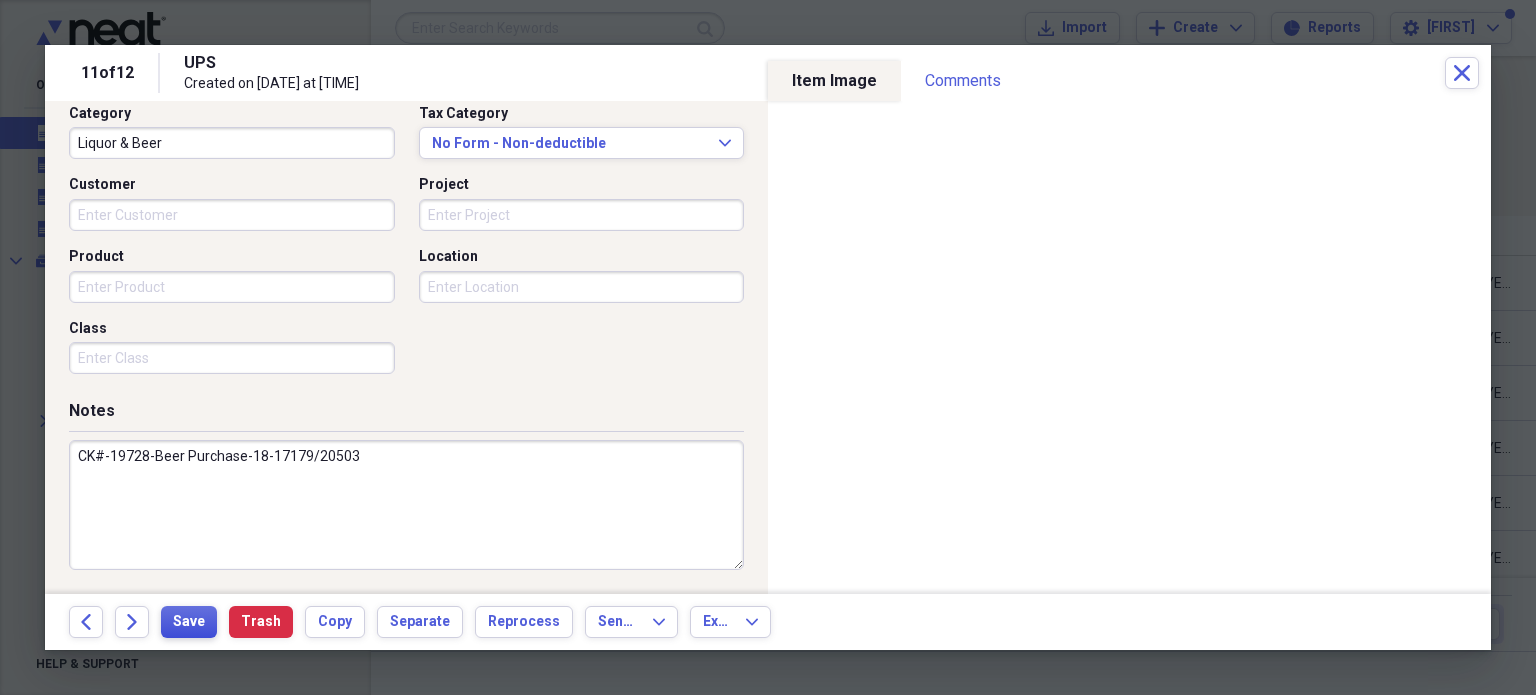 click on "Save" at bounding box center (189, 622) 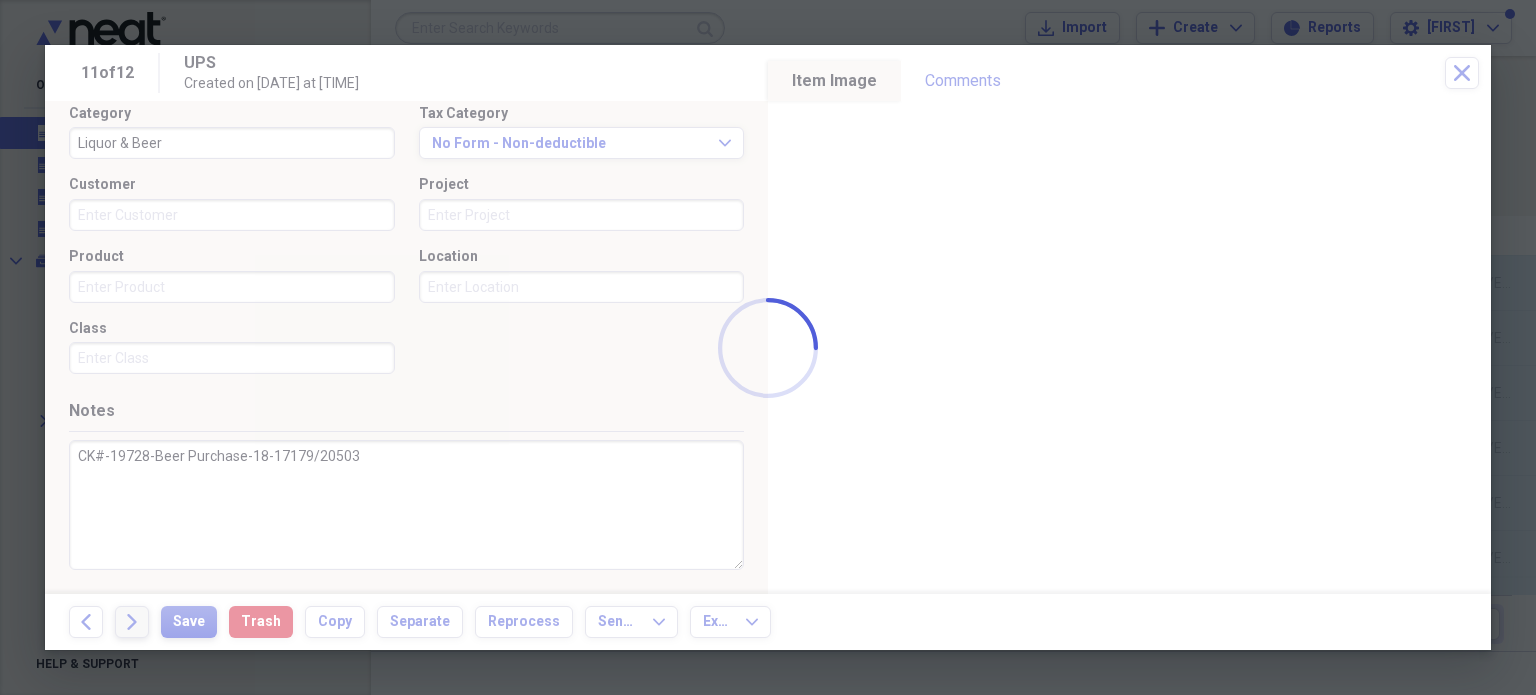 type on "CK#-19728-Beer Purchase-18-17179/20503" 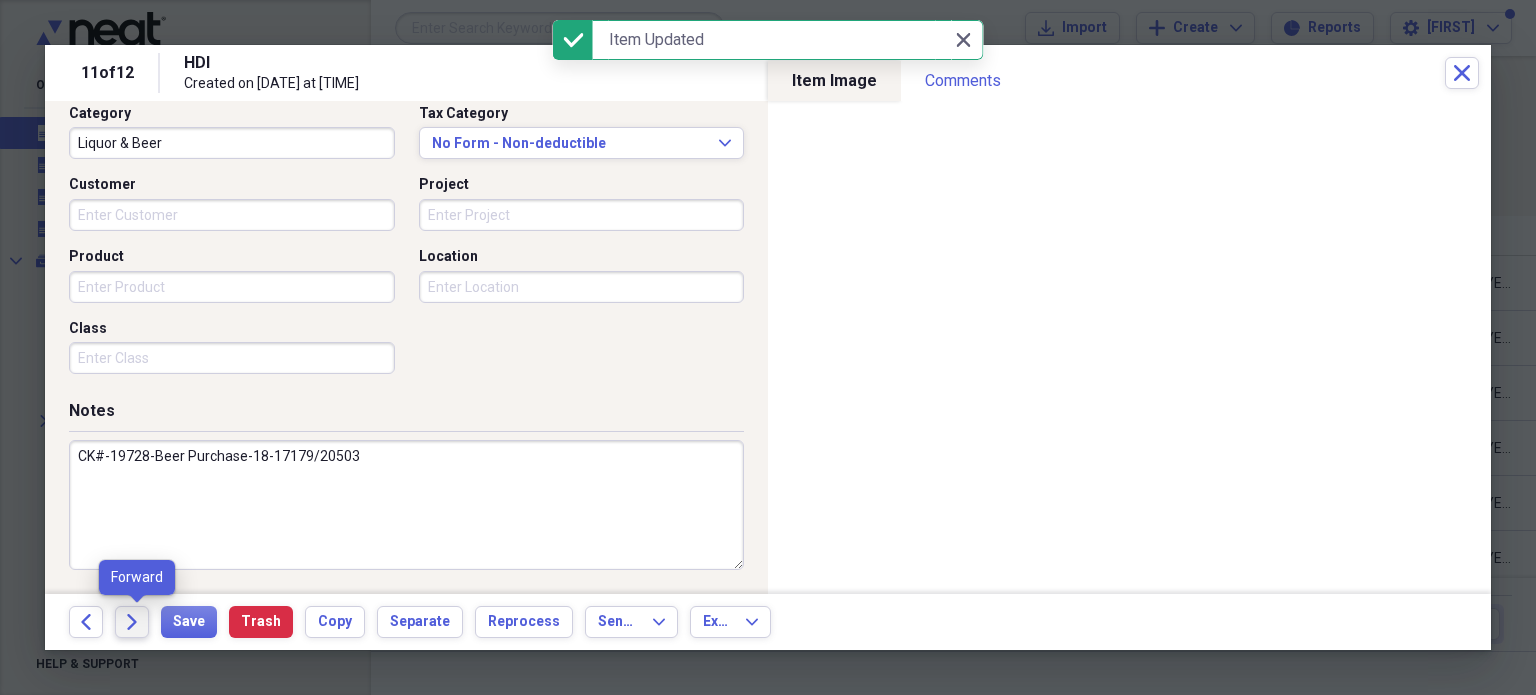 click on "Forward" 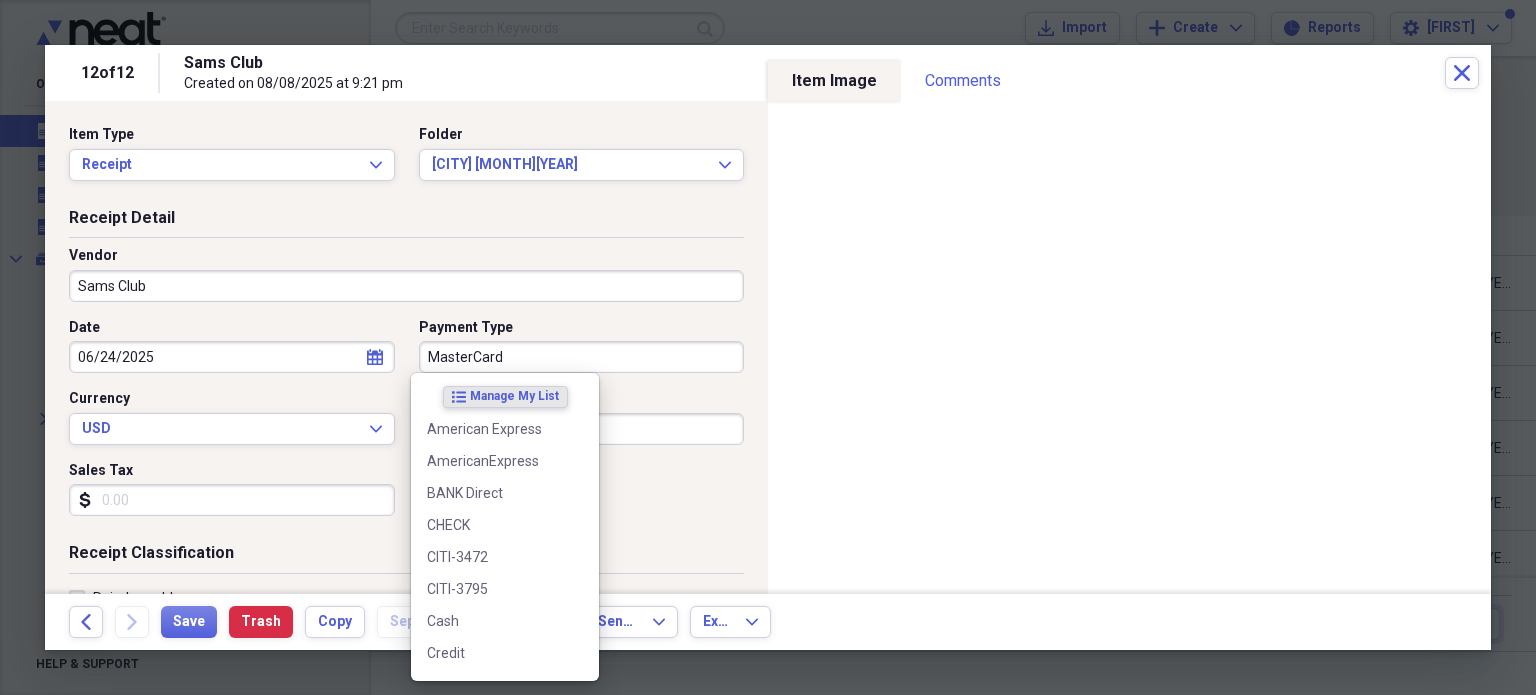click on "MasterCard" at bounding box center [582, 357] 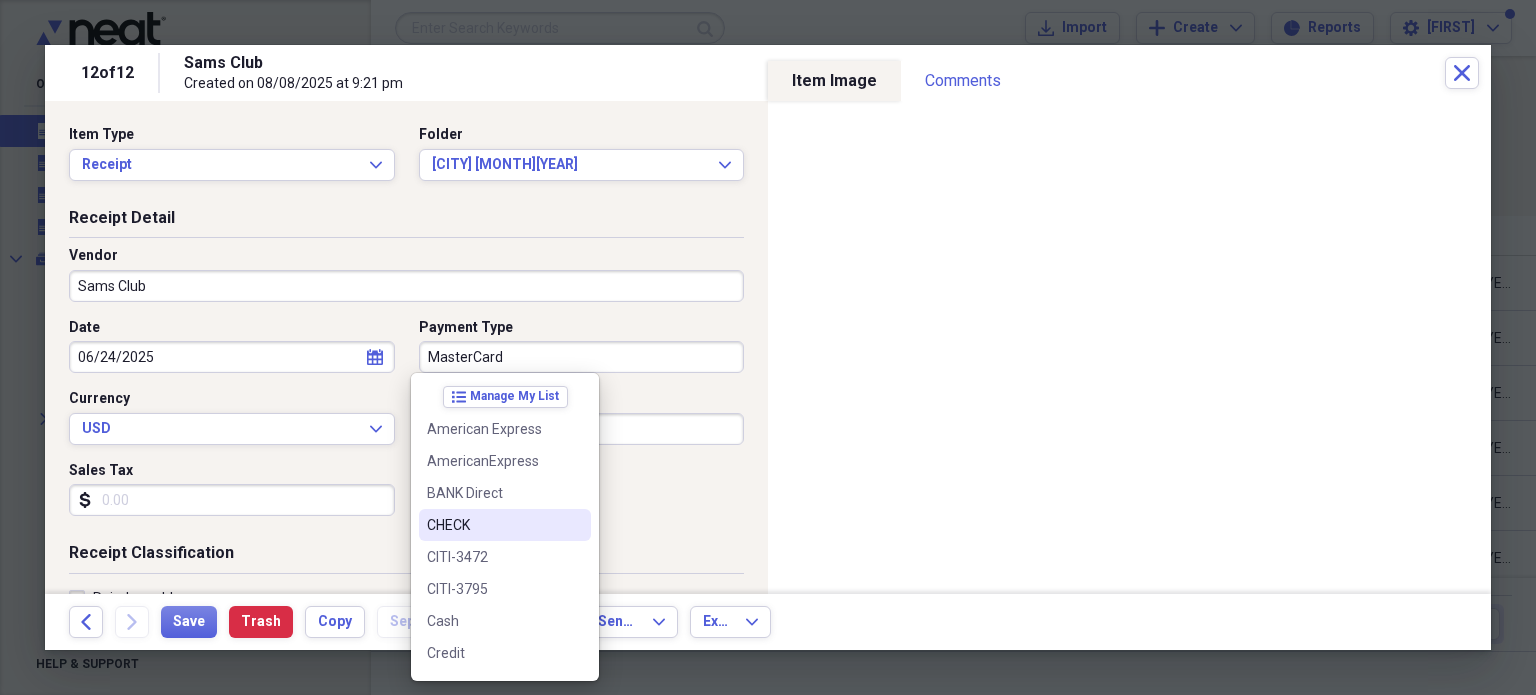 click on "CHECK" at bounding box center (493, 525) 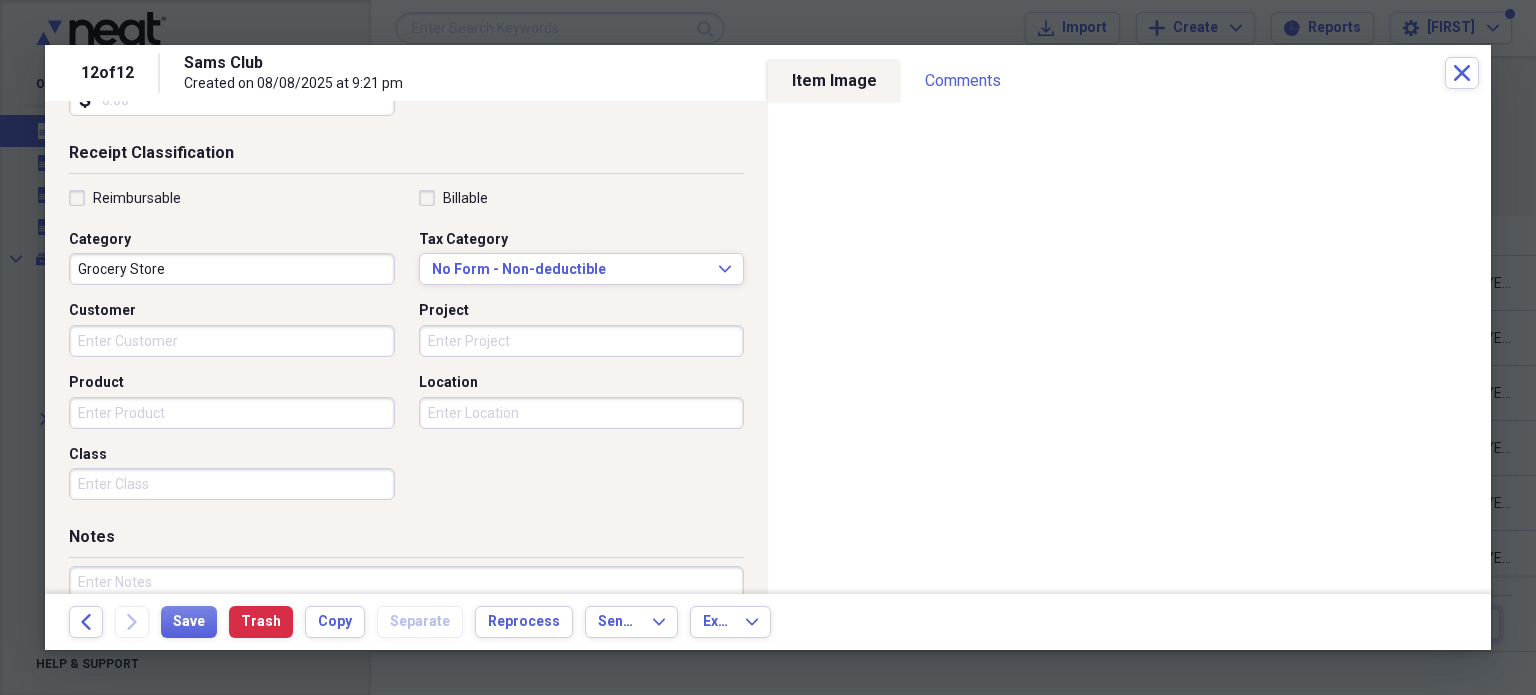 scroll, scrollTop: 526, scrollLeft: 0, axis: vertical 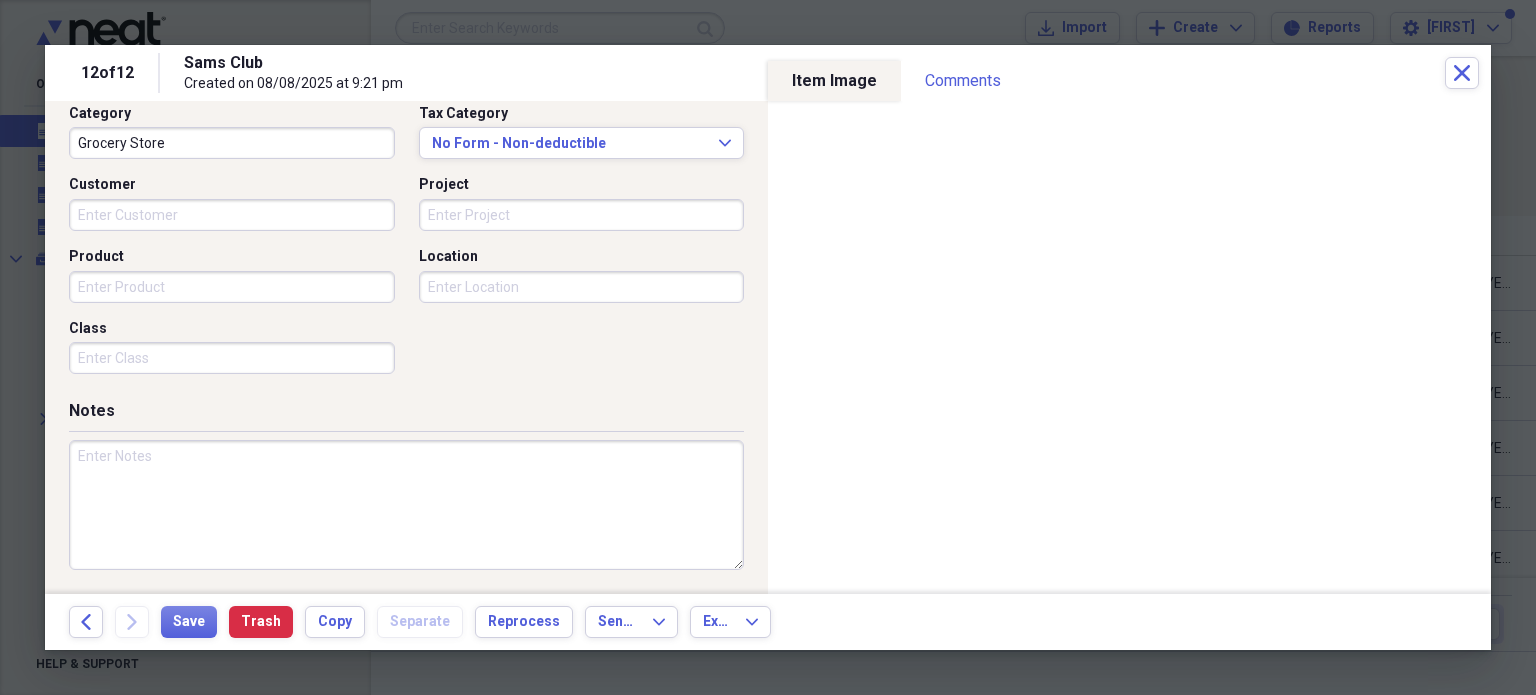 click at bounding box center (406, 505) 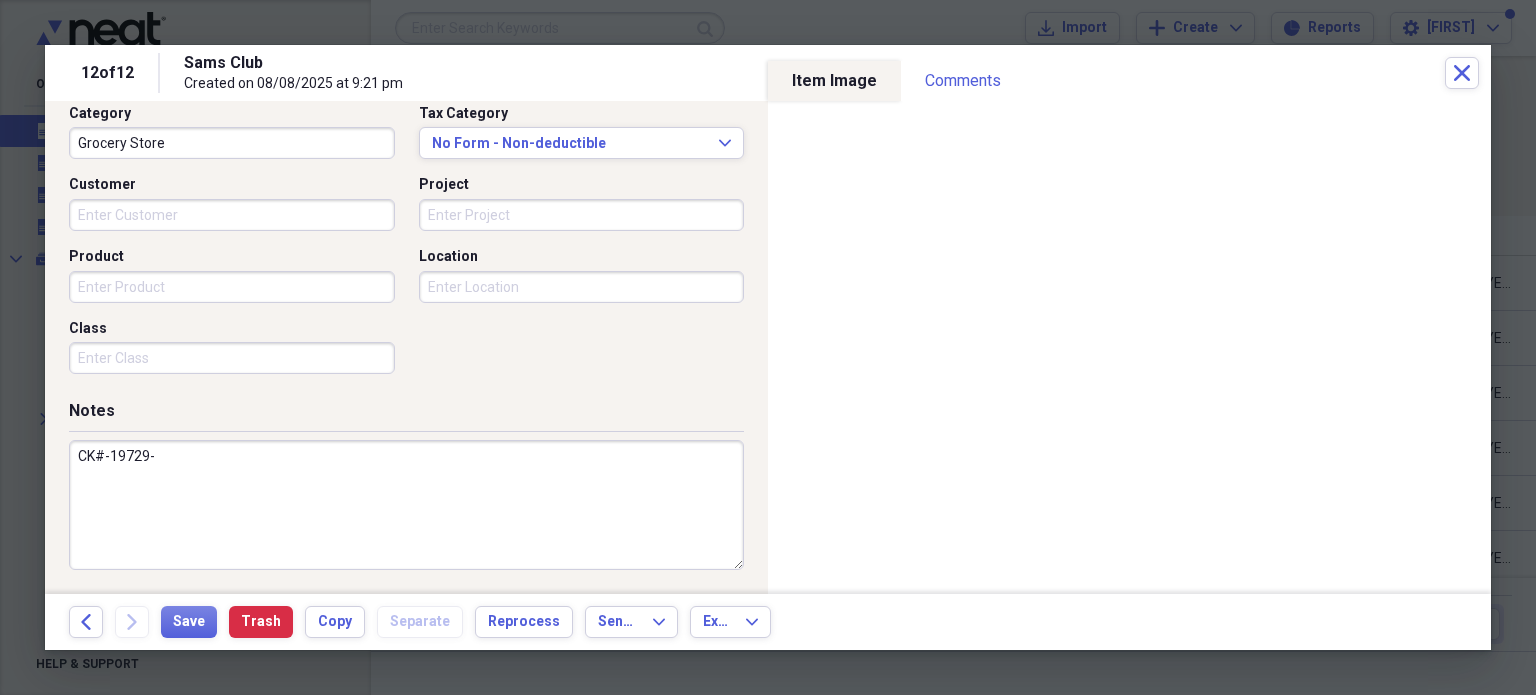 paste on "CREDIT CARD 6418-[MONTH].9-2025" 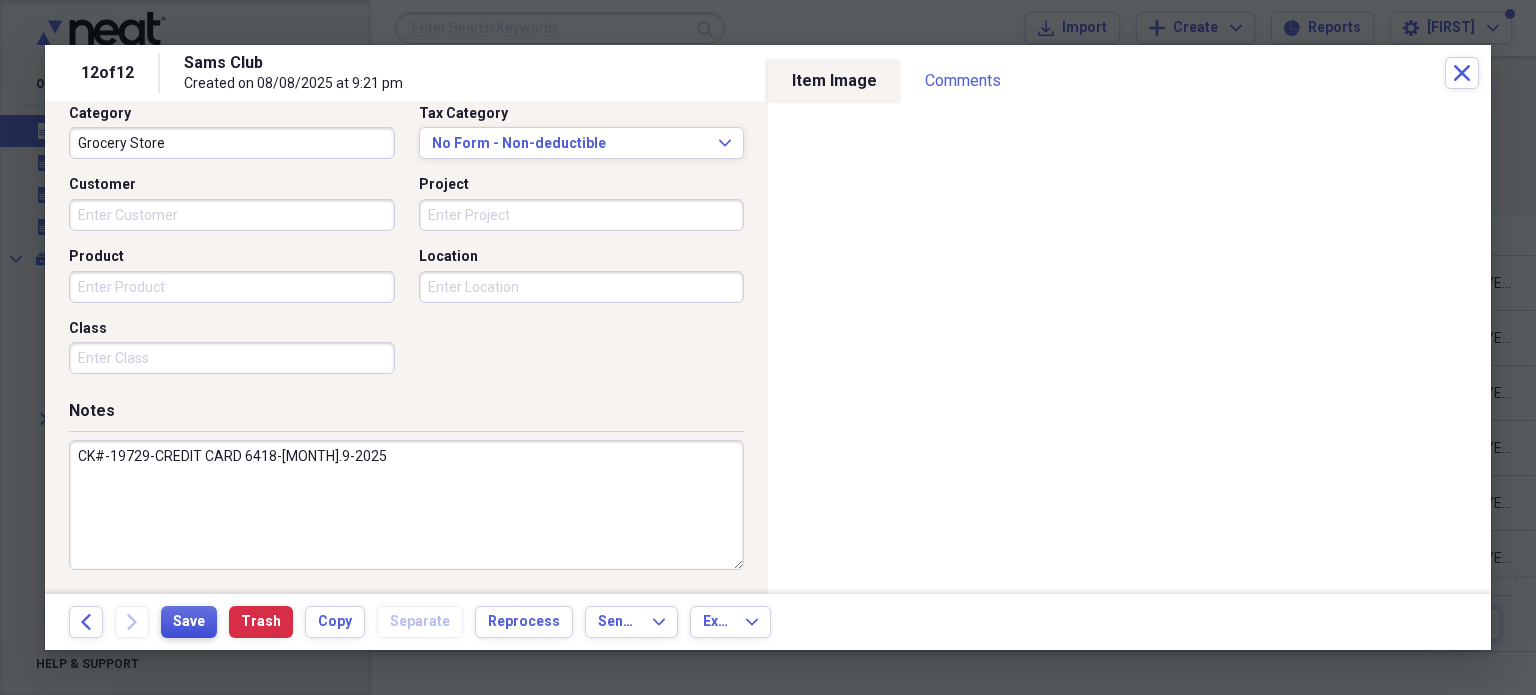 click on "Save" at bounding box center (189, 622) 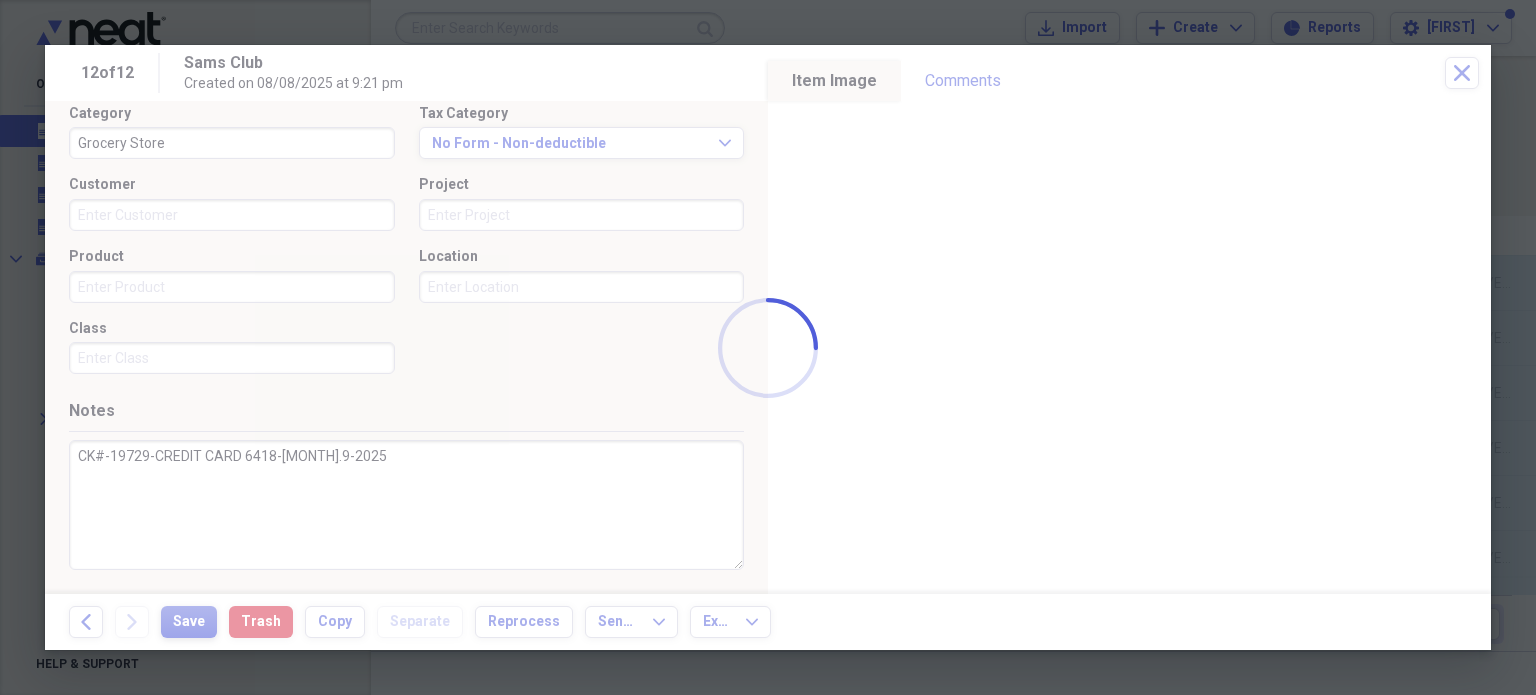 type on "CK#-19729-CREDIT CARD 6418-[MONTH].9-2025" 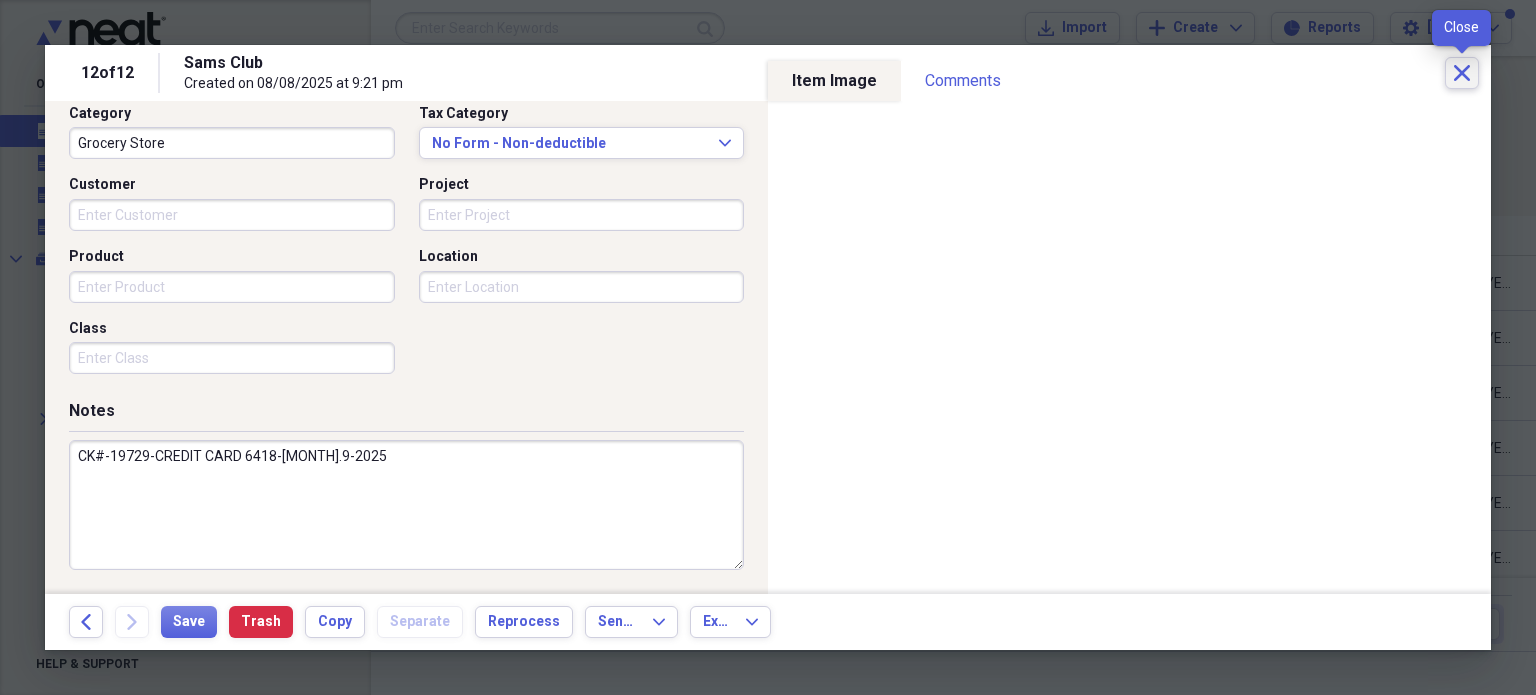 click on "Close" 